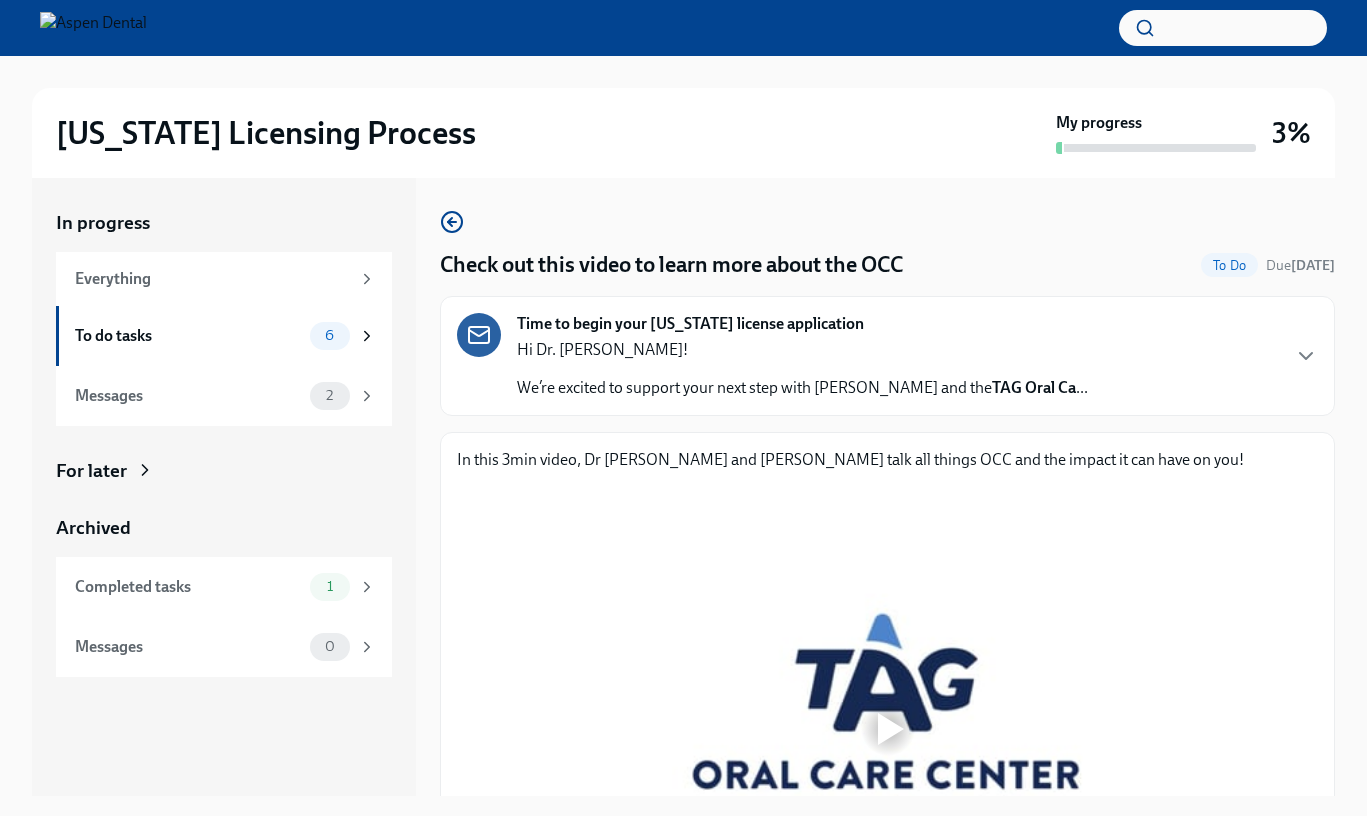 scroll, scrollTop: 34, scrollLeft: 0, axis: vertical 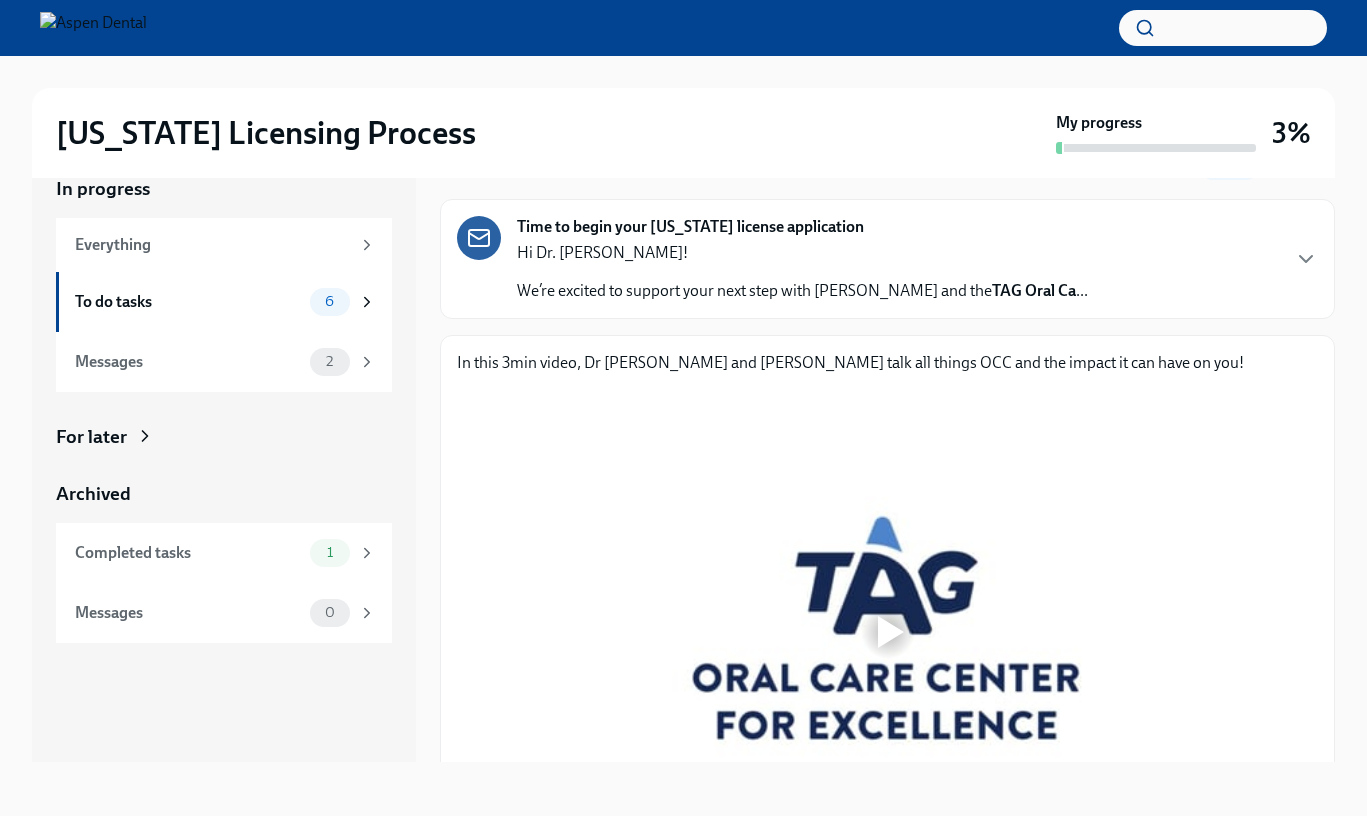 click on "Hi Dr. [PERSON_NAME]!" at bounding box center [802, 253] 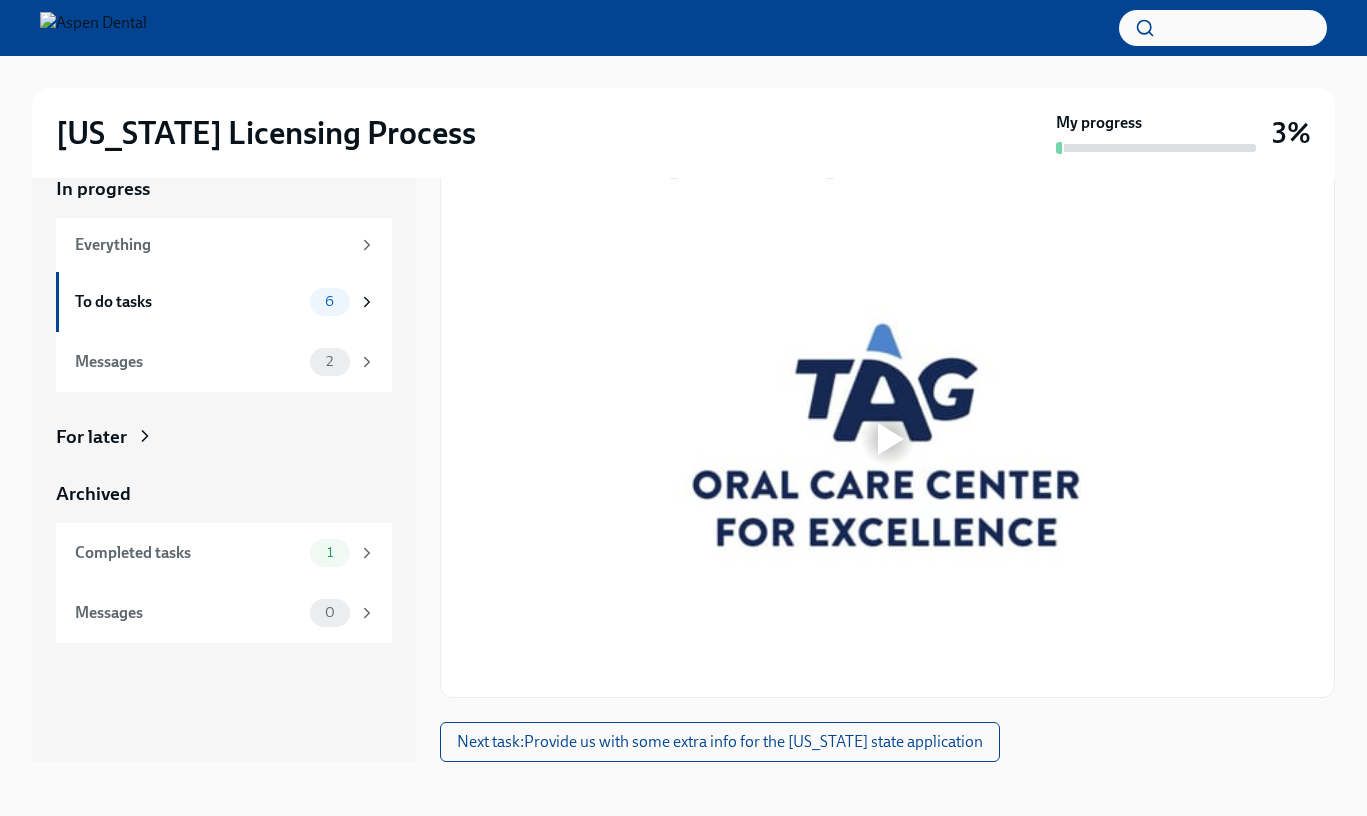 scroll, scrollTop: 1017, scrollLeft: 0, axis: vertical 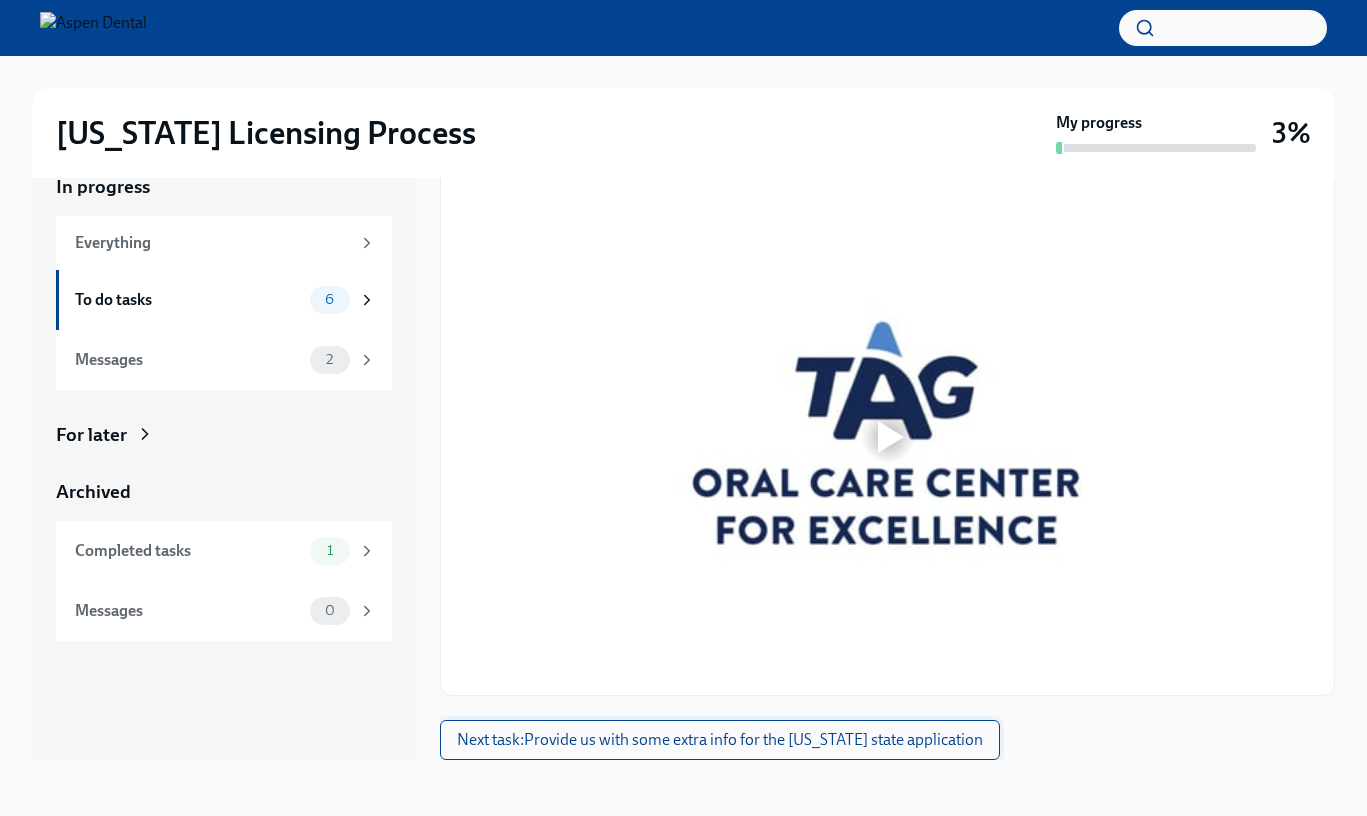 click on "Next task :  Provide us with some extra info for the [US_STATE] state application" at bounding box center (720, 740) 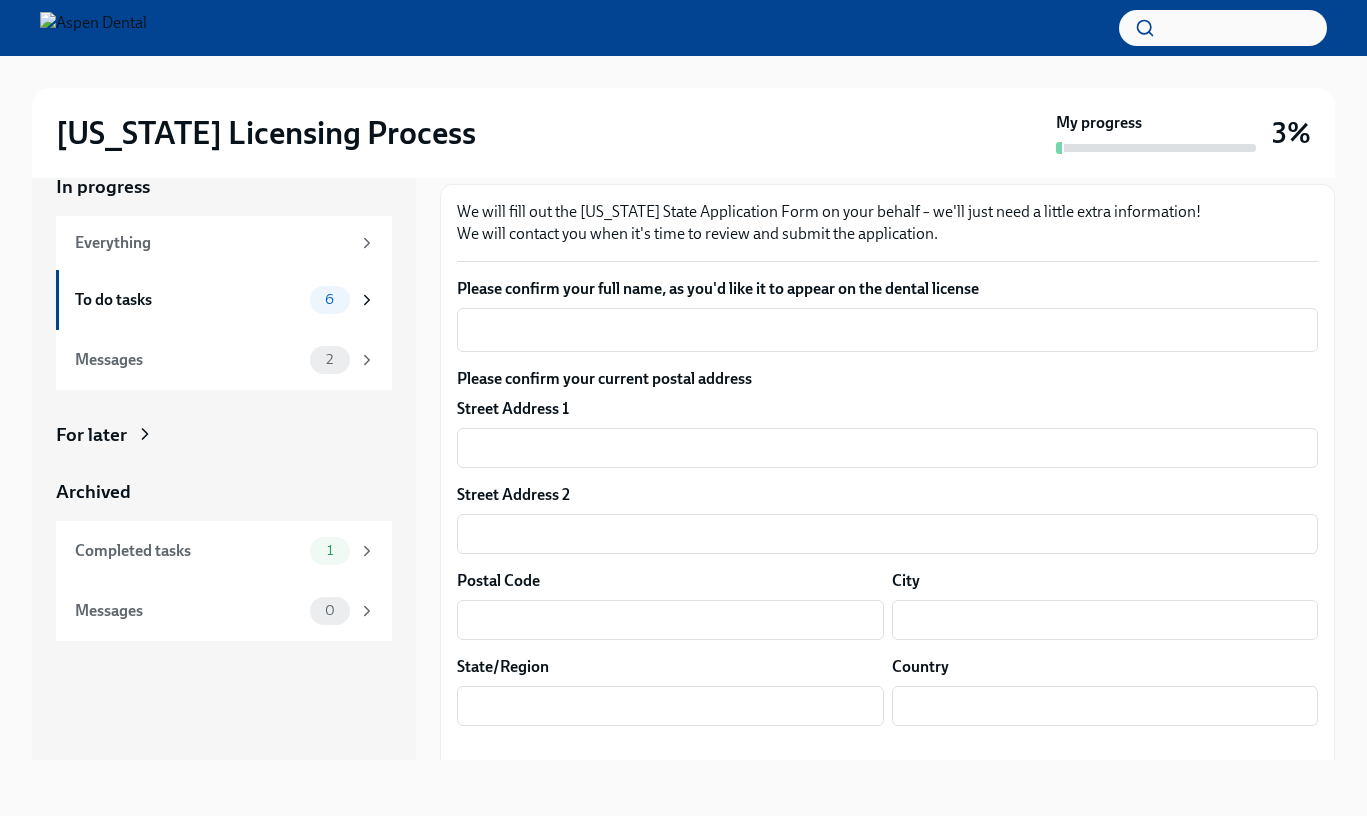scroll, scrollTop: 731, scrollLeft: 0, axis: vertical 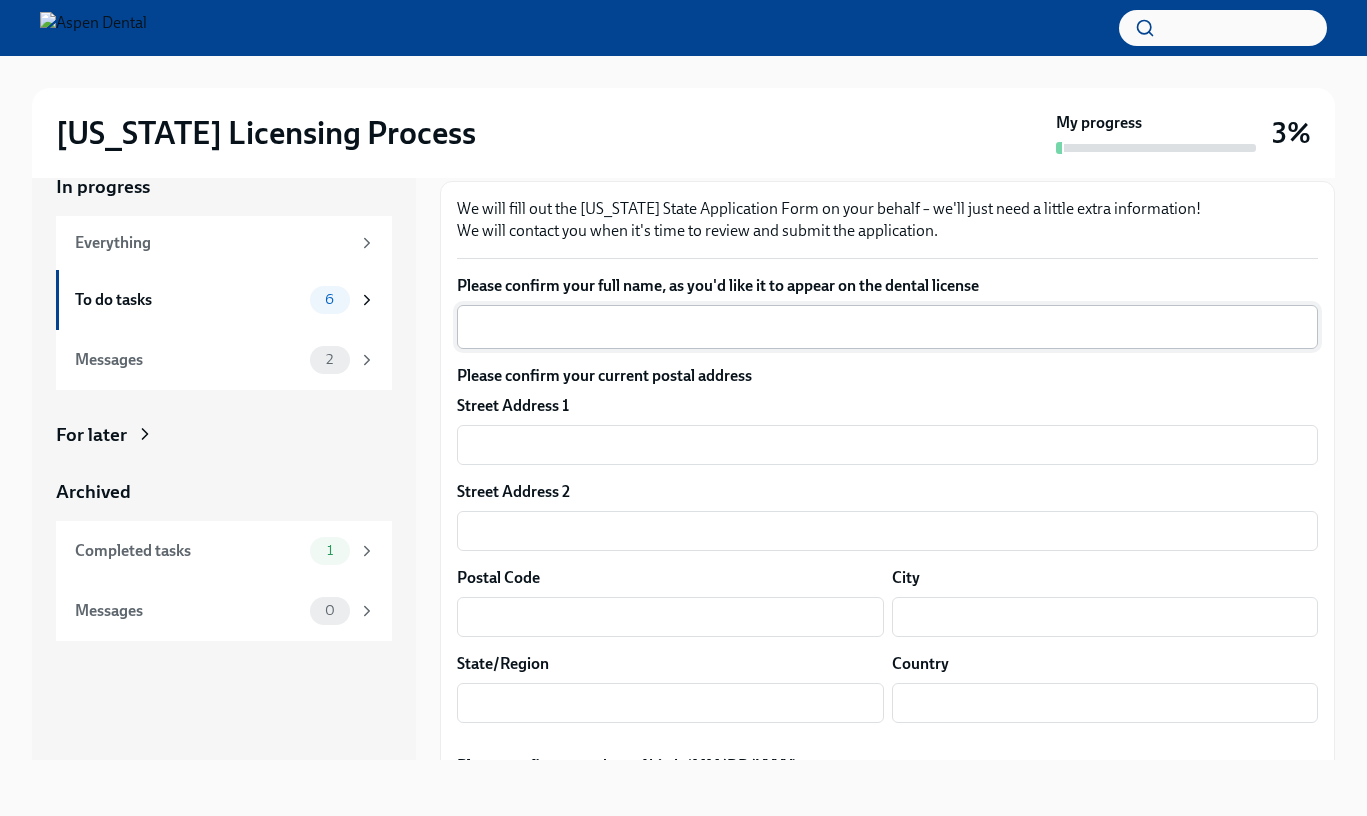 click on "Please confirm your full name, as you'd like it to appear on the dental license" at bounding box center [887, 327] 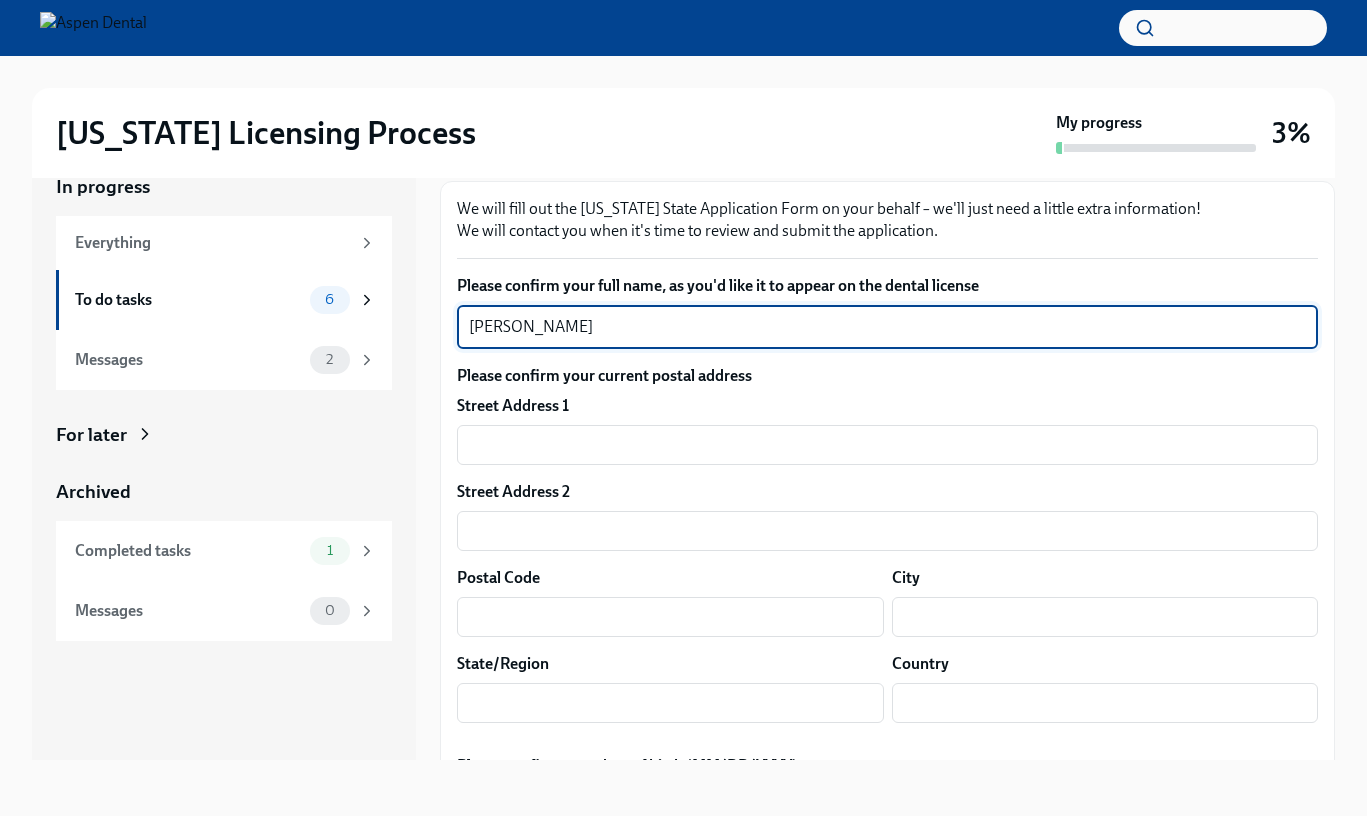 type on "[PERSON_NAME]" 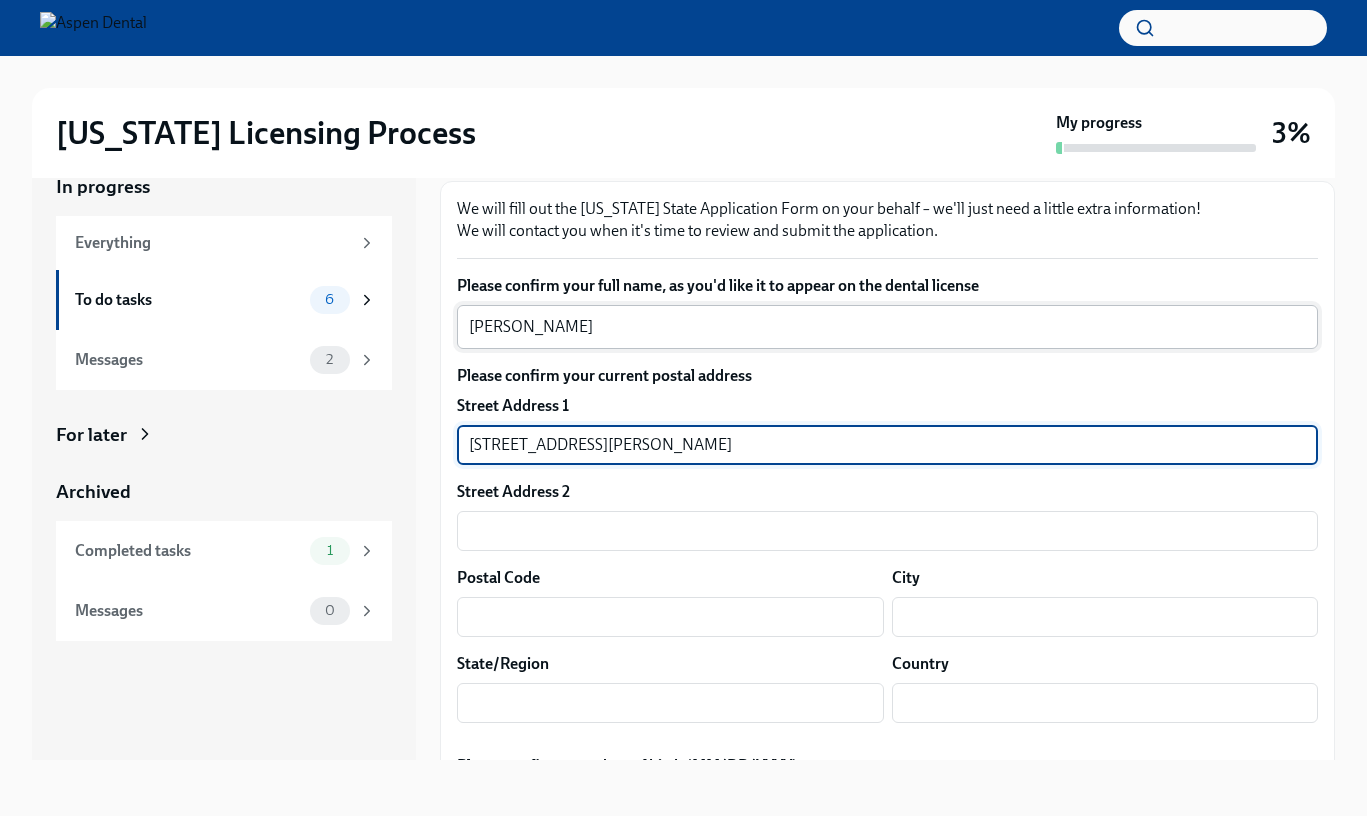 type on "[STREET_ADDRESS][PERSON_NAME]" 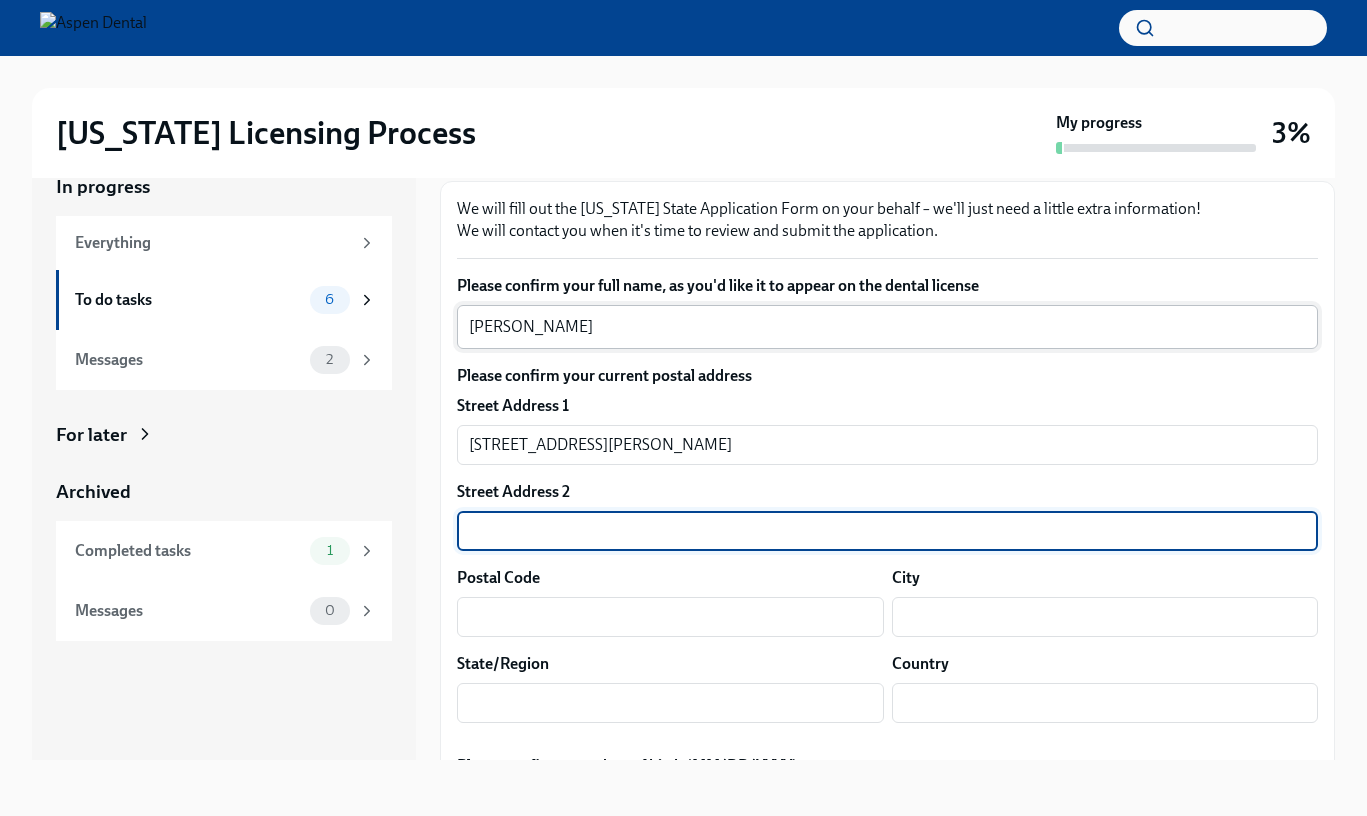 scroll, scrollTop: 1106, scrollLeft: 0, axis: vertical 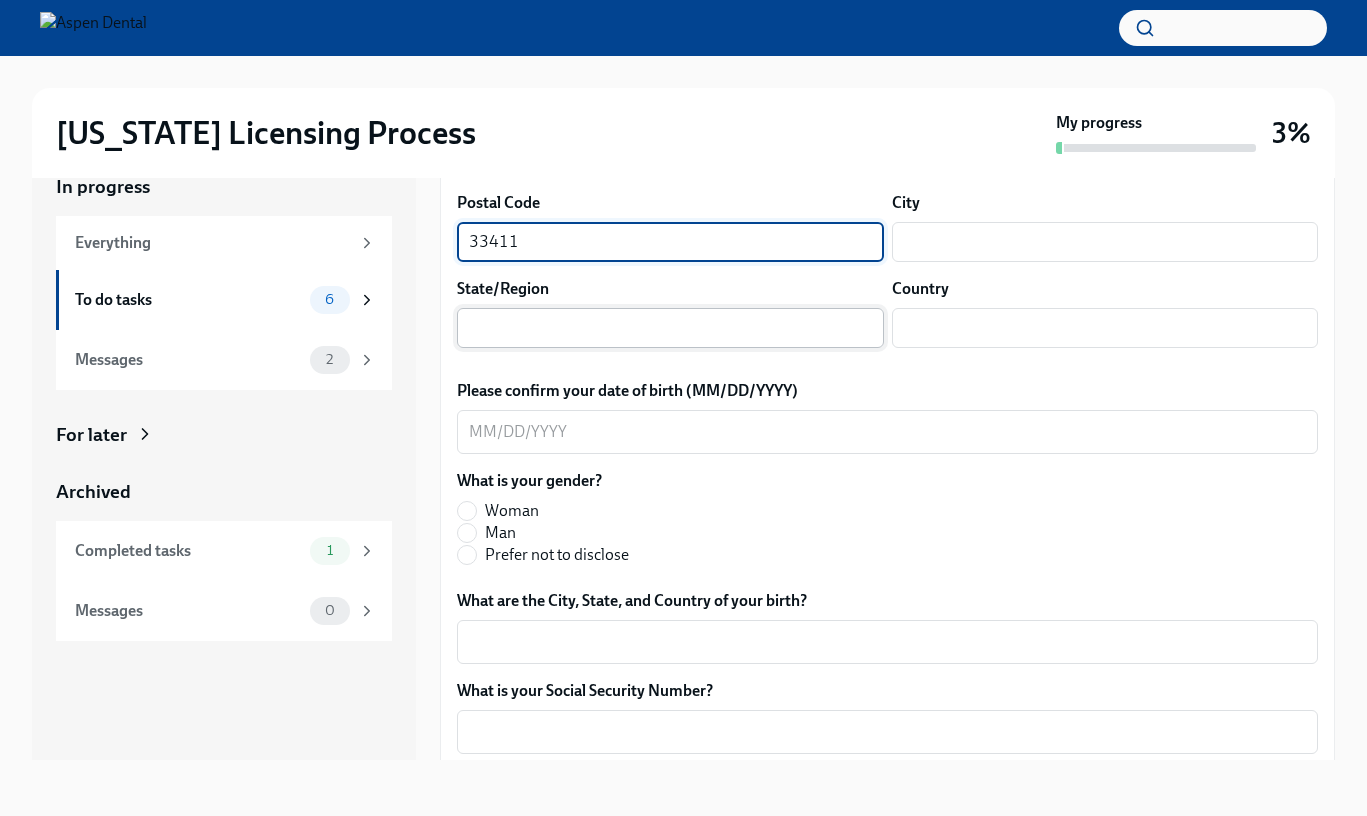 type on "33411" 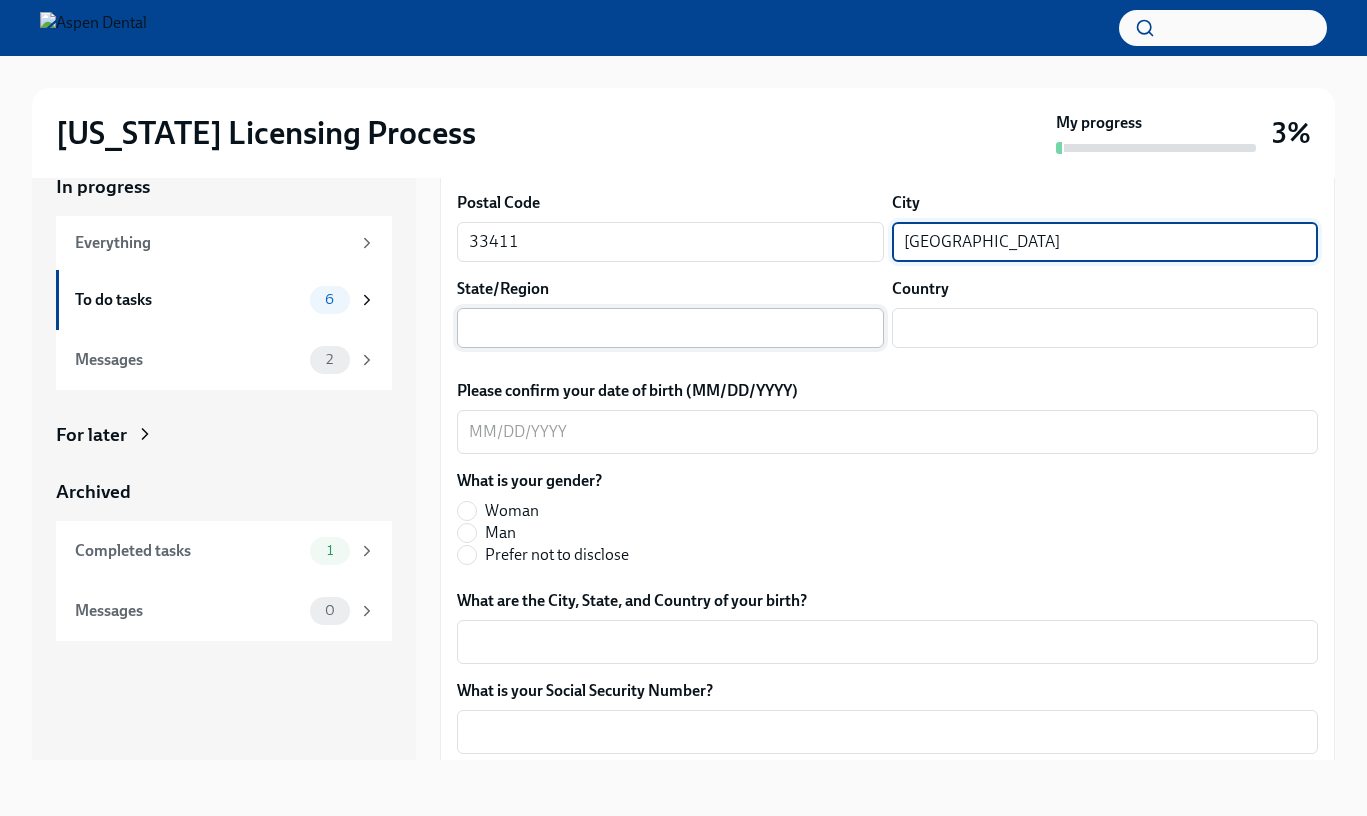 type on "[GEOGRAPHIC_DATA]" 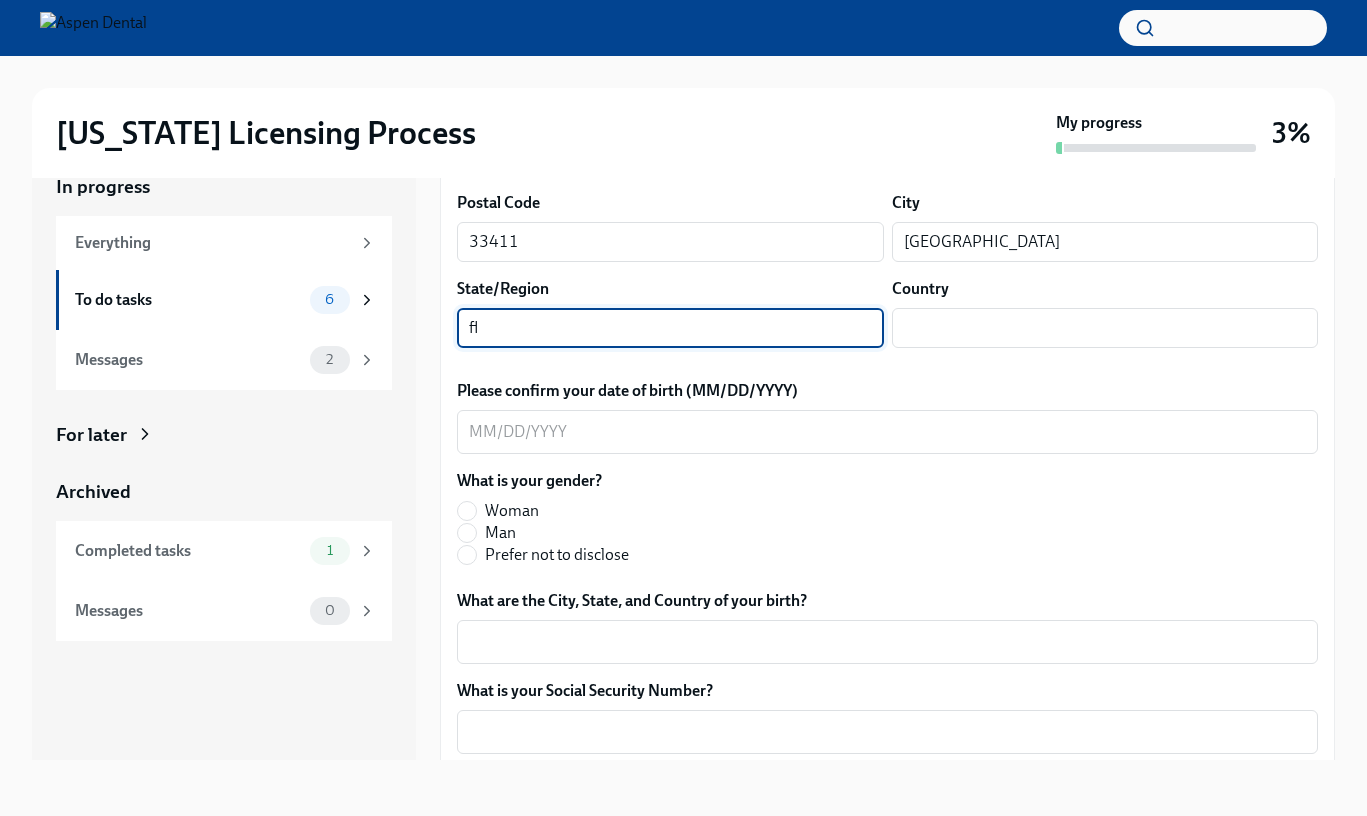 type on "f" 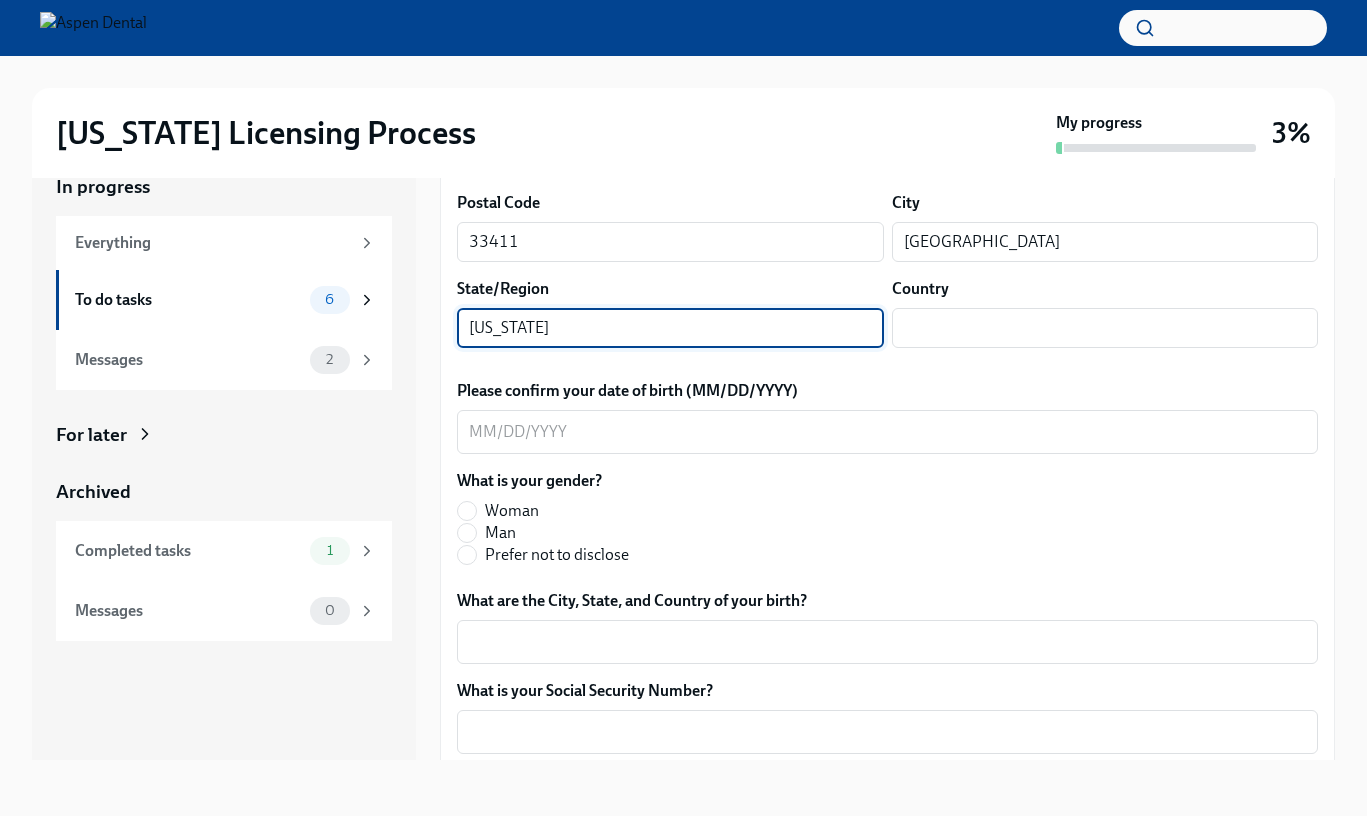 type on "[US_STATE]" 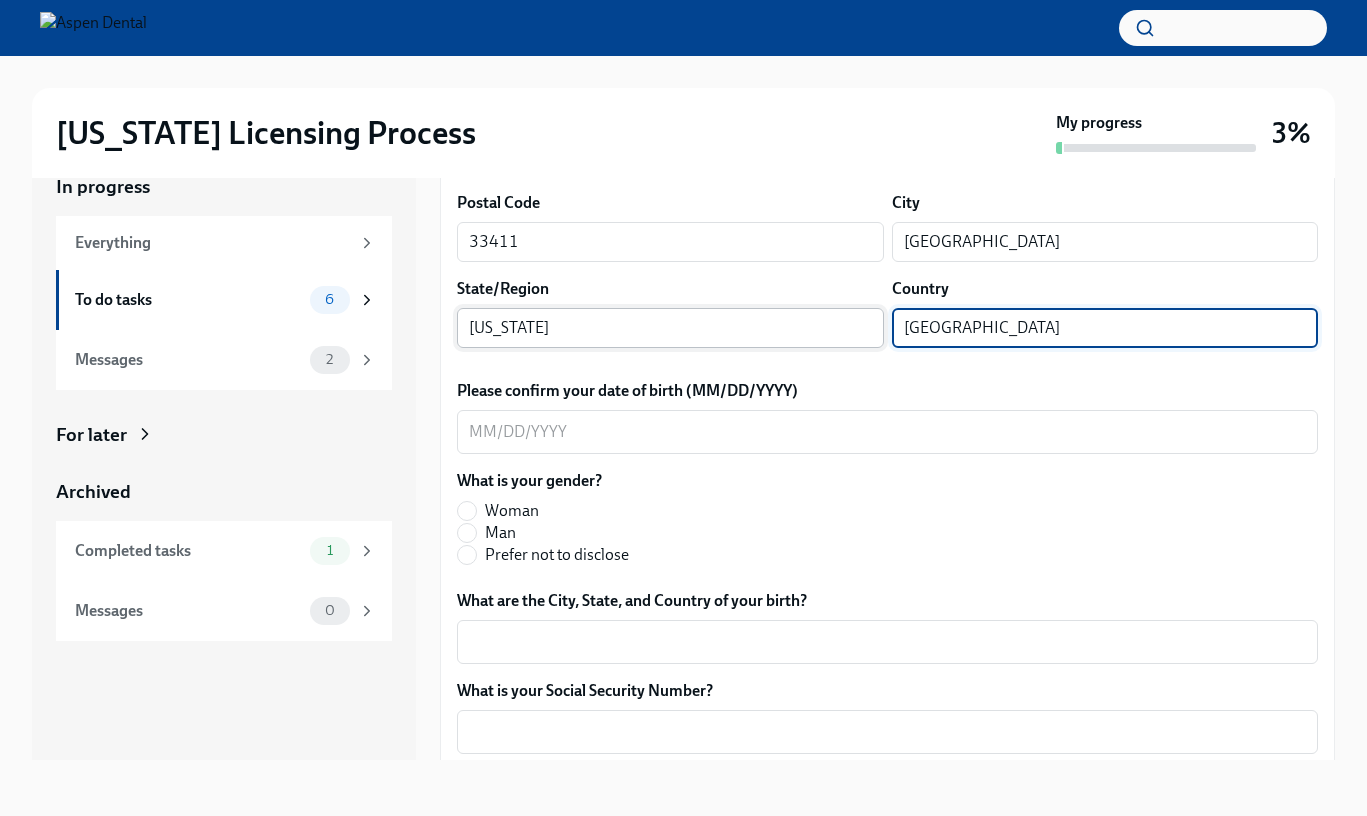 type on "[GEOGRAPHIC_DATA]" 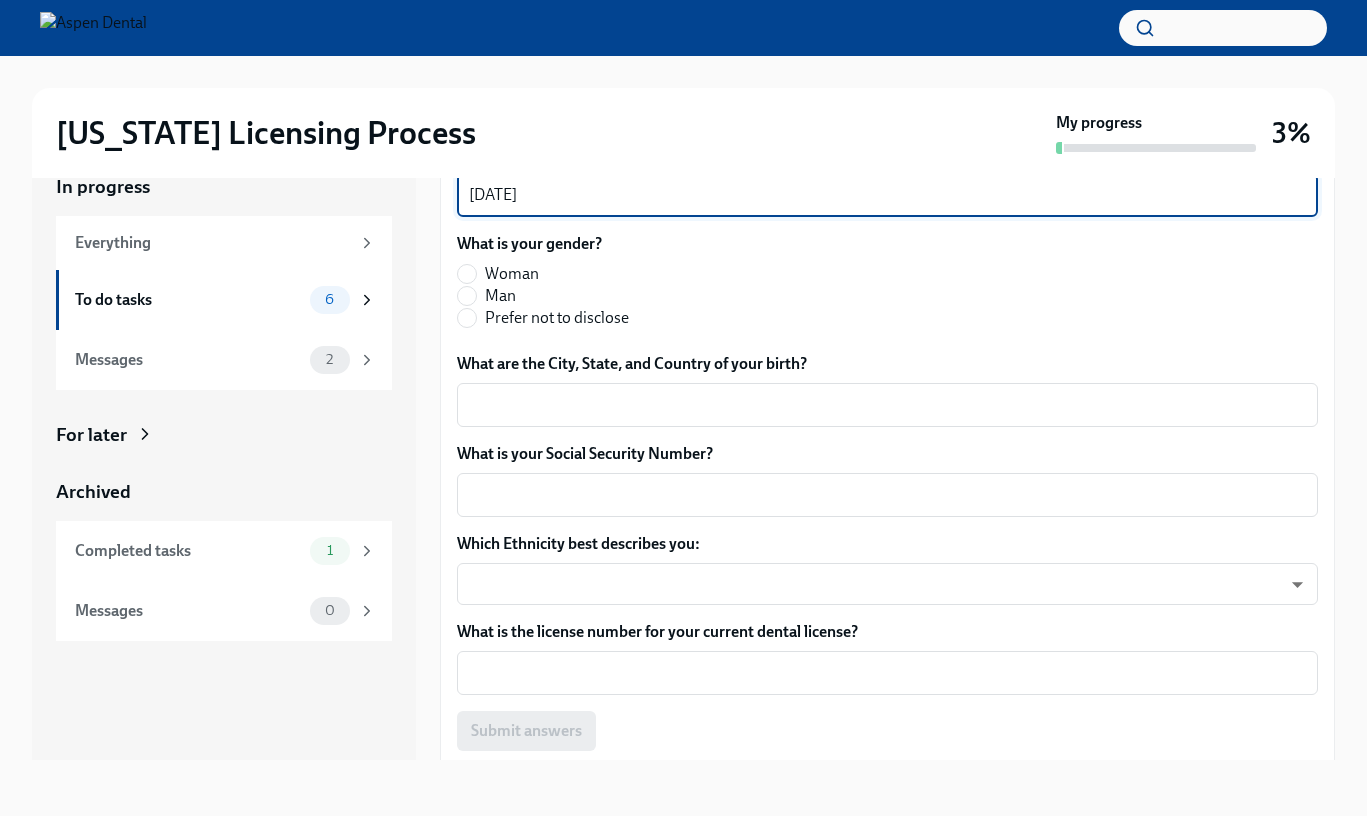 scroll, scrollTop: 1344, scrollLeft: 0, axis: vertical 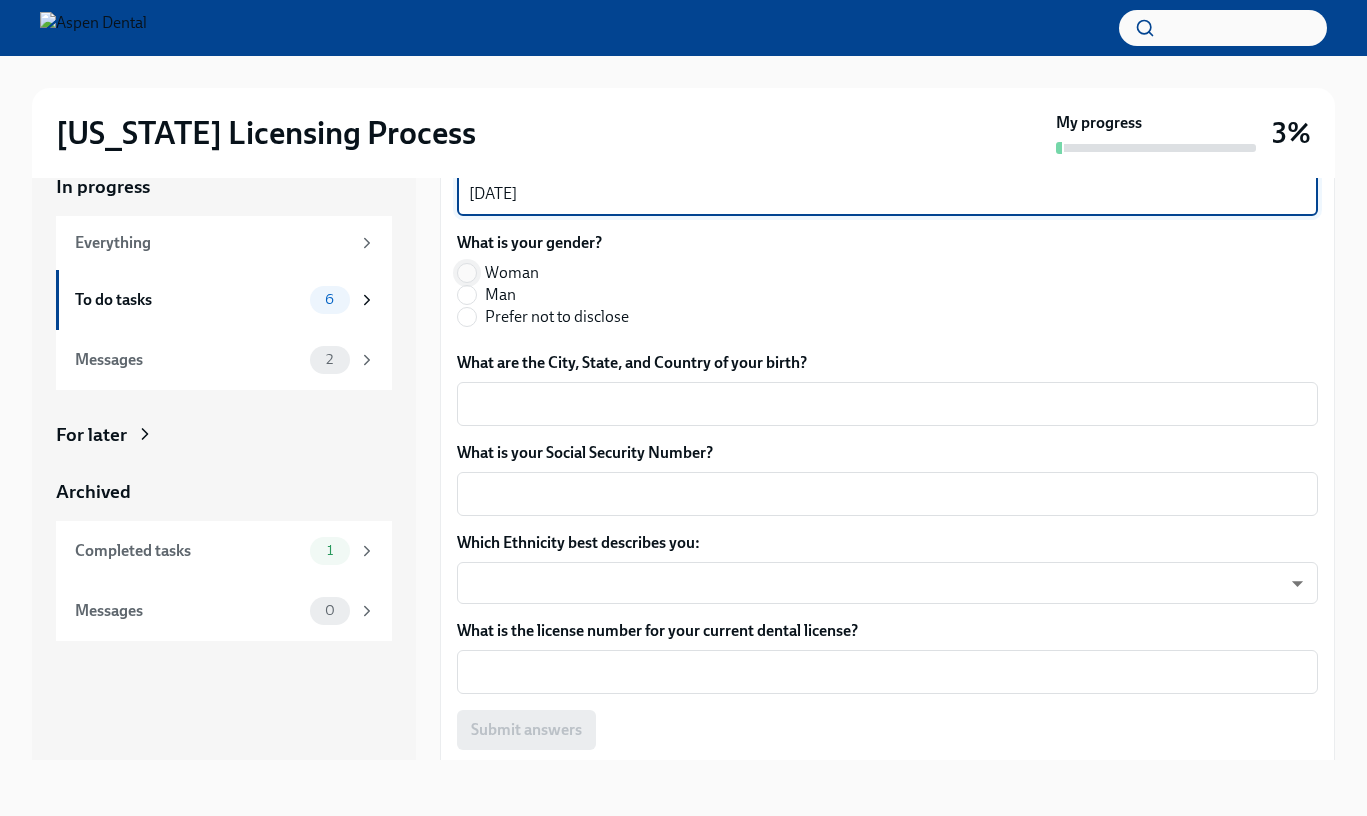 type on "[DATE]" 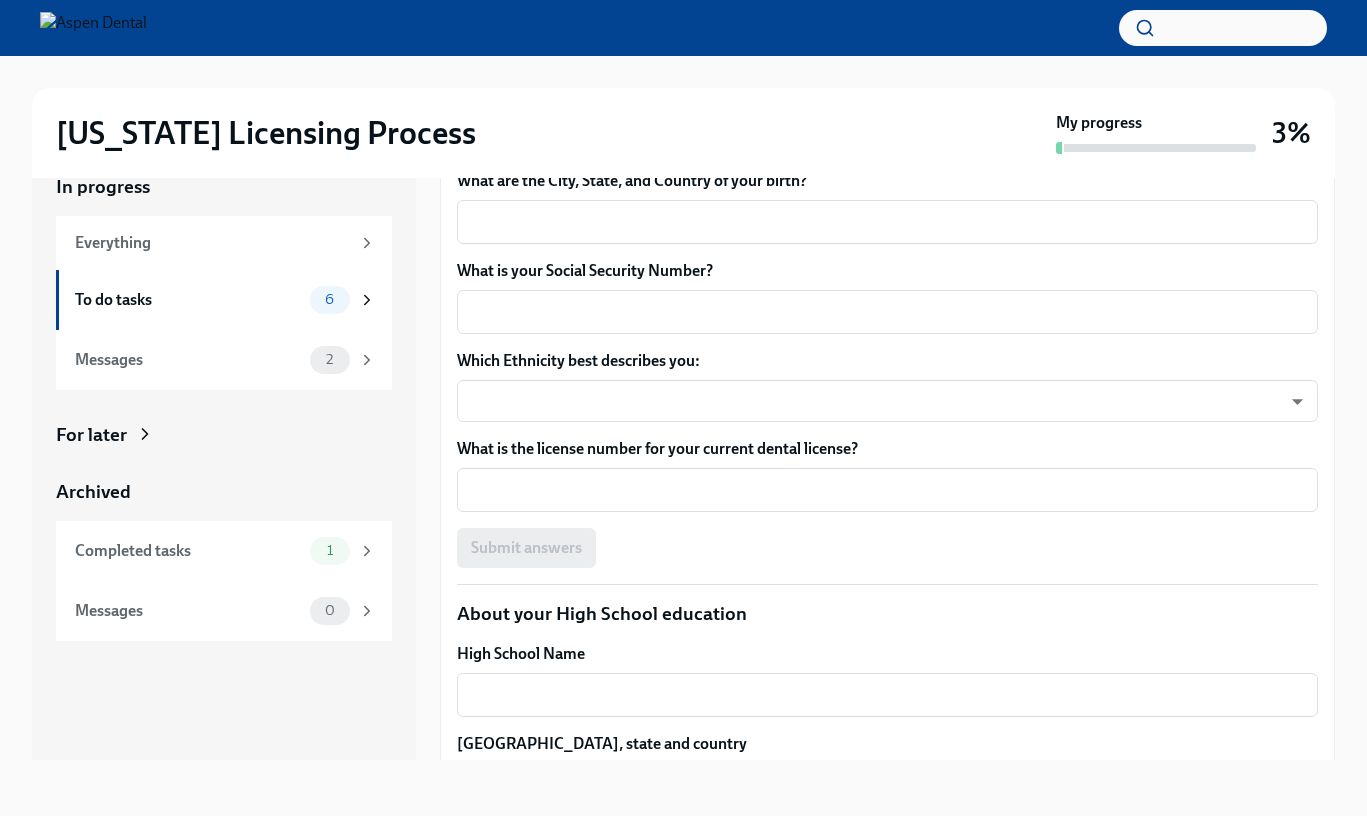 scroll, scrollTop: 1529, scrollLeft: 0, axis: vertical 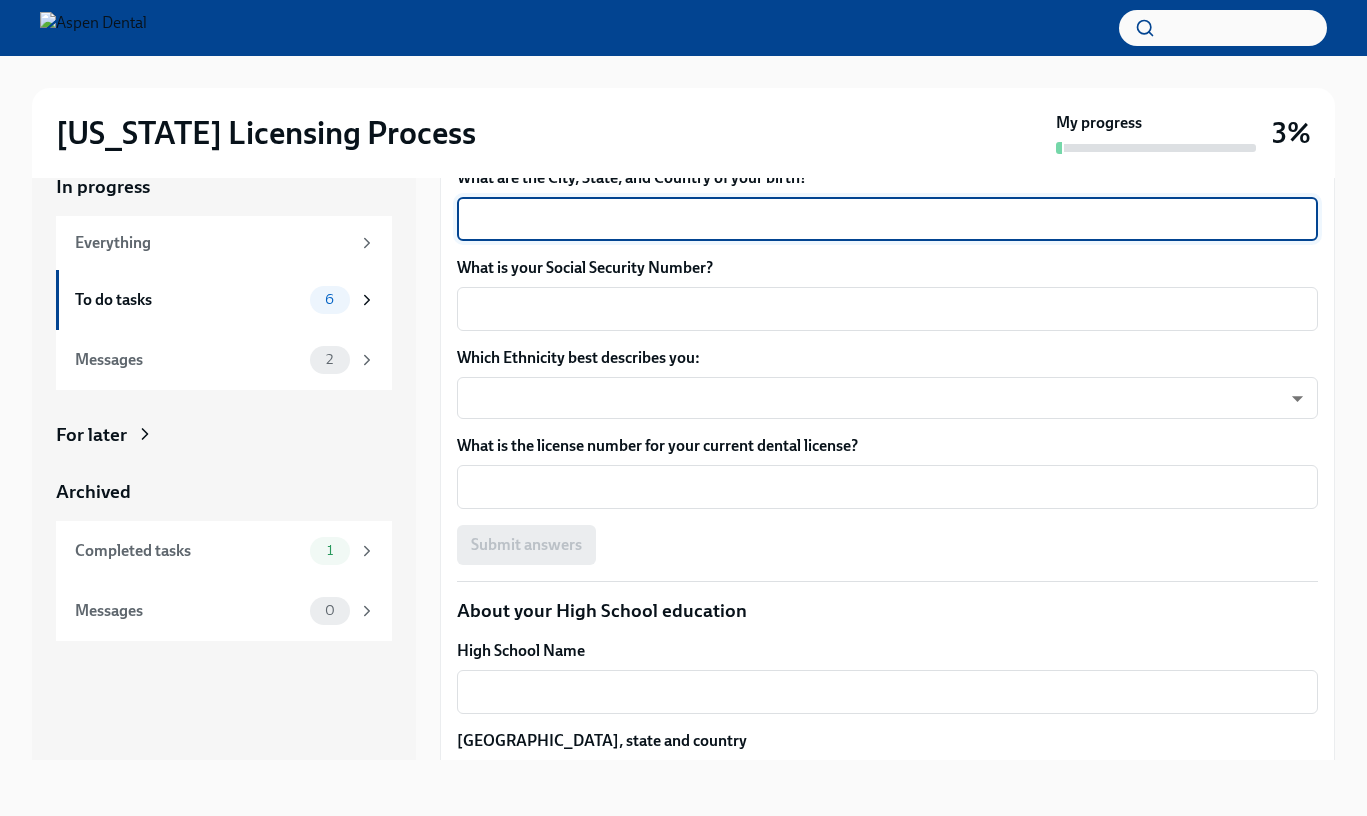 click on "What are the City, State, and Country of your birth?" at bounding box center (887, 219) 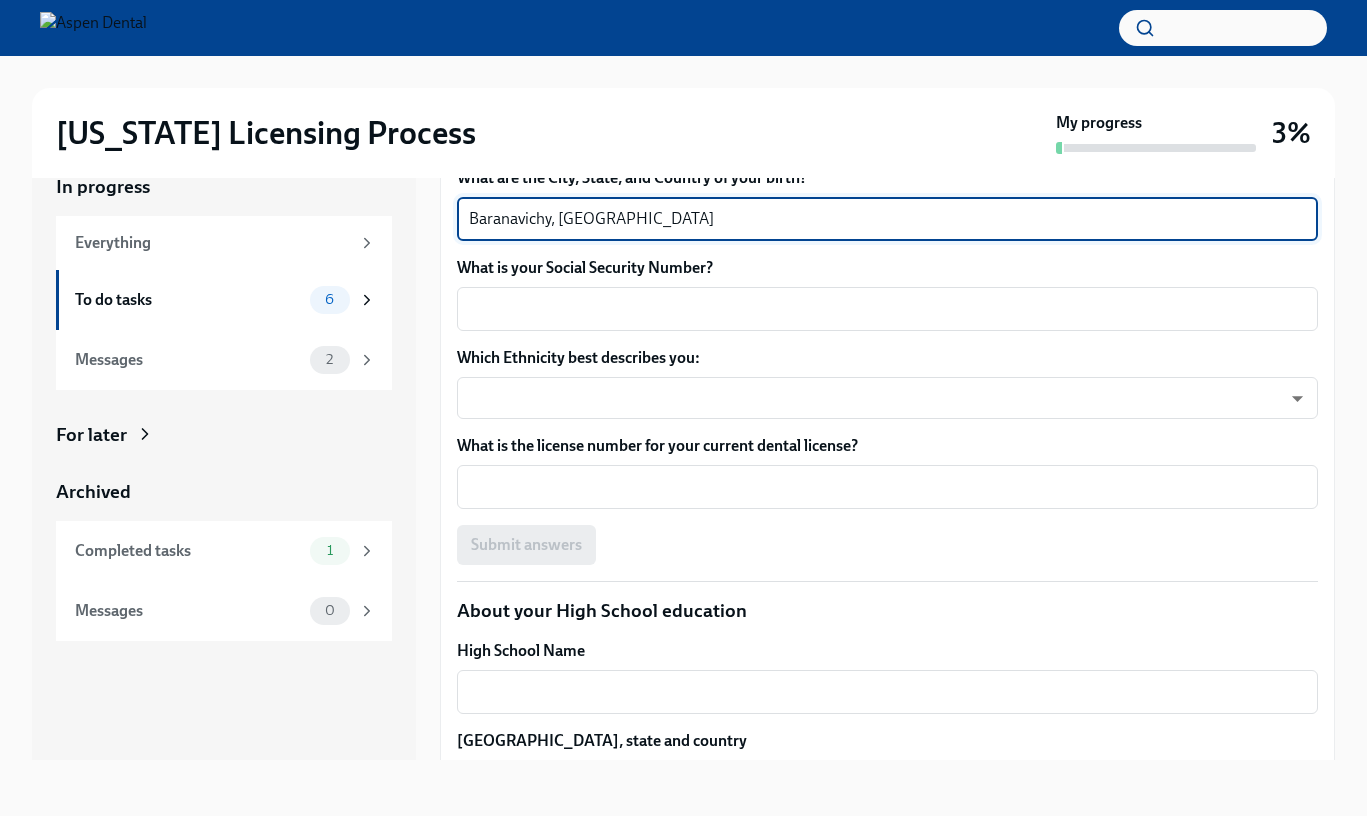 type on "Baranavichy, [GEOGRAPHIC_DATA]" 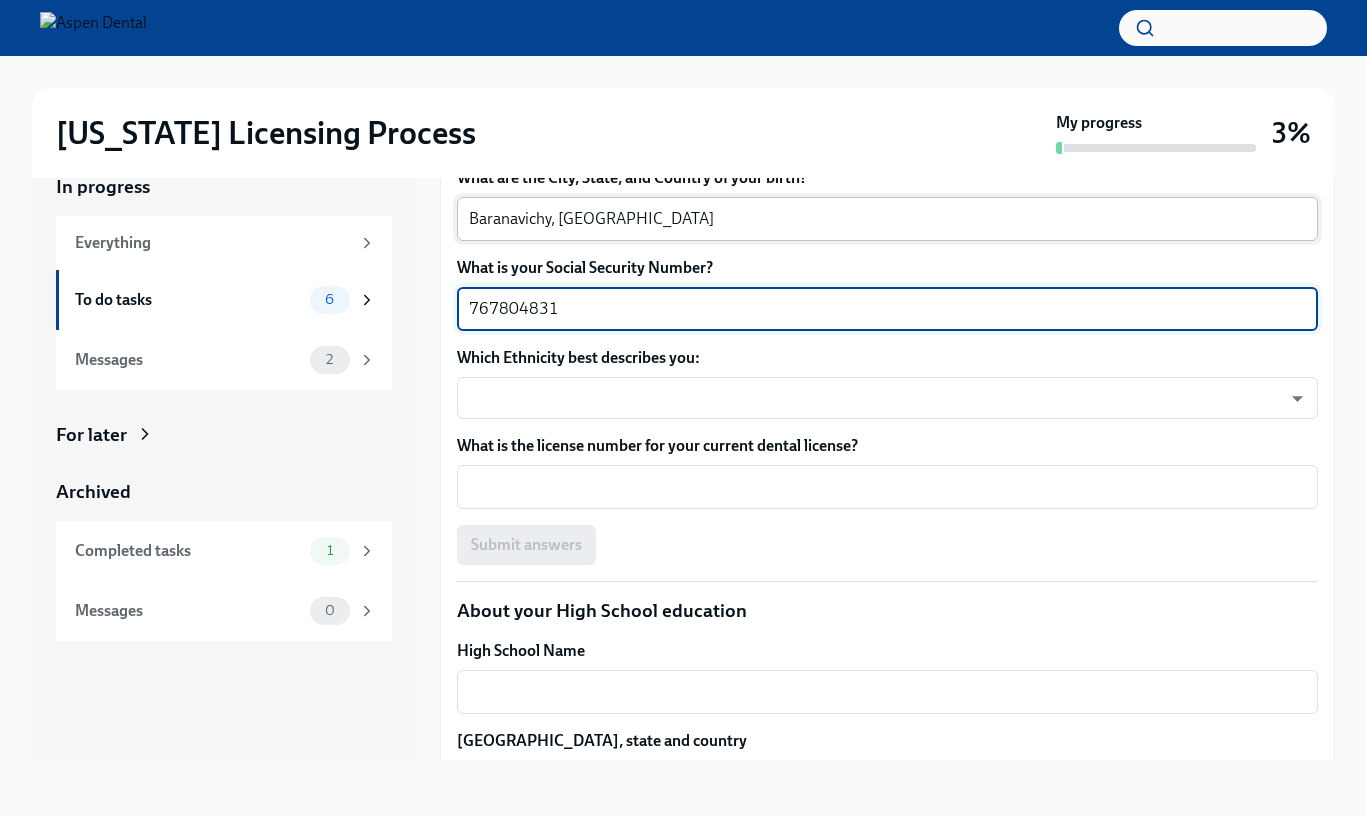 type on "767804831" 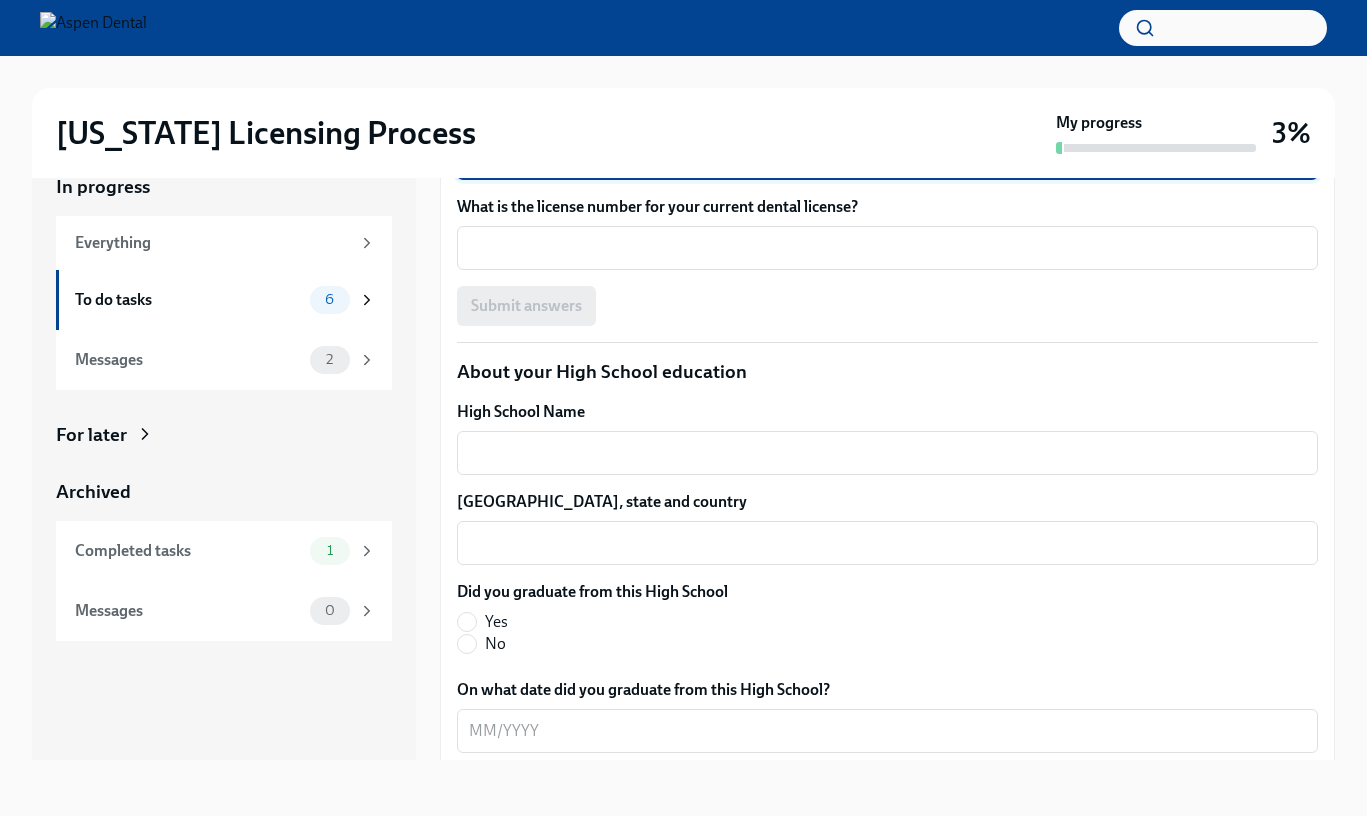 scroll, scrollTop: 1794, scrollLeft: 0, axis: vertical 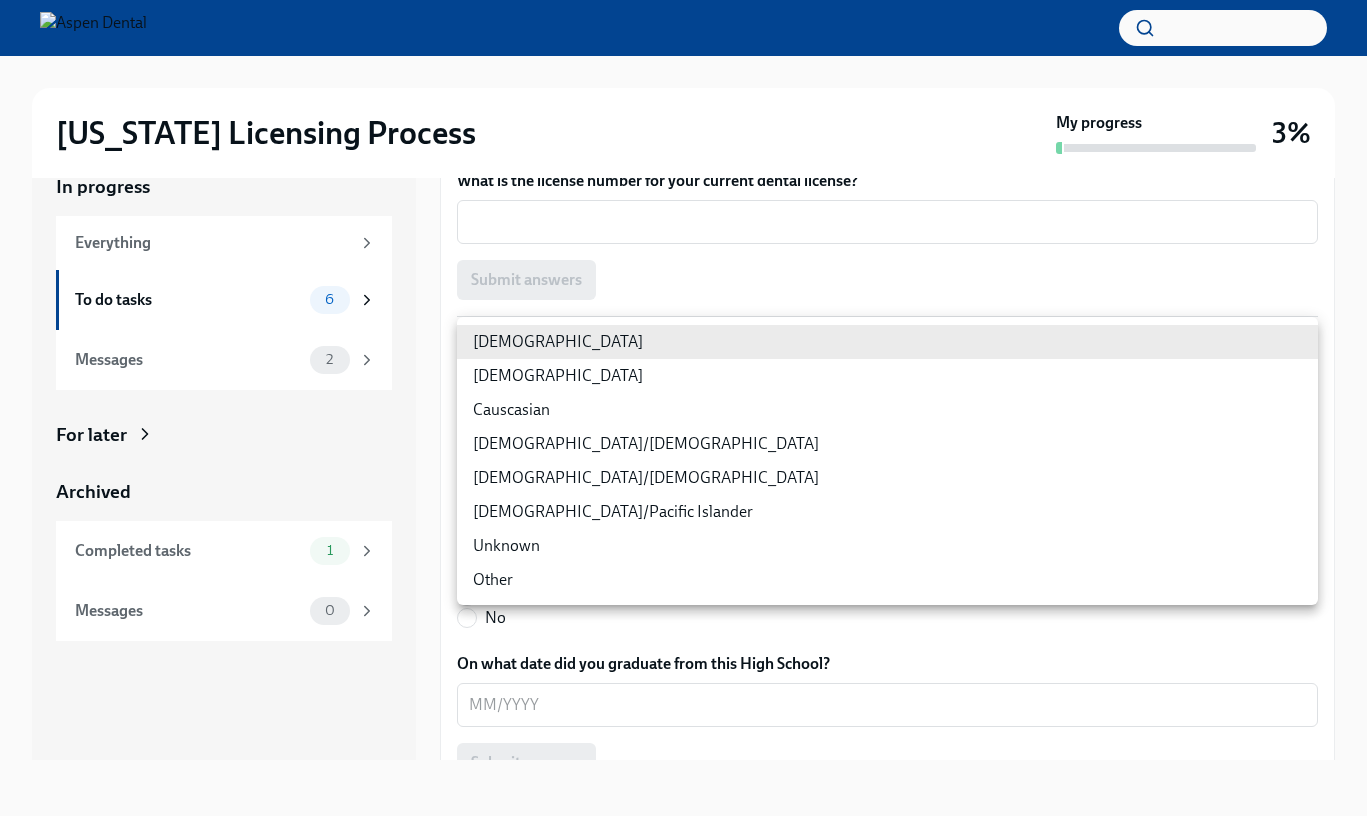 click on "[US_STATE] Licensing Process My progress 3% In progress Everything To do tasks 6 Messages 2 For later Archived Completed tasks 1 Messages 0 Provide us with some extra info for the [US_STATE] state application To Do Due  [DATE] Your tailored to-do list for [US_STATE] licensing process [DATE] Thanks for providing that extra information, Dr [PERSON_NAME].
Below you'll find your tailored to-do list for completing the [US_STATE] licensing process.
If you have any difficulties with any of these steps, [PERSON_NAME] is here to help. Just reply to this email to get in contact. Process overview
Once we receive the required documents below, we will complete the IL License application on your behalf.
Once the application is completed, we will send to you for review prior to submitting. If any updates are required, we can still make them at this stage of the process. Once you approve, we will submit on your behalf.
It may take up to 12 weeks for the issue of your IL license, so
License Renewal" at bounding box center (683, 390) 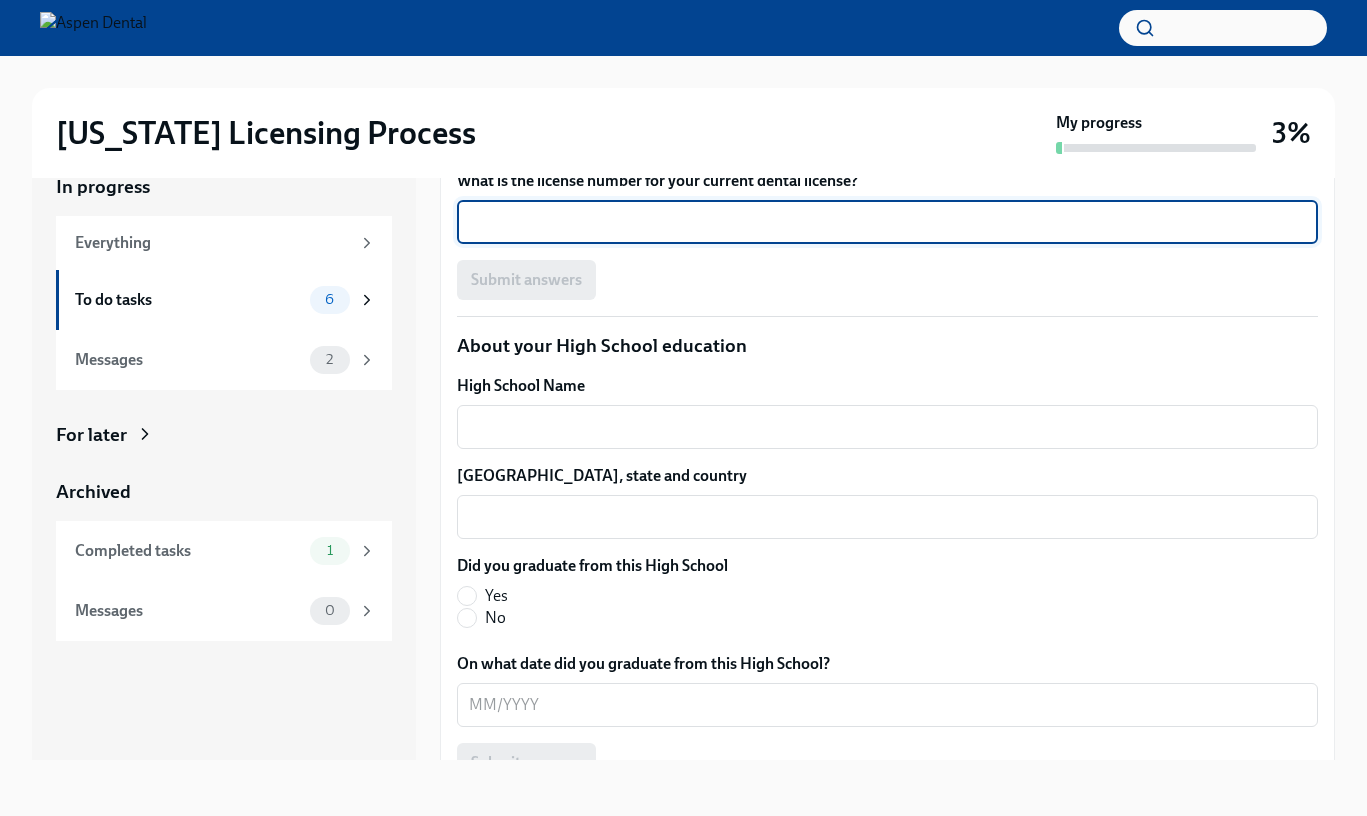 click on "What is the license number for your current dental license?" at bounding box center (887, 222) 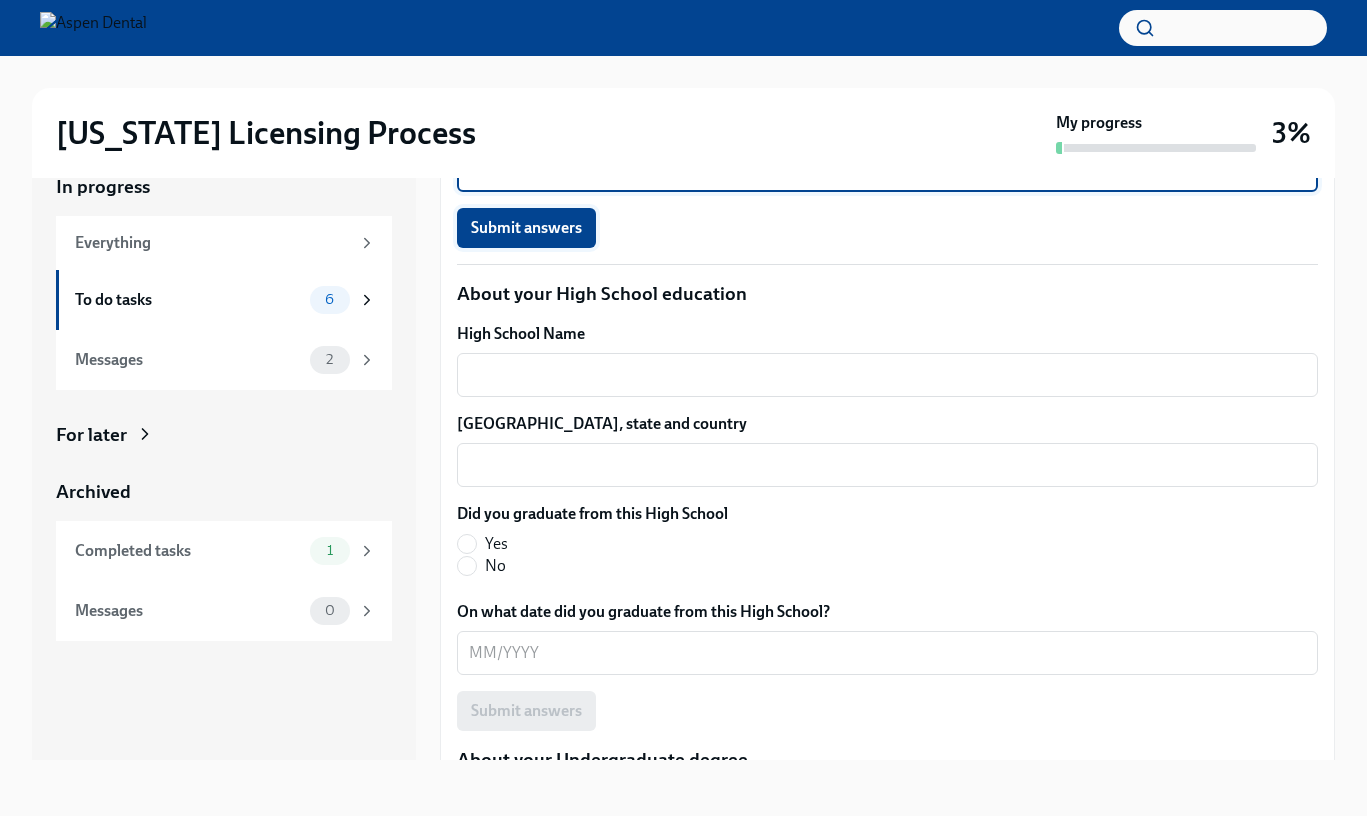 scroll, scrollTop: 1847, scrollLeft: 0, axis: vertical 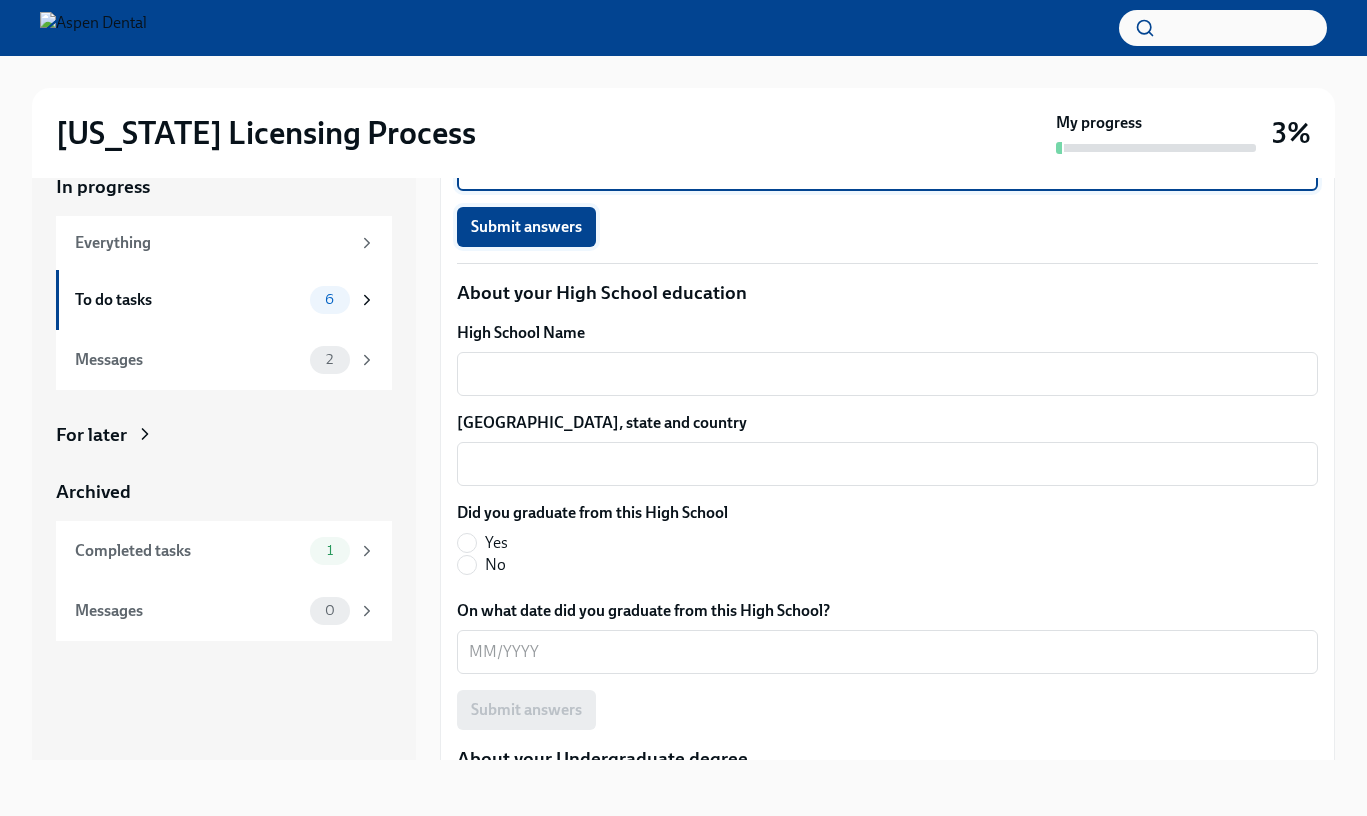 type on "DN 24170" 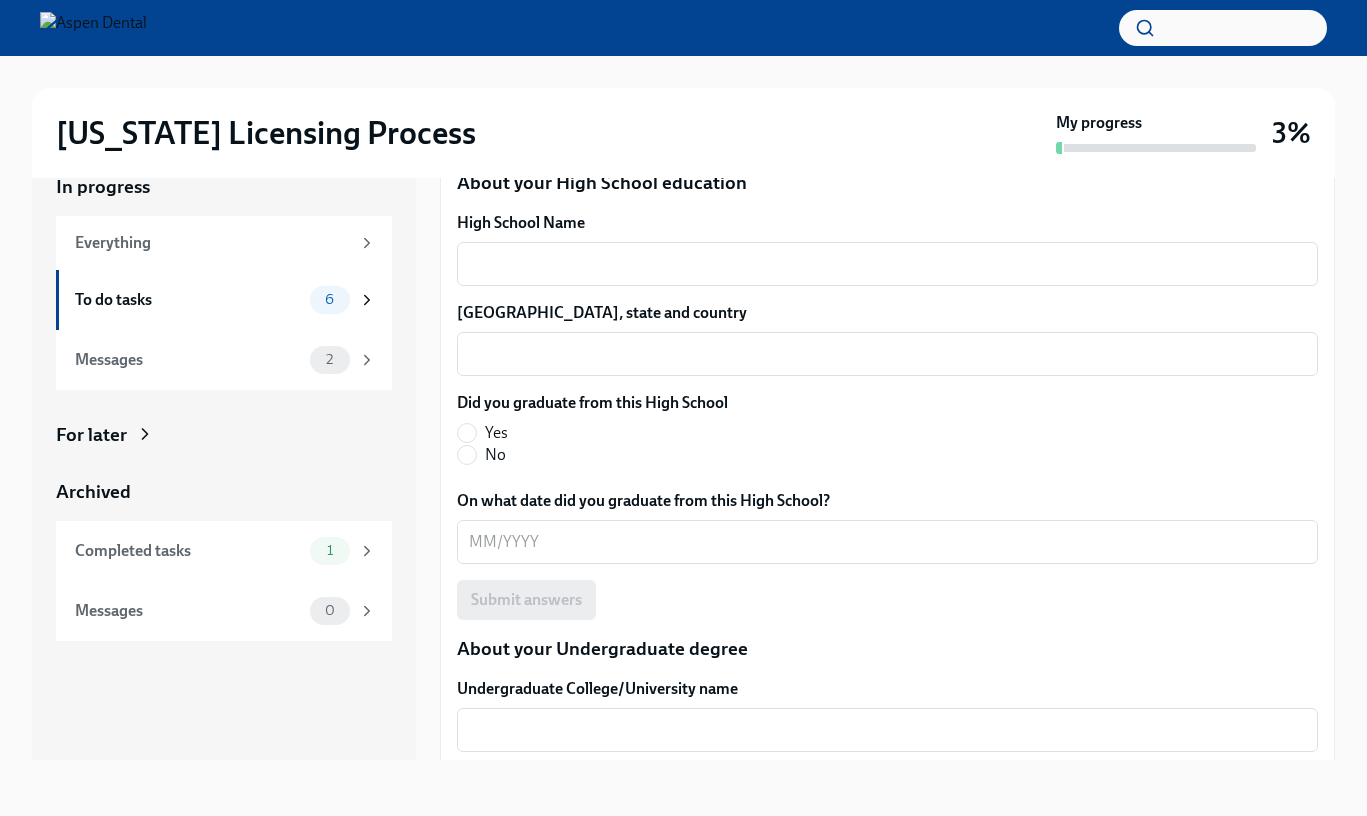 scroll, scrollTop: 1978, scrollLeft: 0, axis: vertical 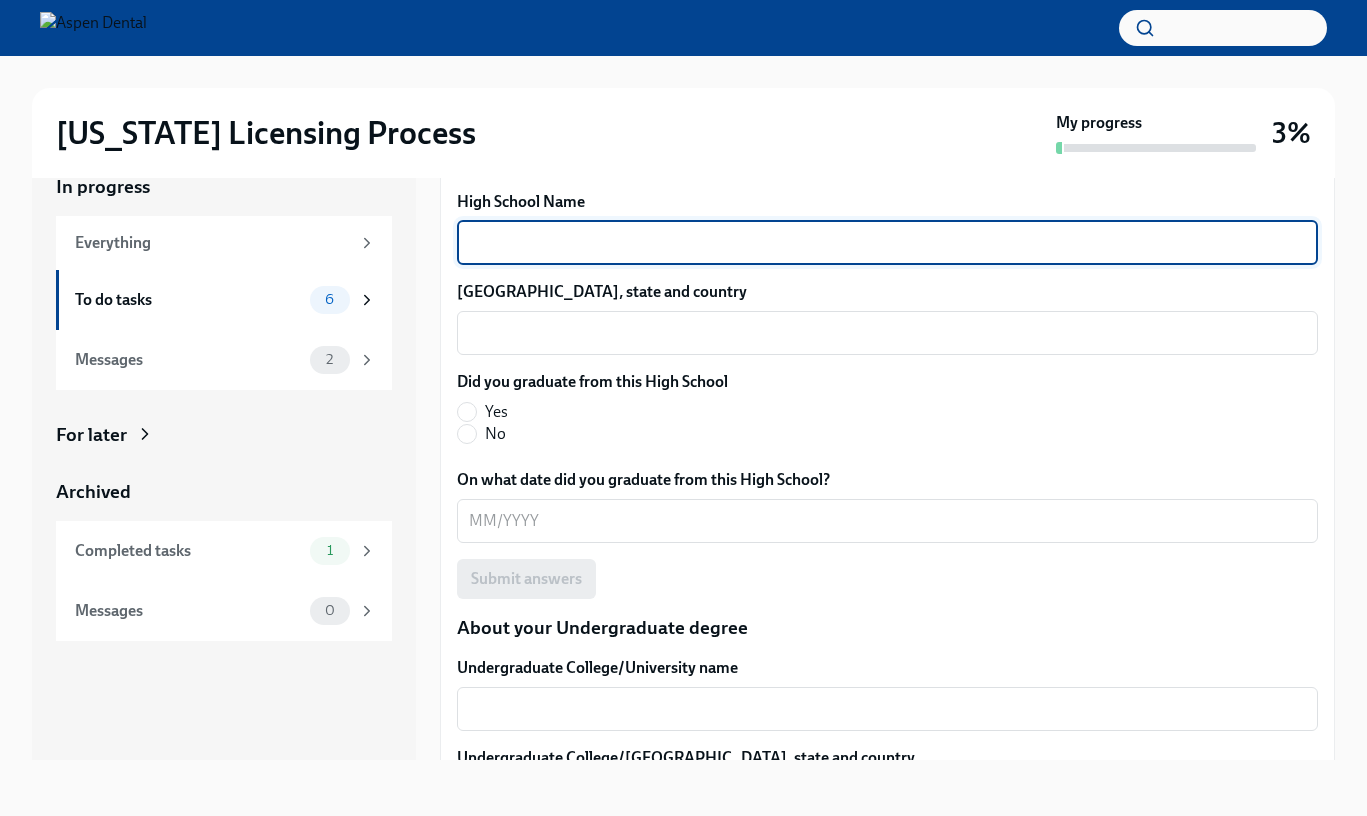 click on "High School Name" at bounding box center (887, 243) 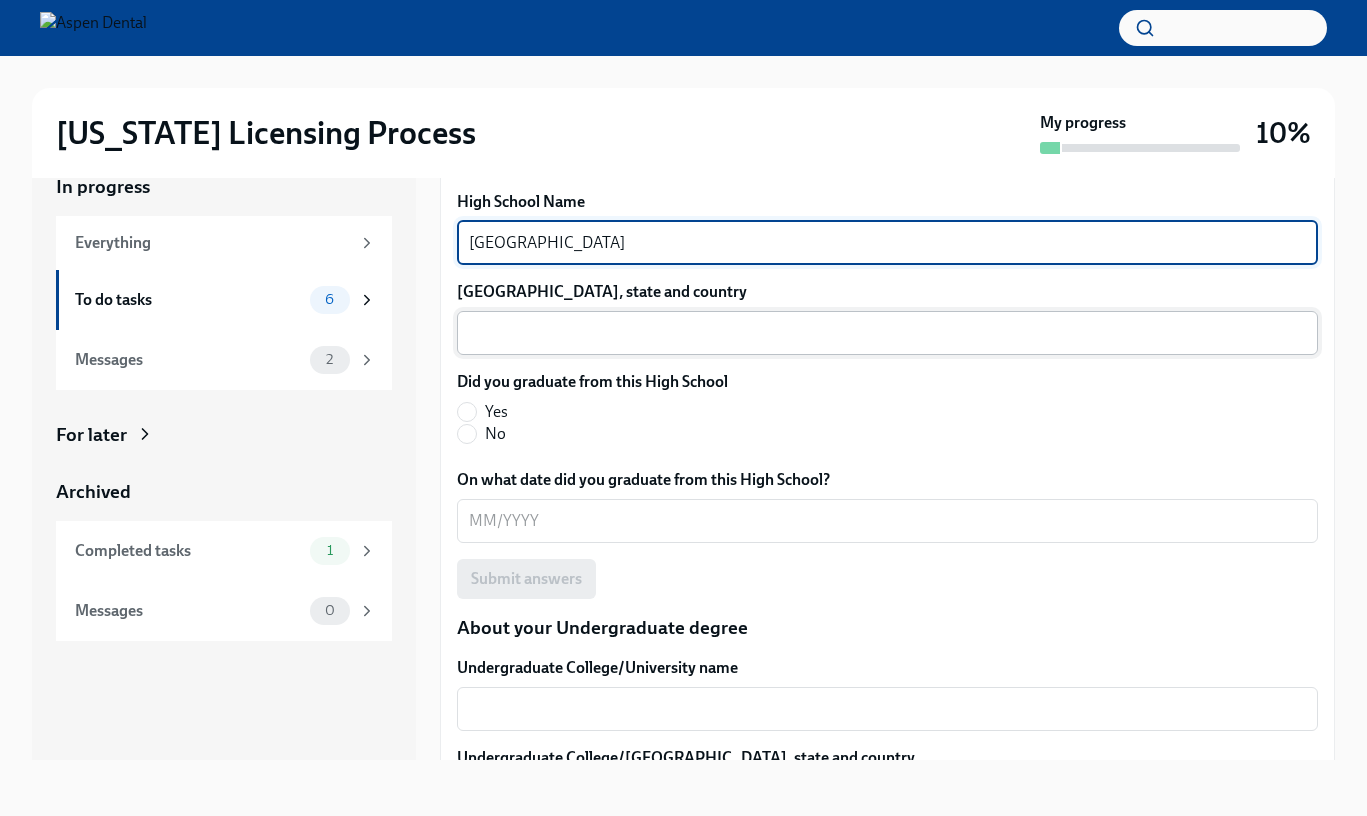 type on "[GEOGRAPHIC_DATA]" 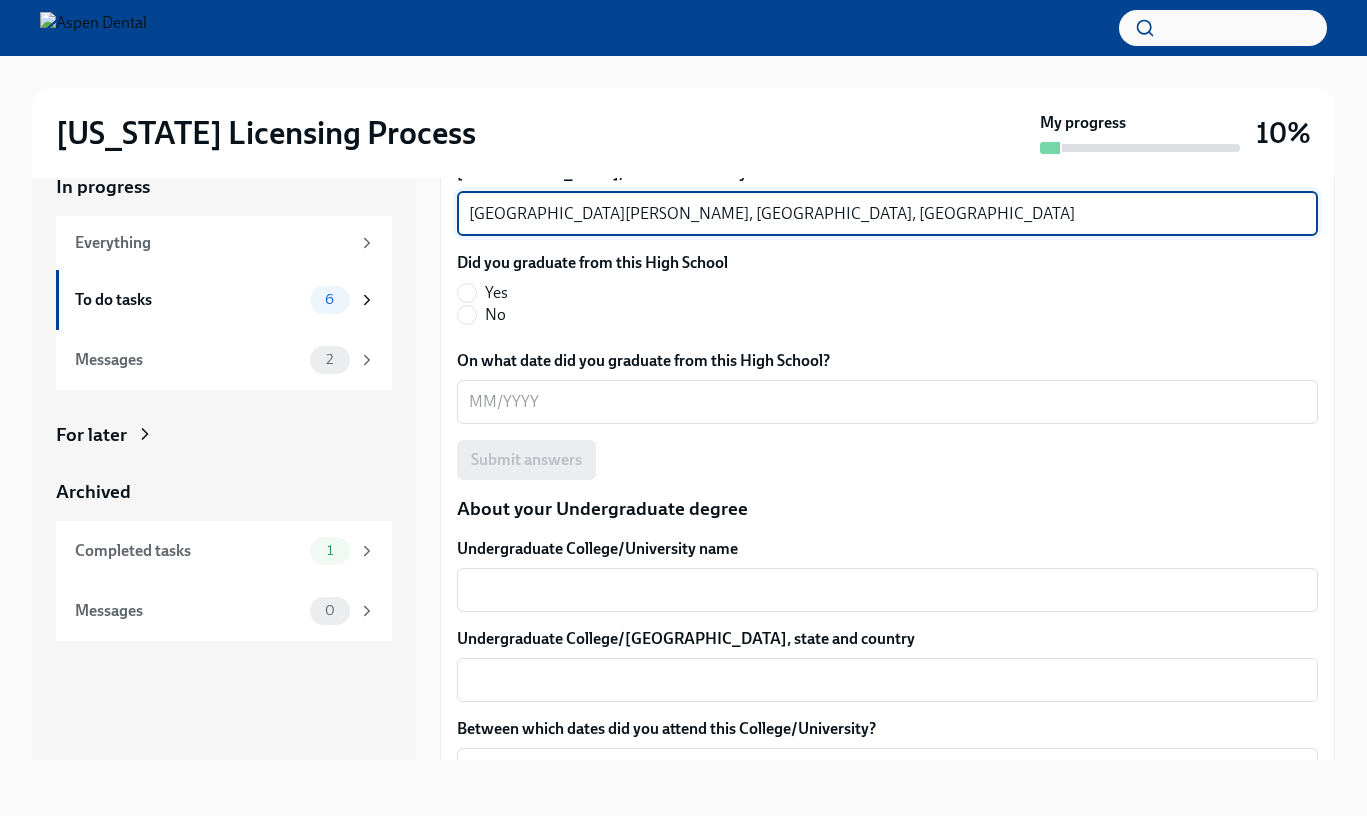scroll, scrollTop: 2098, scrollLeft: 0, axis: vertical 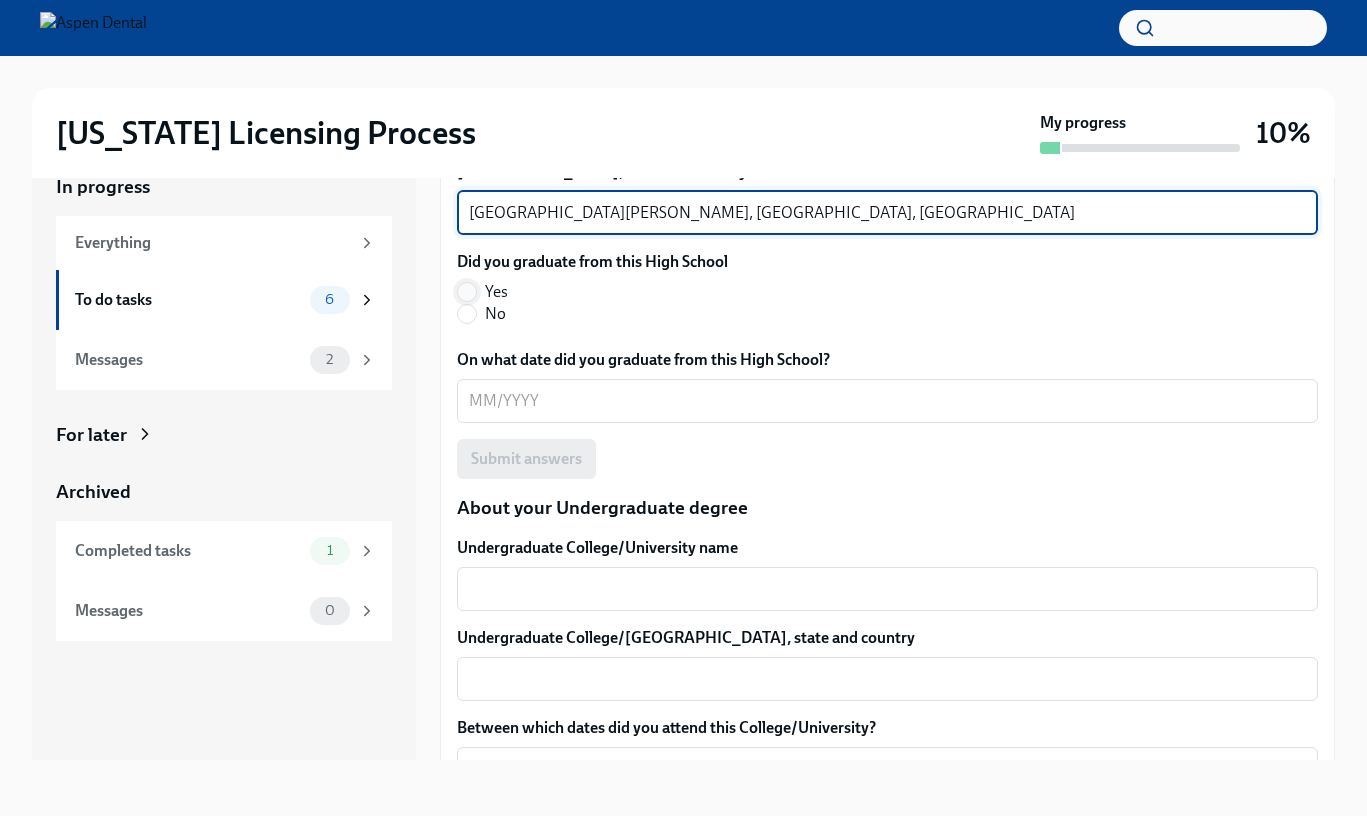 type on "[GEOGRAPHIC_DATA][PERSON_NAME], [GEOGRAPHIC_DATA], [GEOGRAPHIC_DATA]" 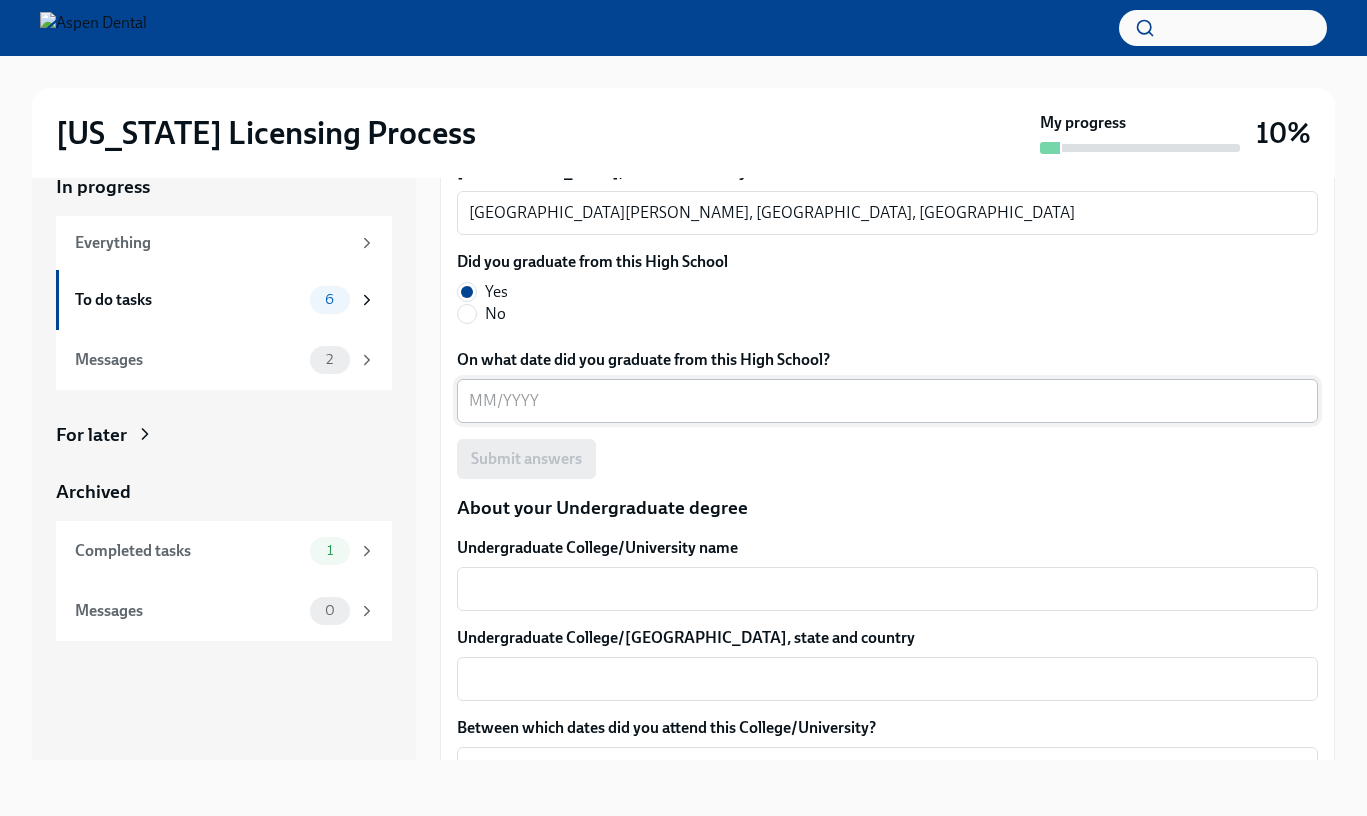 click on "On what date did you graduate from this High School?" at bounding box center [887, 401] 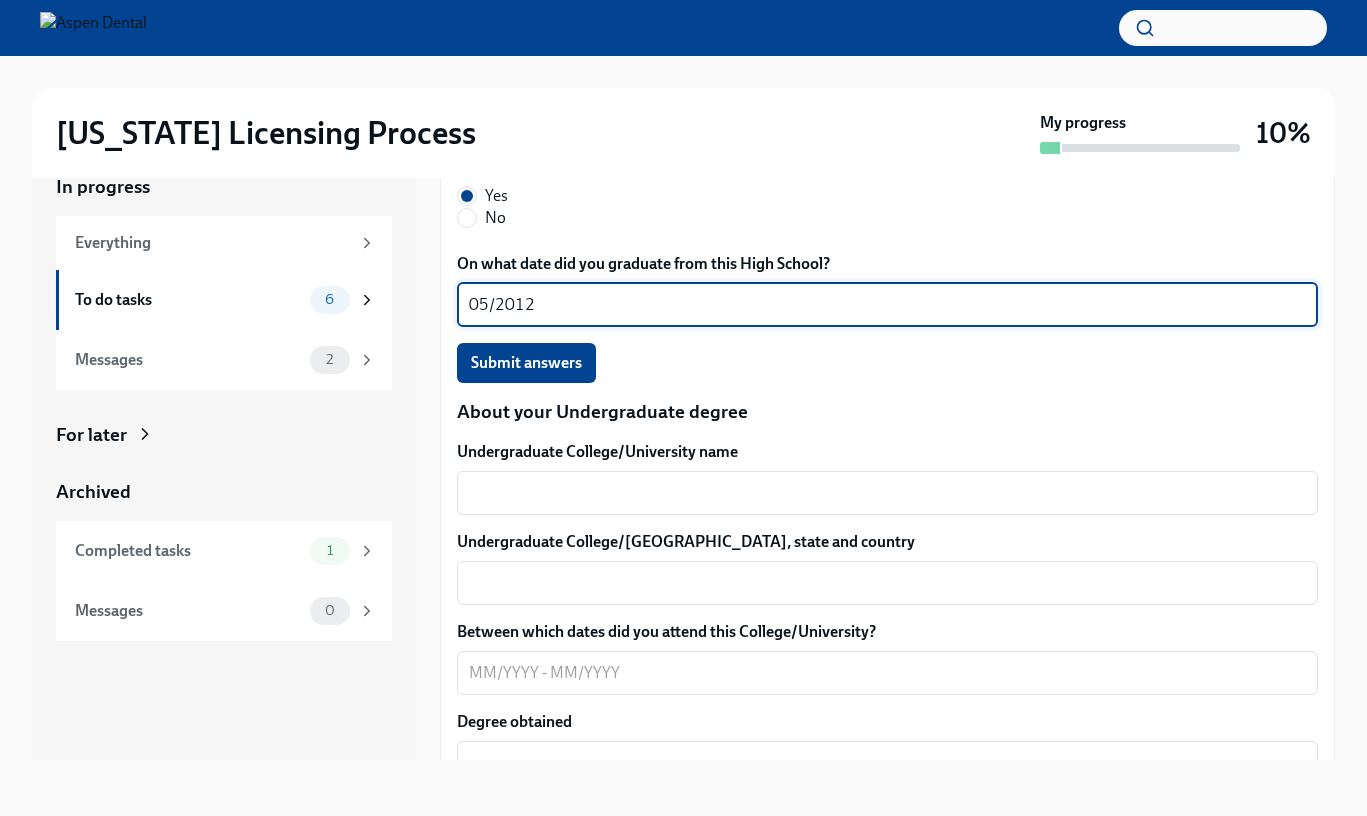 scroll, scrollTop: 2201, scrollLeft: 0, axis: vertical 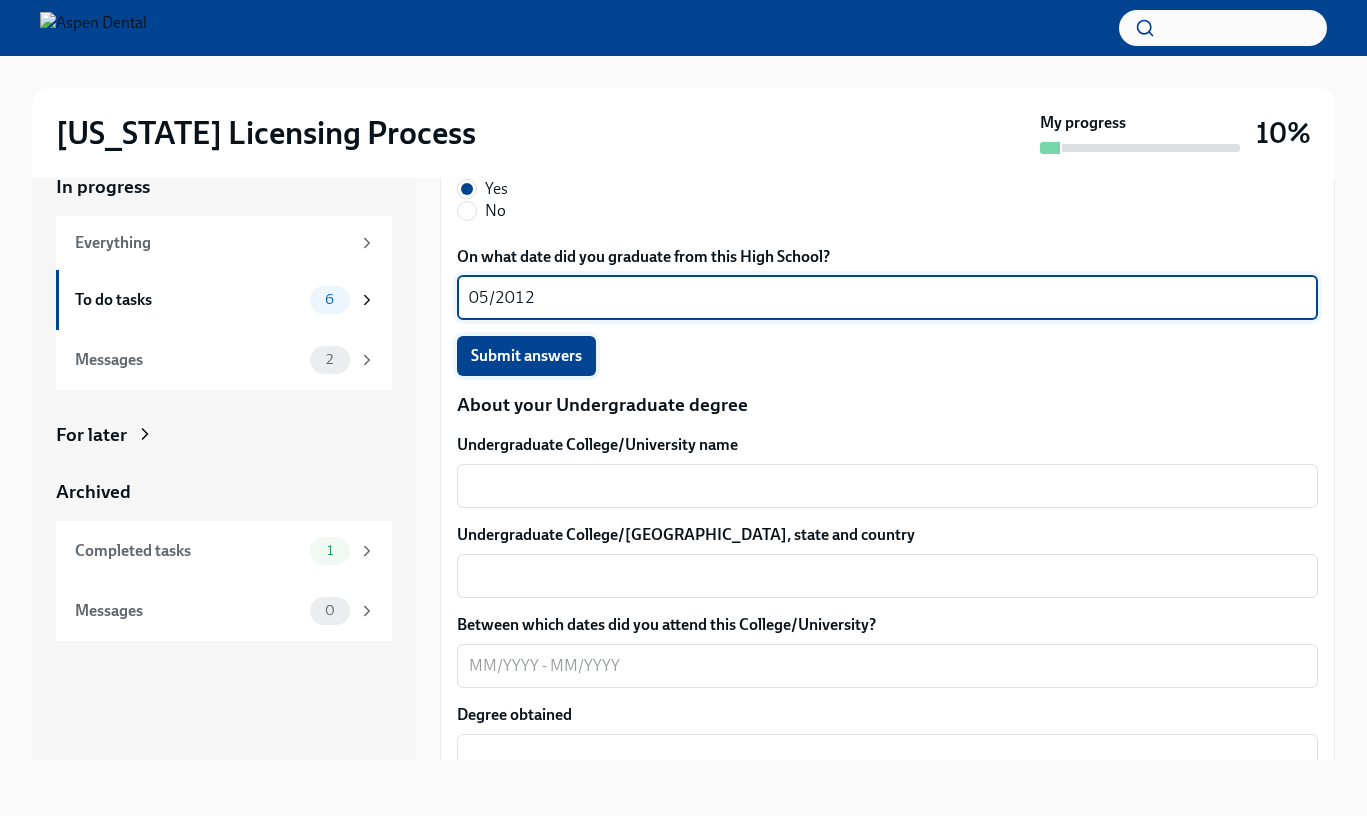 type on "05/2012" 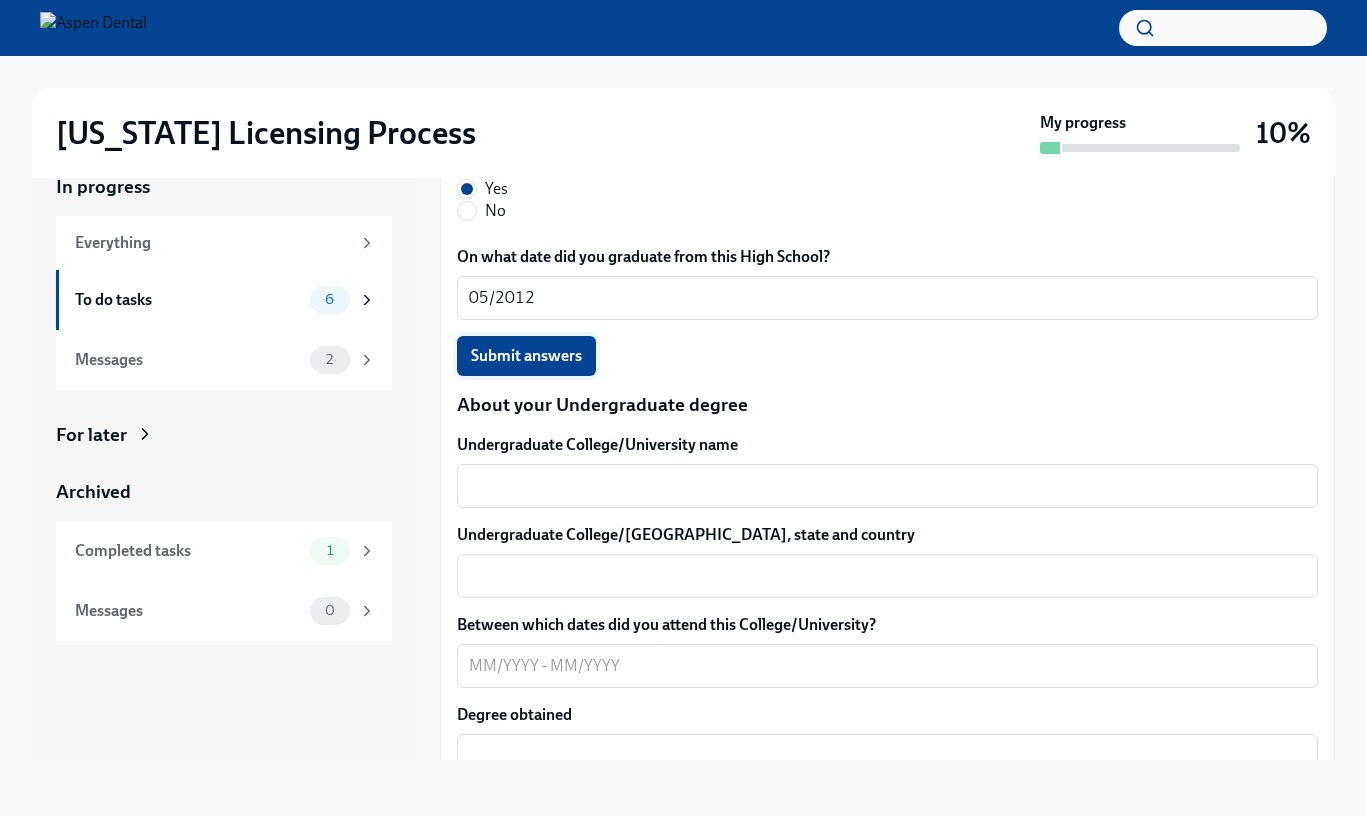 click on "Submit answers" at bounding box center (526, 356) 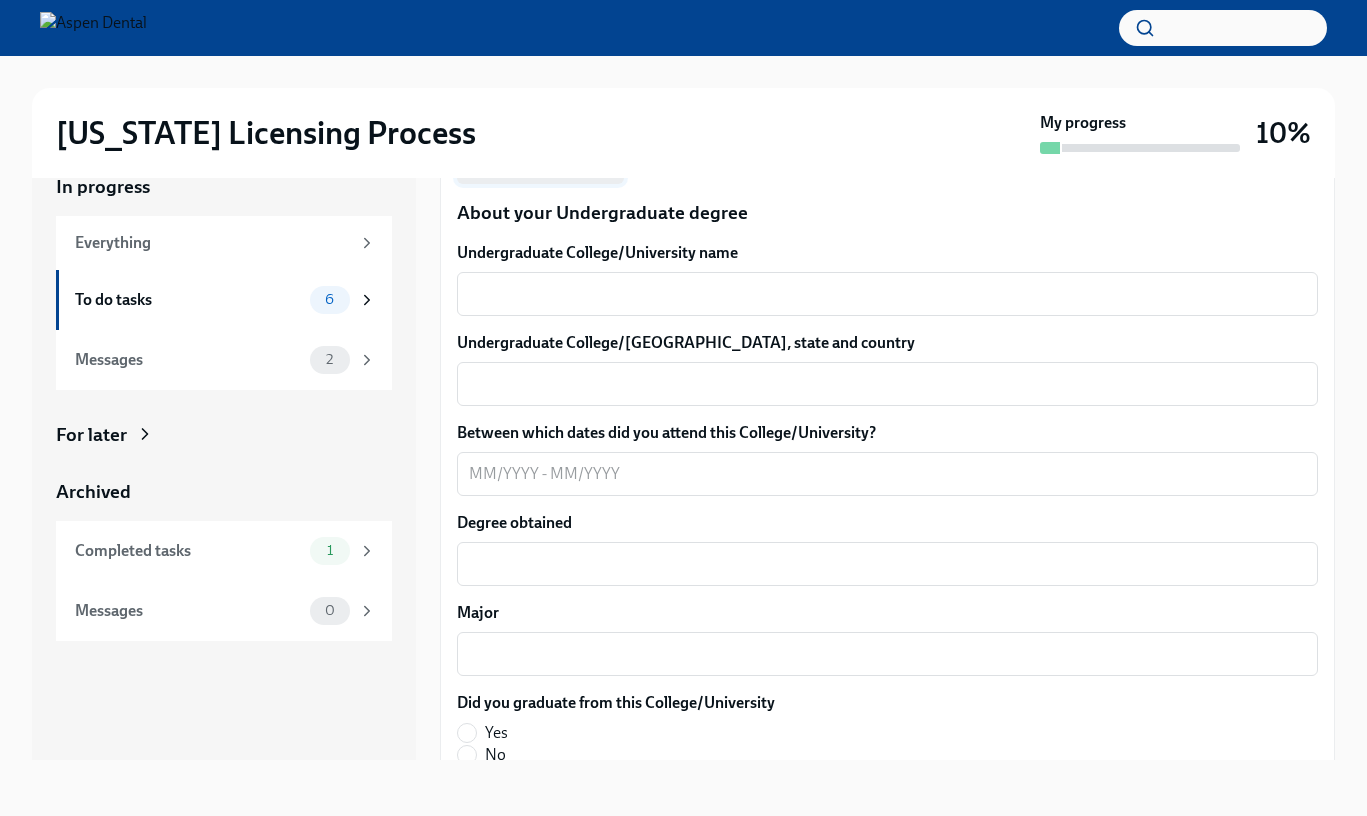 scroll, scrollTop: 2405, scrollLeft: 0, axis: vertical 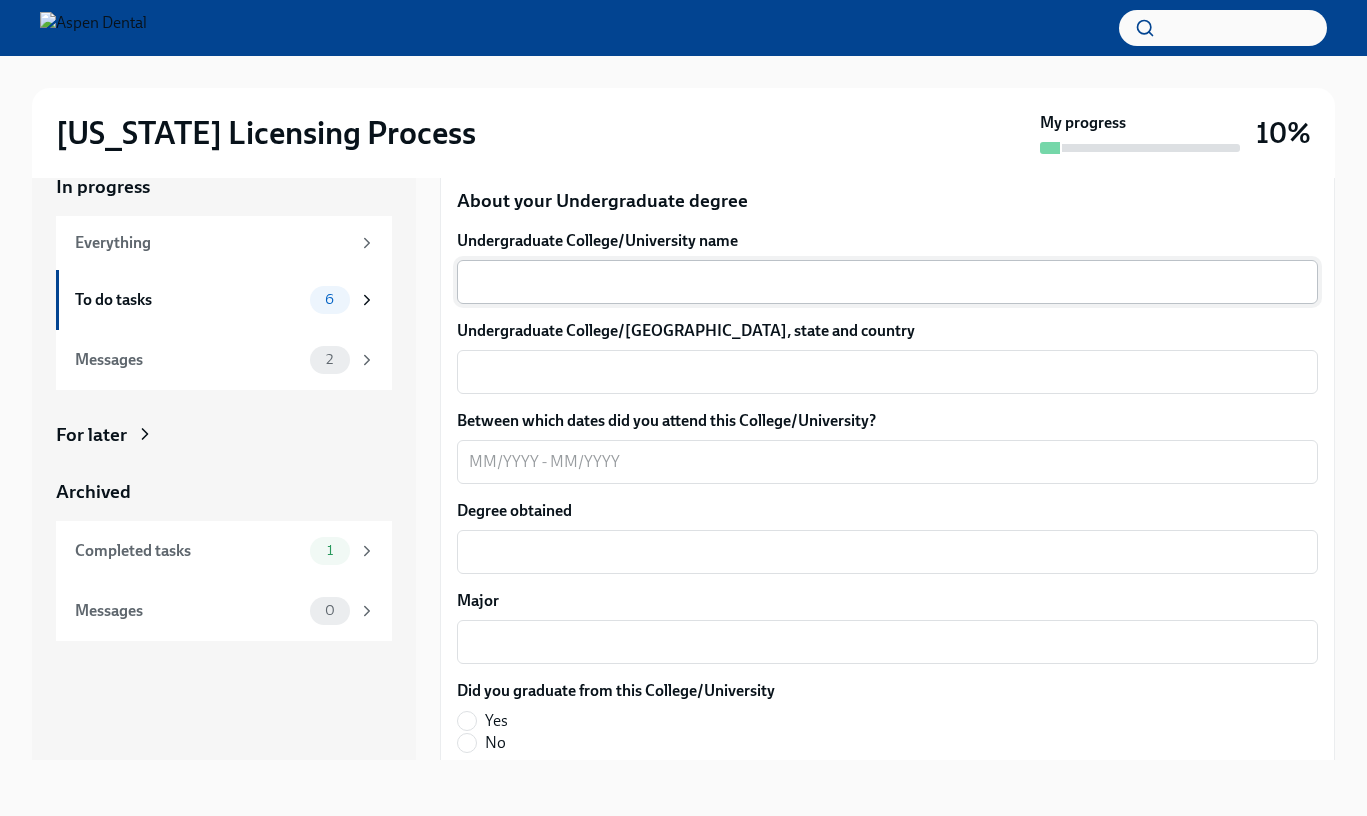 click on "Undergraduate College/University name" at bounding box center [887, 282] 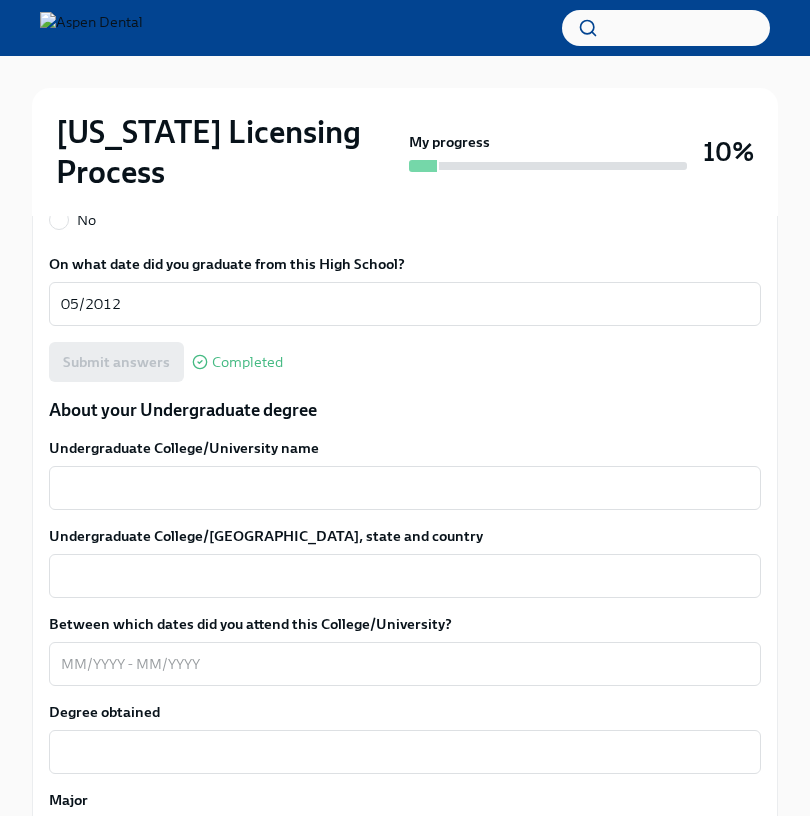 scroll, scrollTop: 1919, scrollLeft: 0, axis: vertical 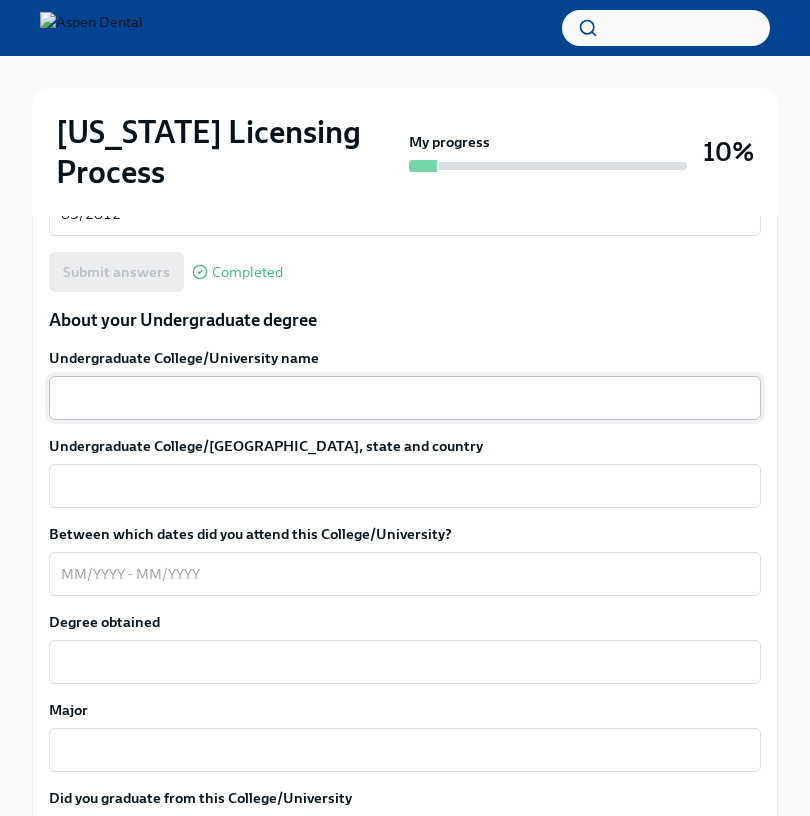 click on "Undergraduate College/University name" at bounding box center [405, 398] 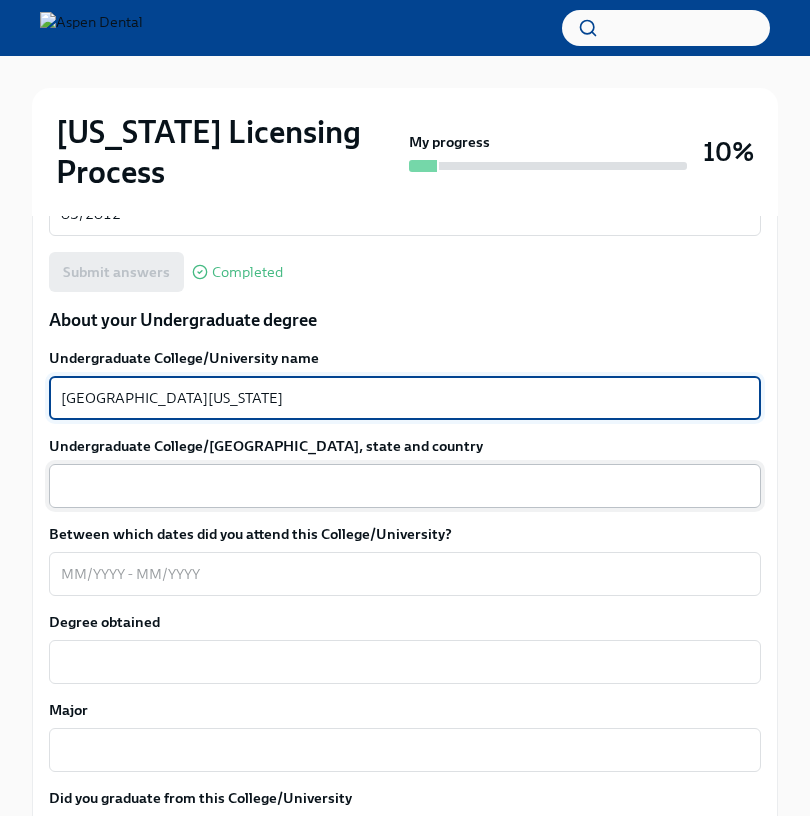type on "[GEOGRAPHIC_DATA][US_STATE]" 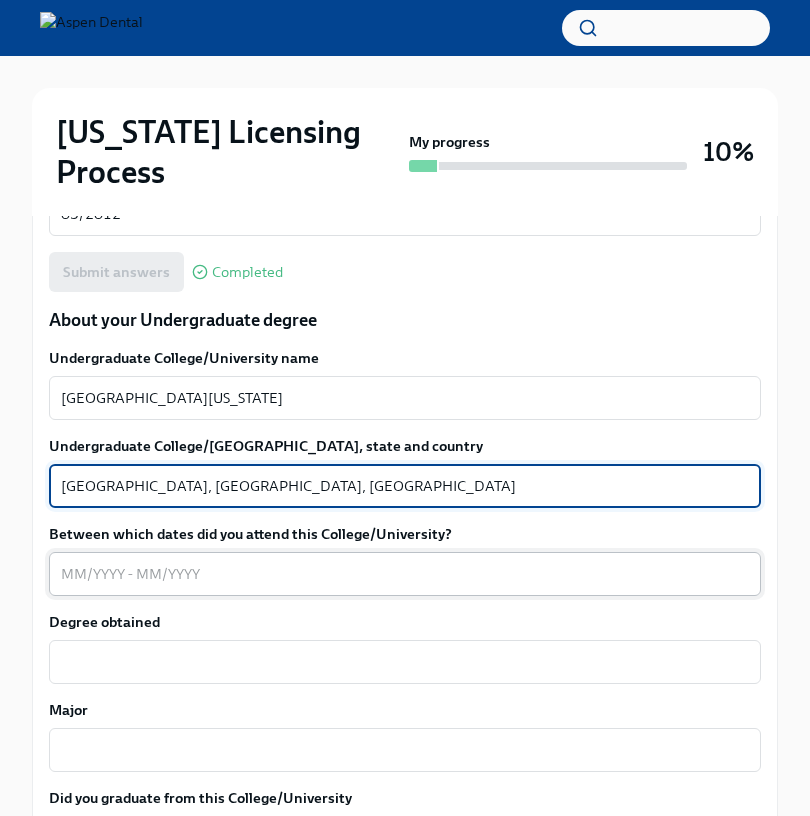 type on "[GEOGRAPHIC_DATA], [GEOGRAPHIC_DATA], [GEOGRAPHIC_DATA]" 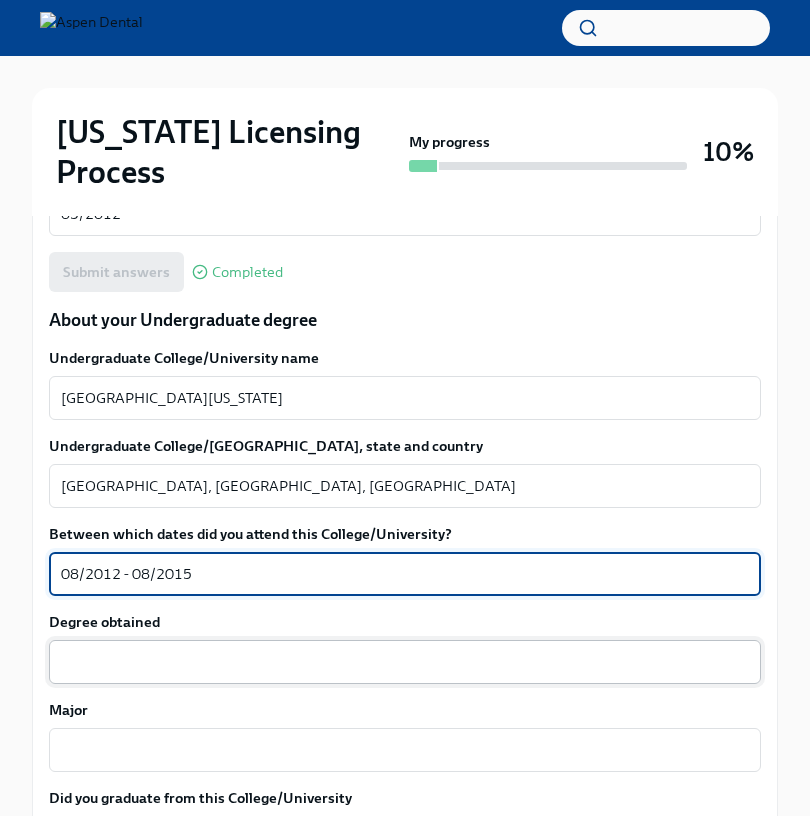 type on "08/2012 - 08/2015" 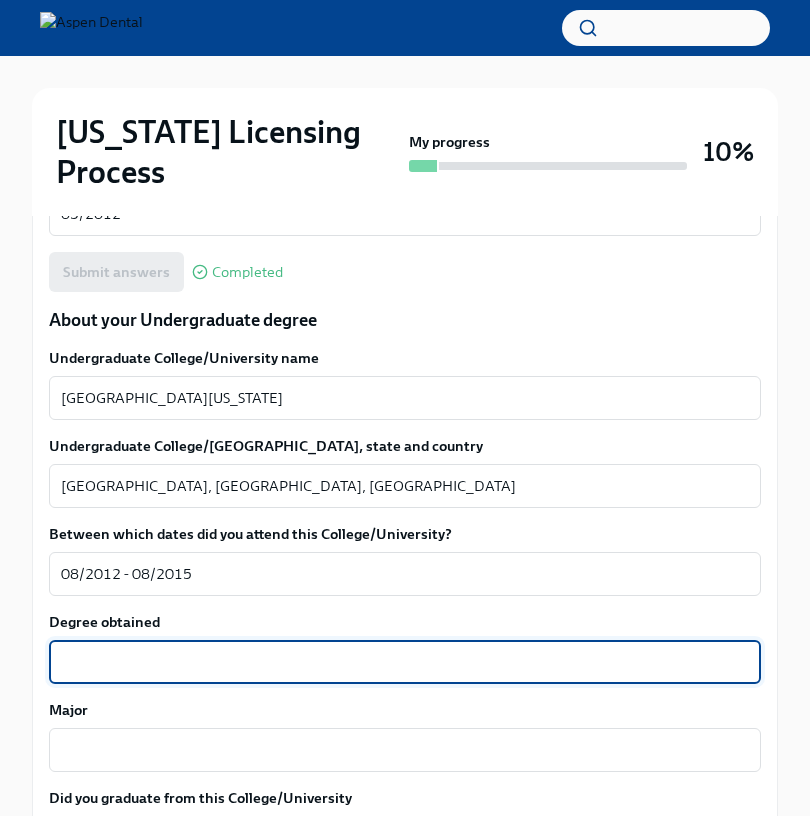 click on "Degree obtained" at bounding box center (405, 662) 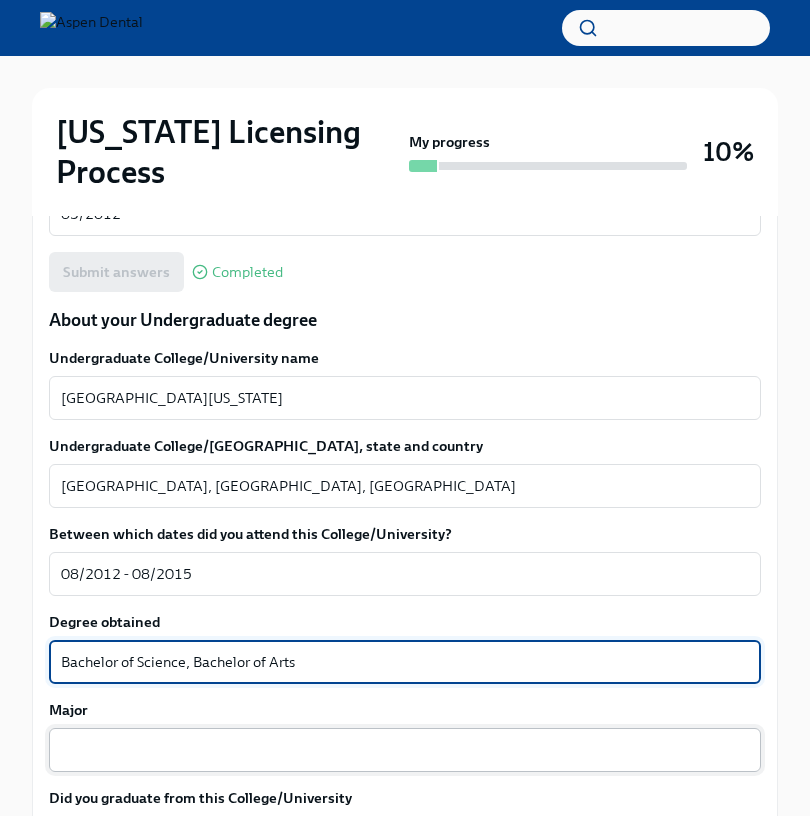 type on "Bachelor of Science, Bachelor of Arts" 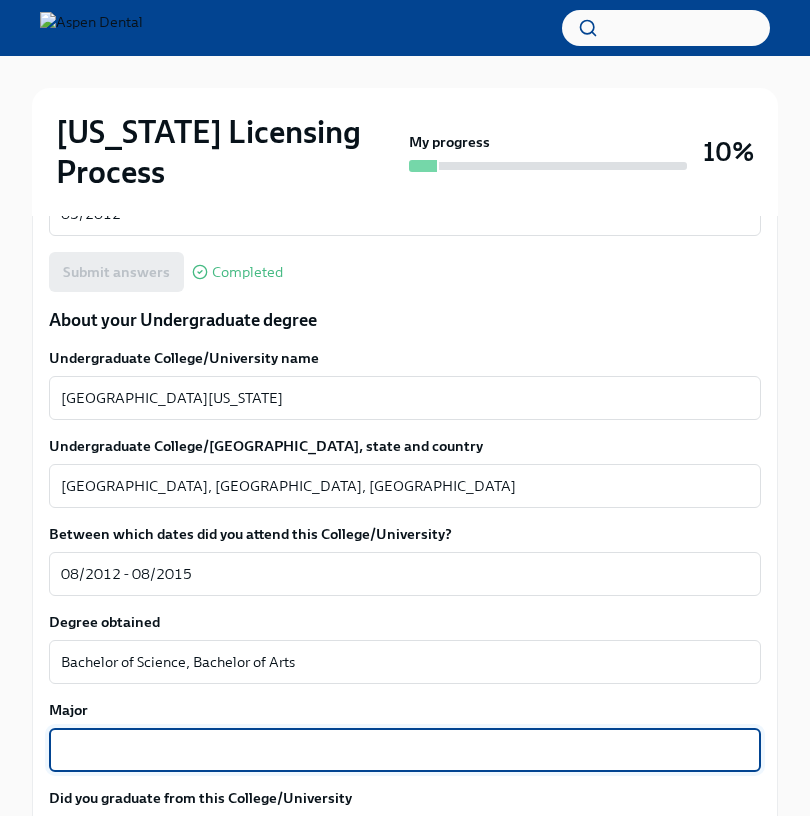 click on "Major" at bounding box center (405, 750) 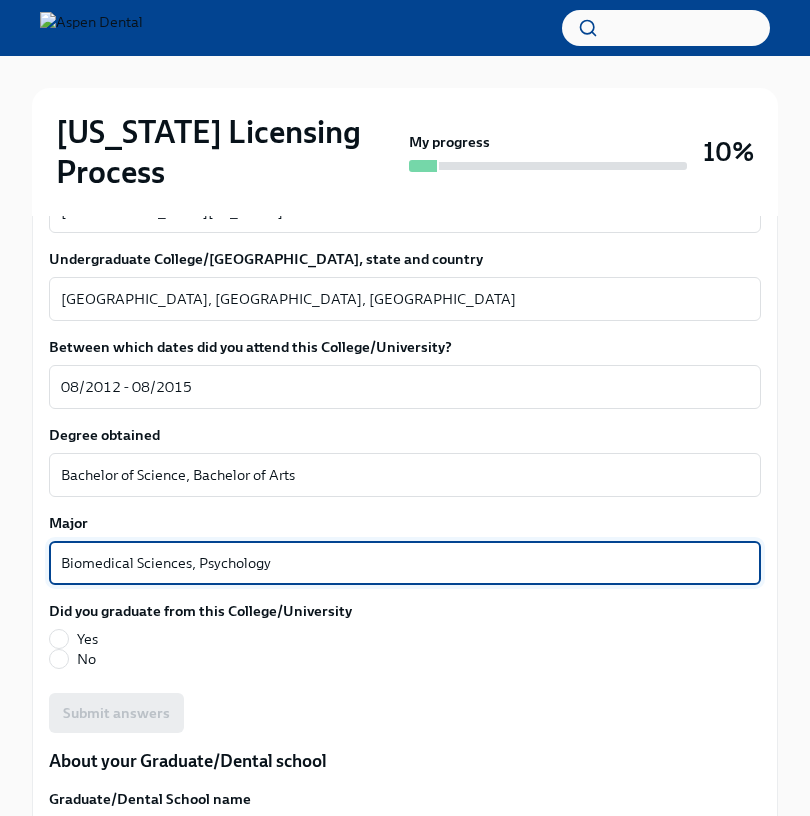 scroll, scrollTop: 2158, scrollLeft: 0, axis: vertical 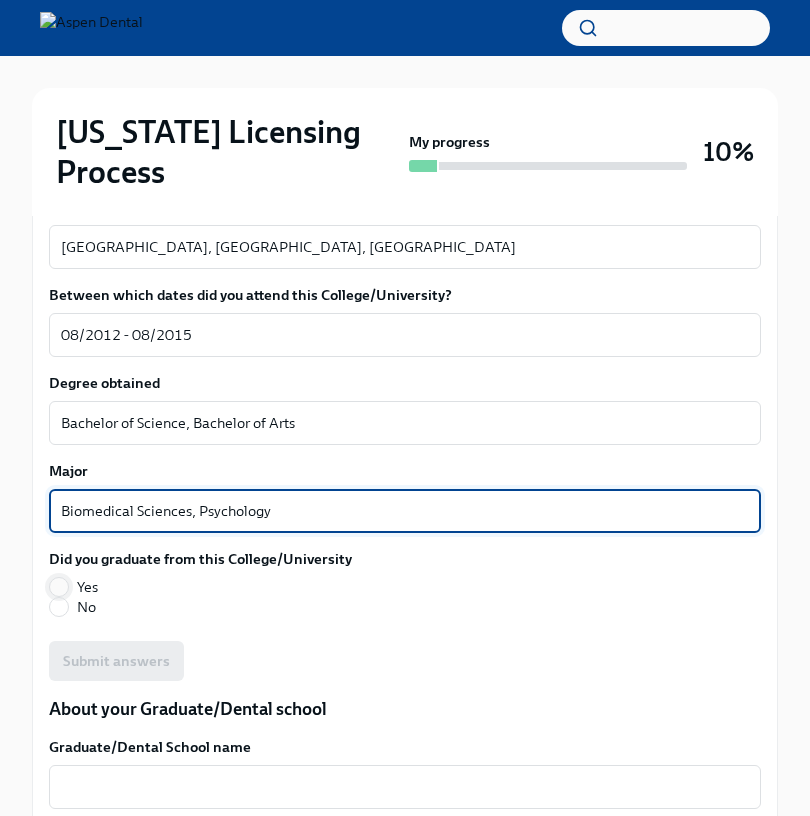 type on "Biomedical Sciences, Psychology" 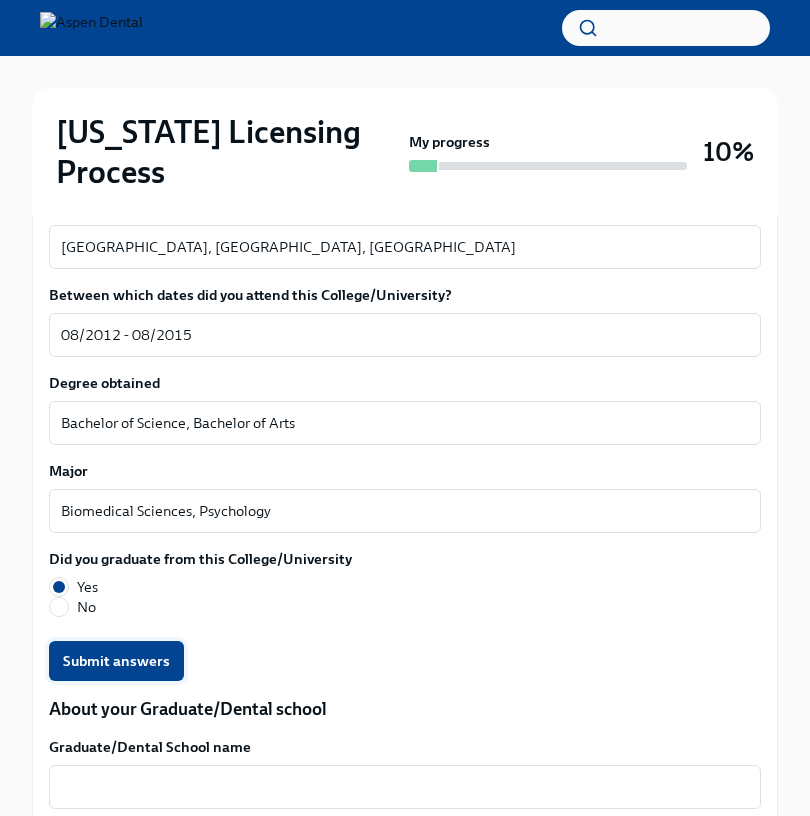 click on "Submit answers" at bounding box center (116, 661) 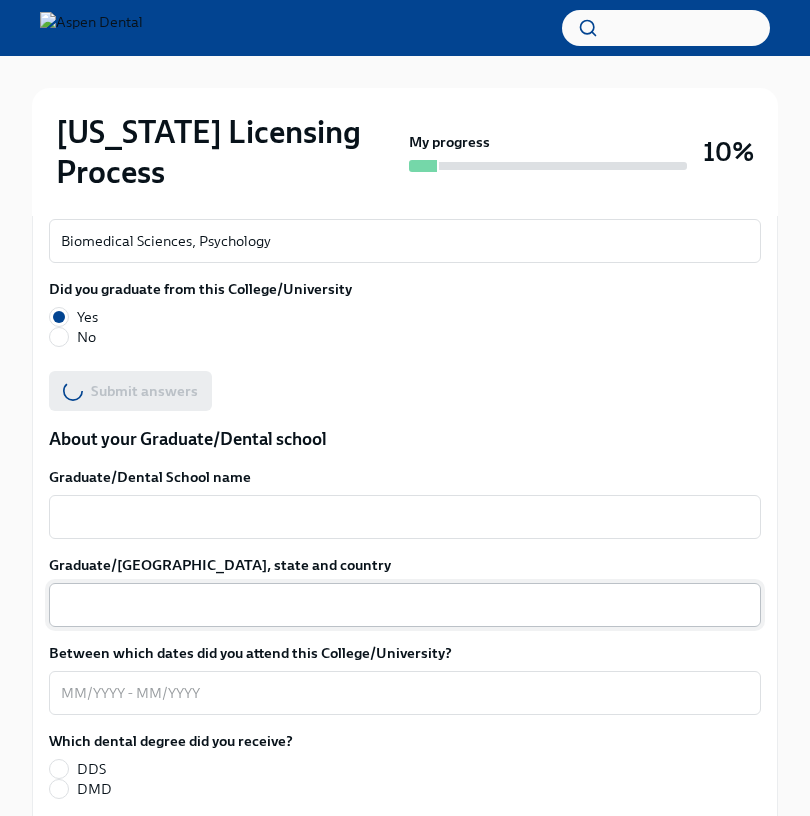 scroll, scrollTop: 2432, scrollLeft: 0, axis: vertical 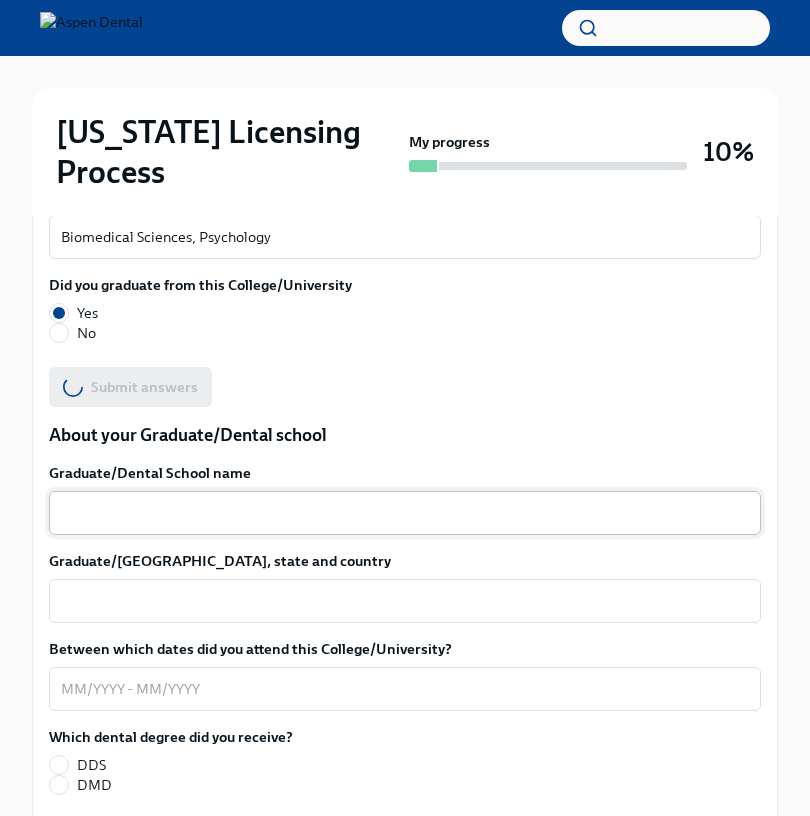 click on "Graduate/Dental School name" at bounding box center (405, 513) 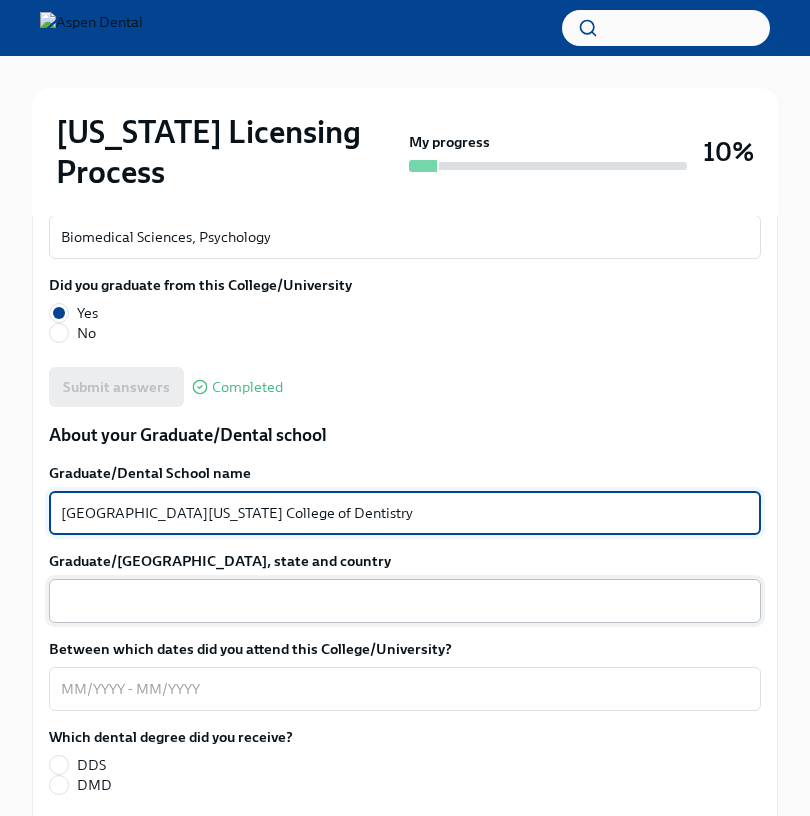 type on "[GEOGRAPHIC_DATA][US_STATE] College of Dentistry" 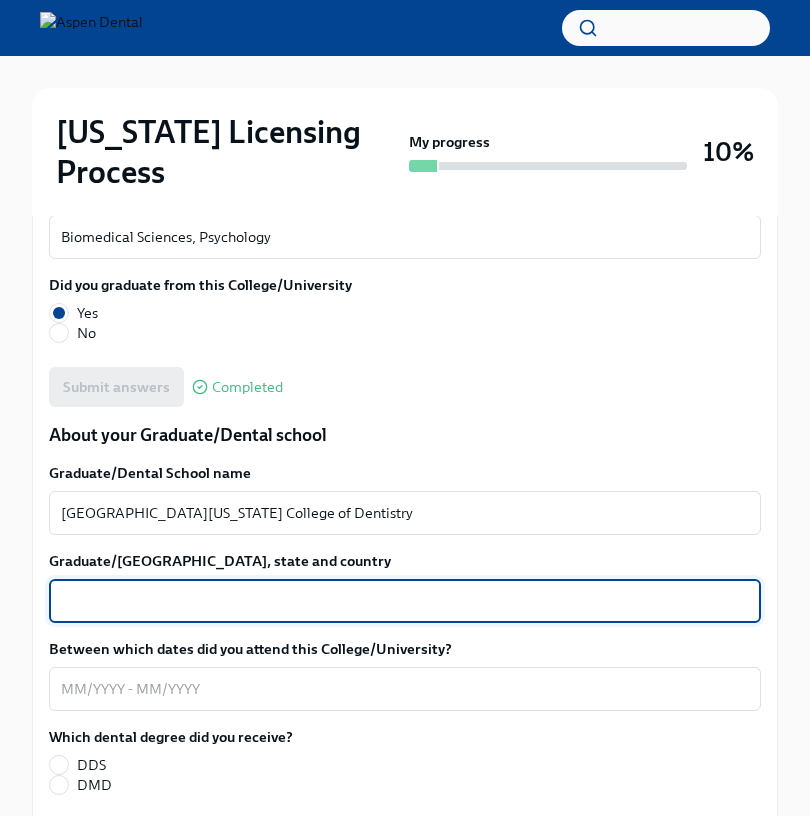 click on "Graduate/[GEOGRAPHIC_DATA], state and country" at bounding box center (405, 601) 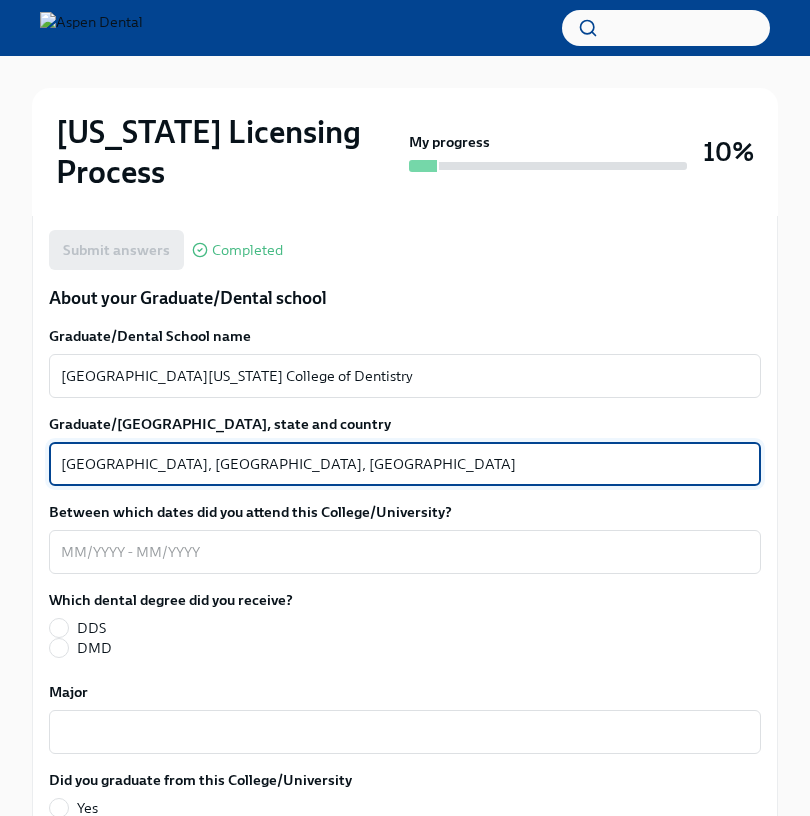 scroll, scrollTop: 2575, scrollLeft: 0, axis: vertical 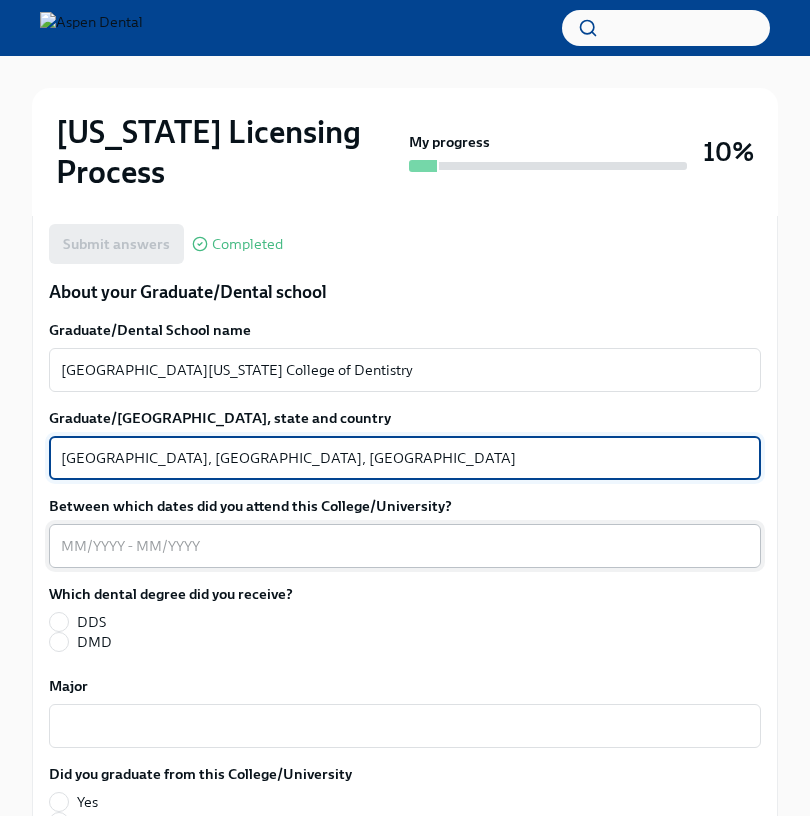 type on "[GEOGRAPHIC_DATA], [GEOGRAPHIC_DATA], [GEOGRAPHIC_DATA]" 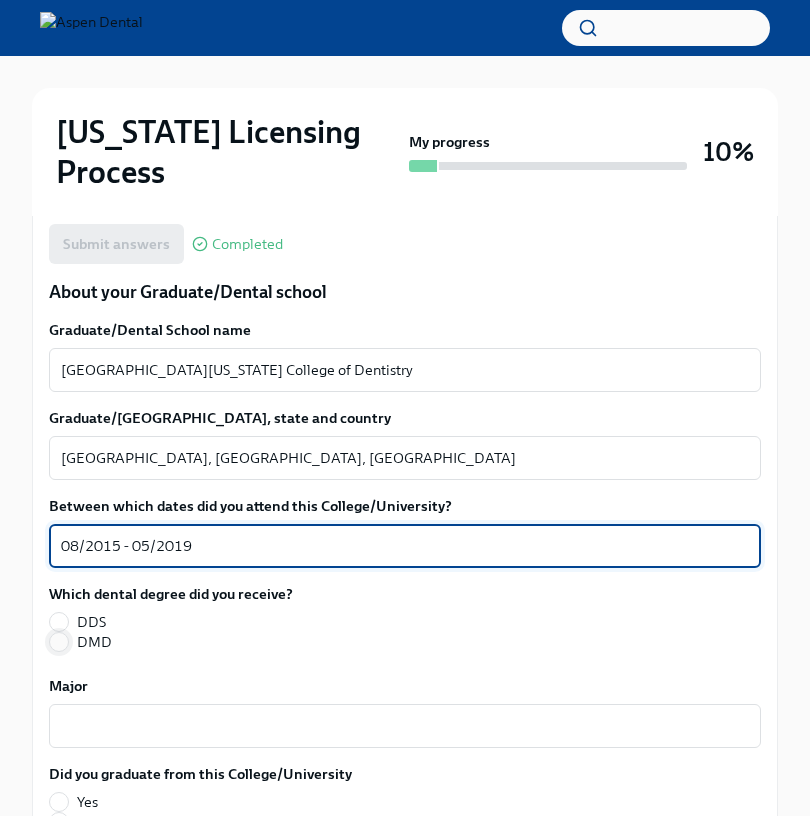 type on "08/2015 - 05/2019" 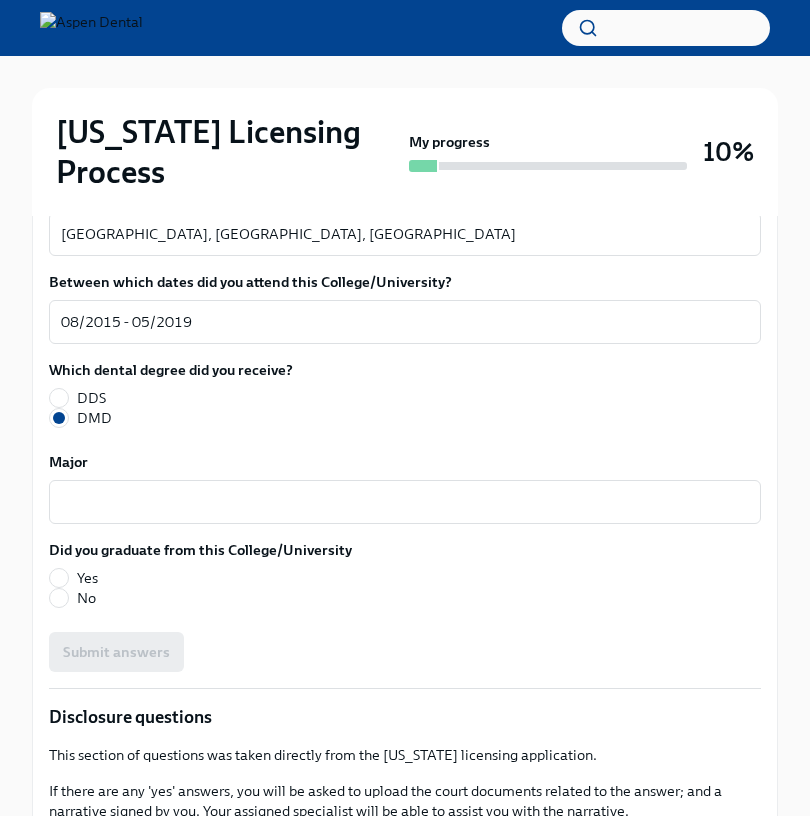 scroll, scrollTop: 2806, scrollLeft: 0, axis: vertical 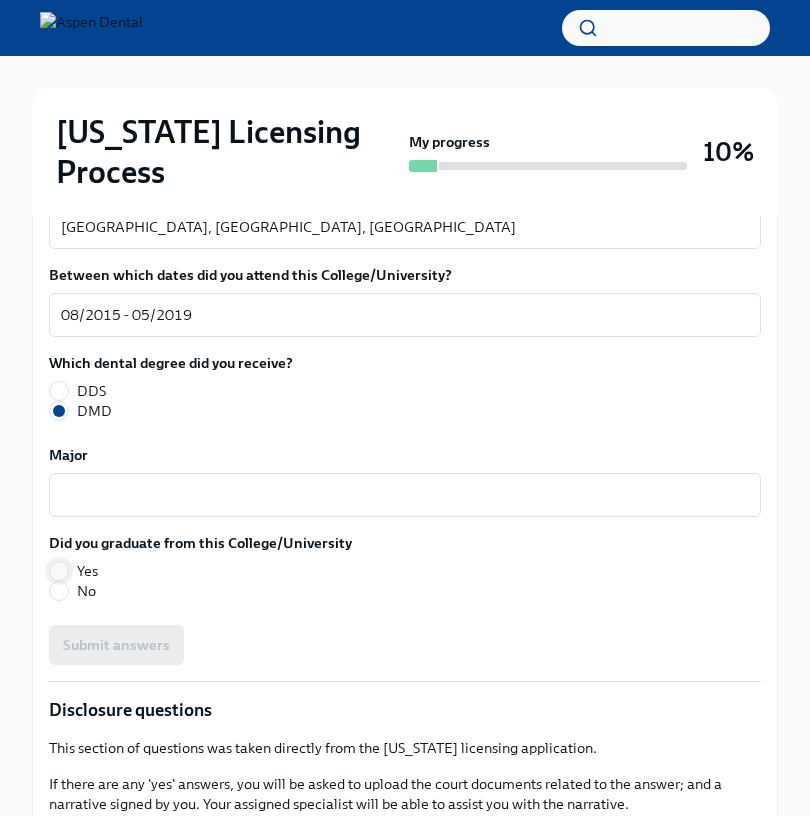 click on "Yes" at bounding box center (59, 571) 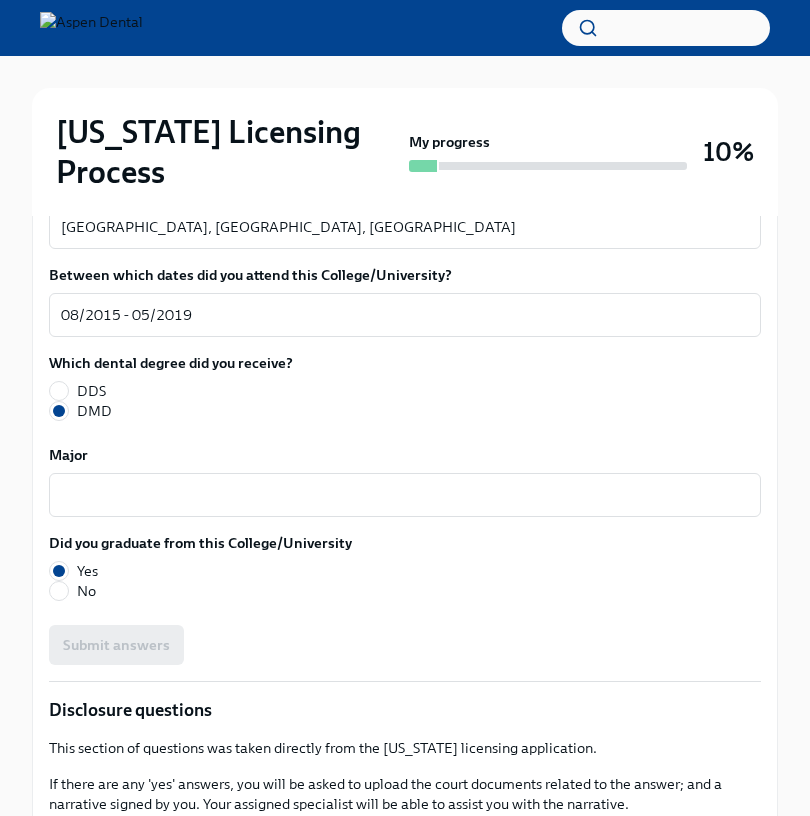 click on "Graduate/Dental School name [GEOGRAPHIC_DATA][US_STATE] College of Dentistry x ​ Graduate/[GEOGRAPHIC_DATA], state and country [GEOGRAPHIC_DATA], [GEOGRAPHIC_DATA], [GEOGRAPHIC_DATA] x ​ Between which dates did you attend this College/University? 08/2015 - 05/2019 x ​ Which dental degree did you receive? DDS DMD Major x ​ Did you graduate from this College/University Yes No Submit answers" at bounding box center [405, 377] 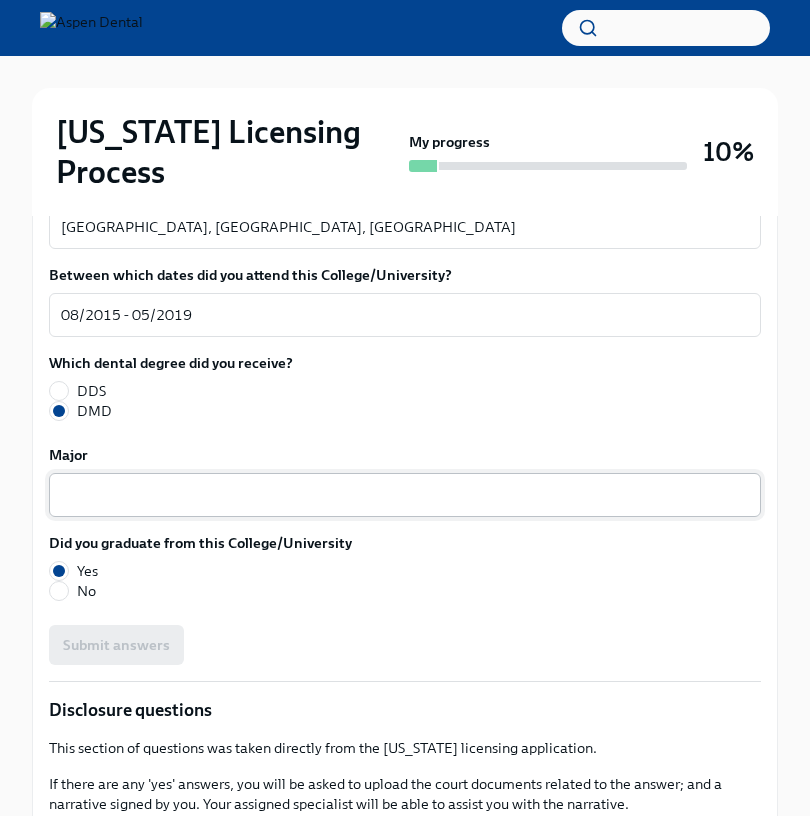 click on "x ​" at bounding box center [405, 495] 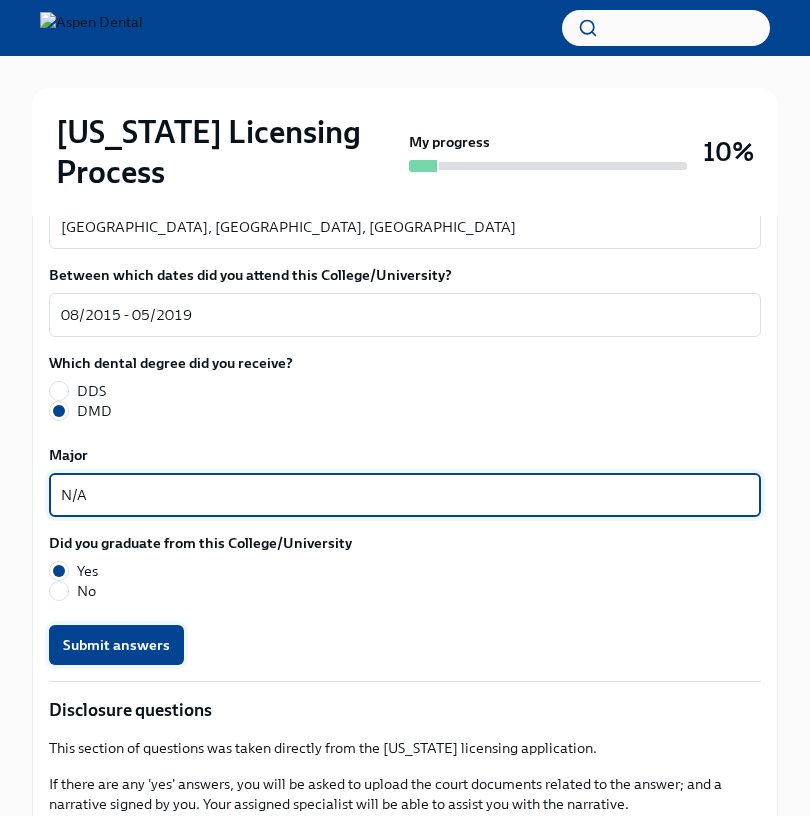 type on "N/A" 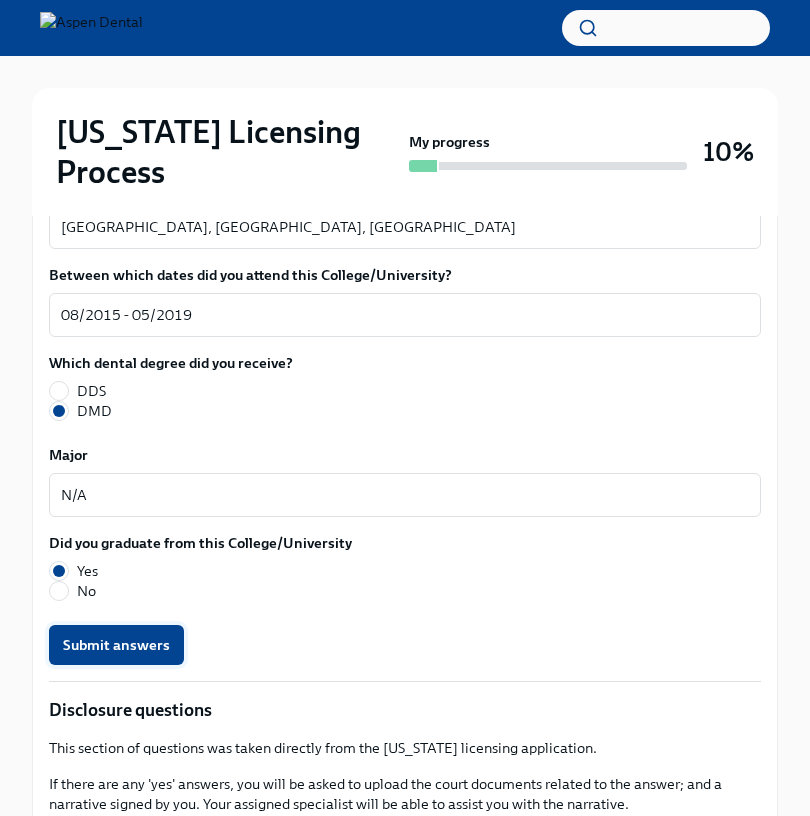 click on "Submit answers" at bounding box center (116, 645) 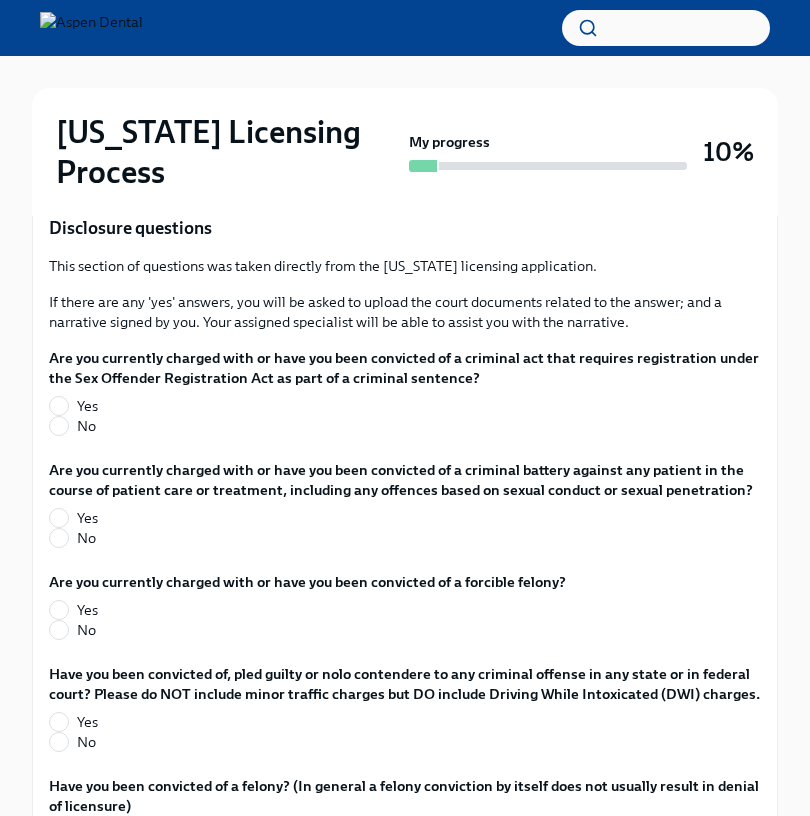 scroll, scrollTop: 3324, scrollLeft: 0, axis: vertical 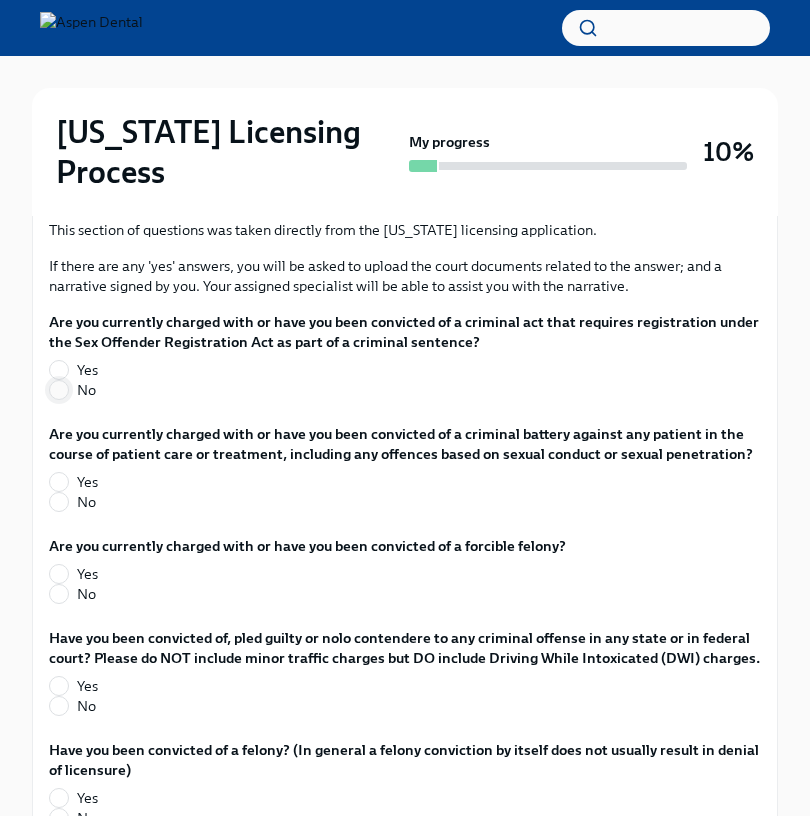 click on "No" at bounding box center [59, 390] 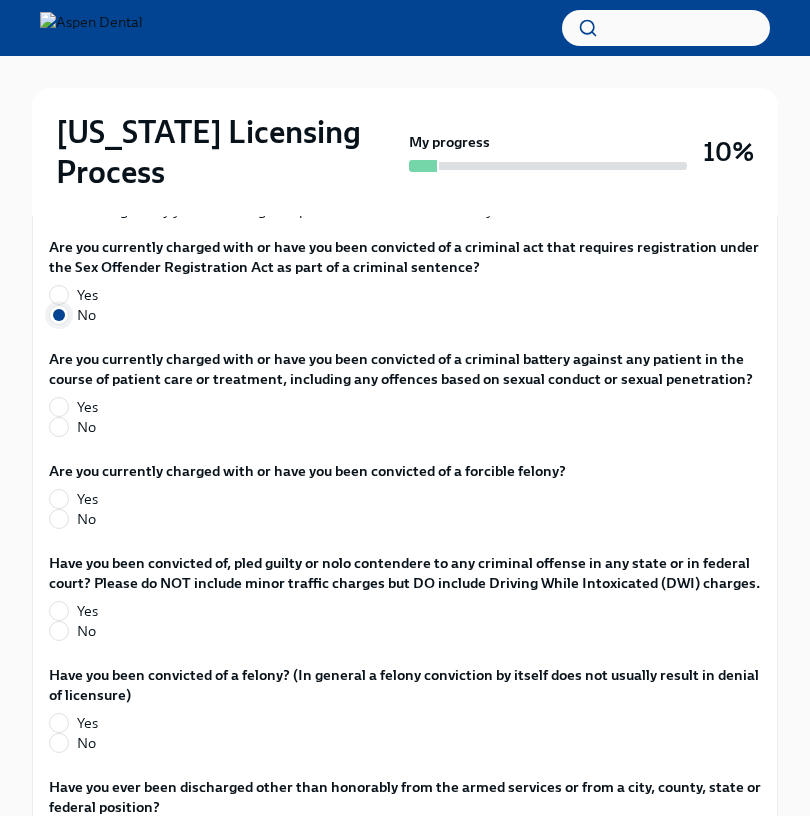 scroll, scrollTop: 3401, scrollLeft: 0, axis: vertical 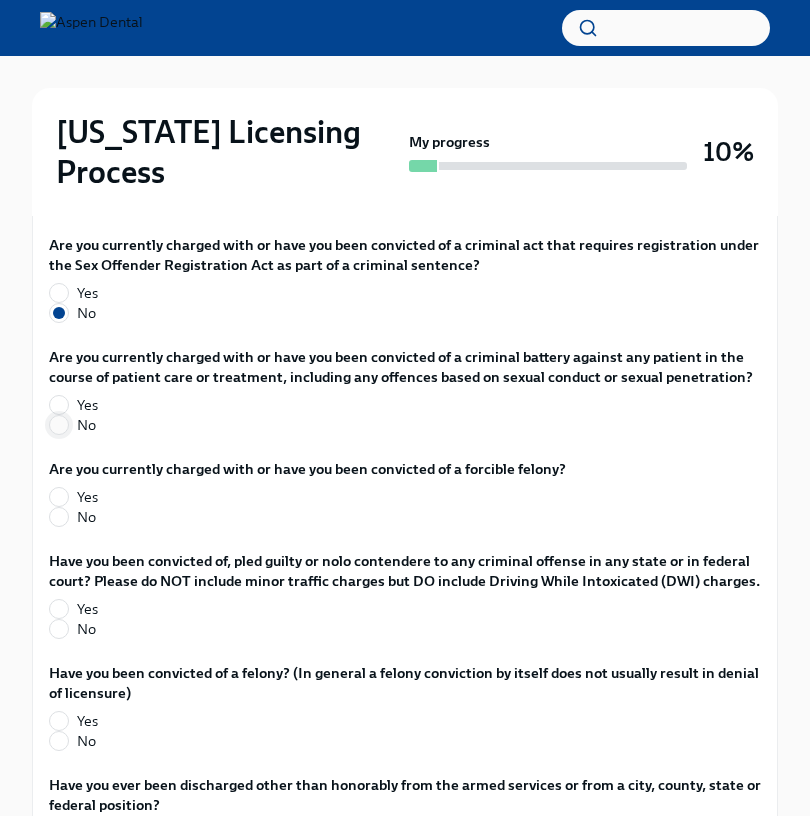 click on "No" at bounding box center (59, 425) 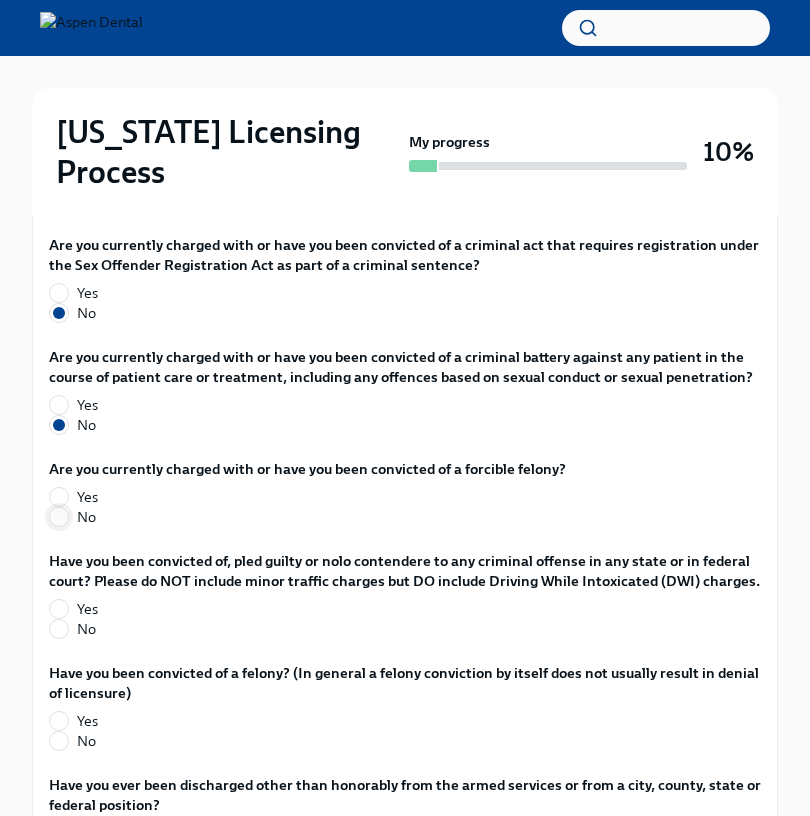 click on "No" at bounding box center [59, 517] 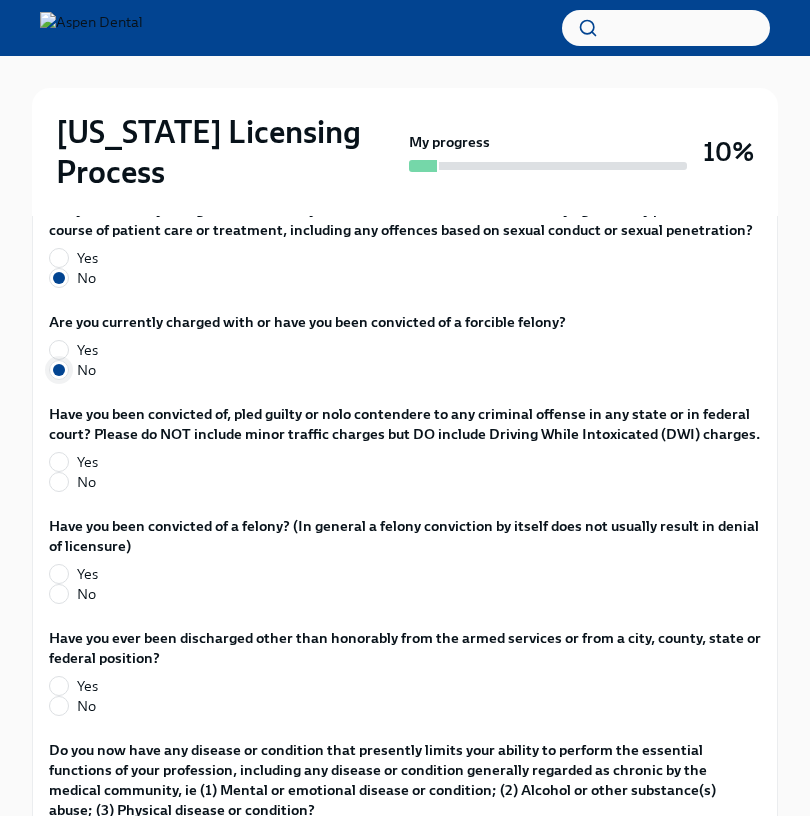 scroll, scrollTop: 3556, scrollLeft: 0, axis: vertical 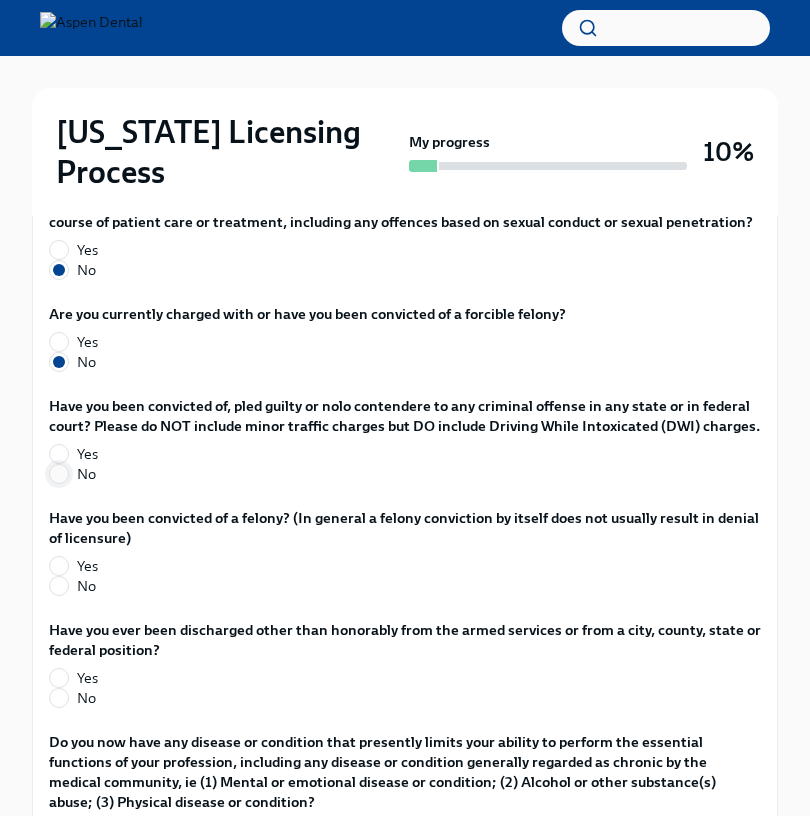 click on "No" at bounding box center (59, 474) 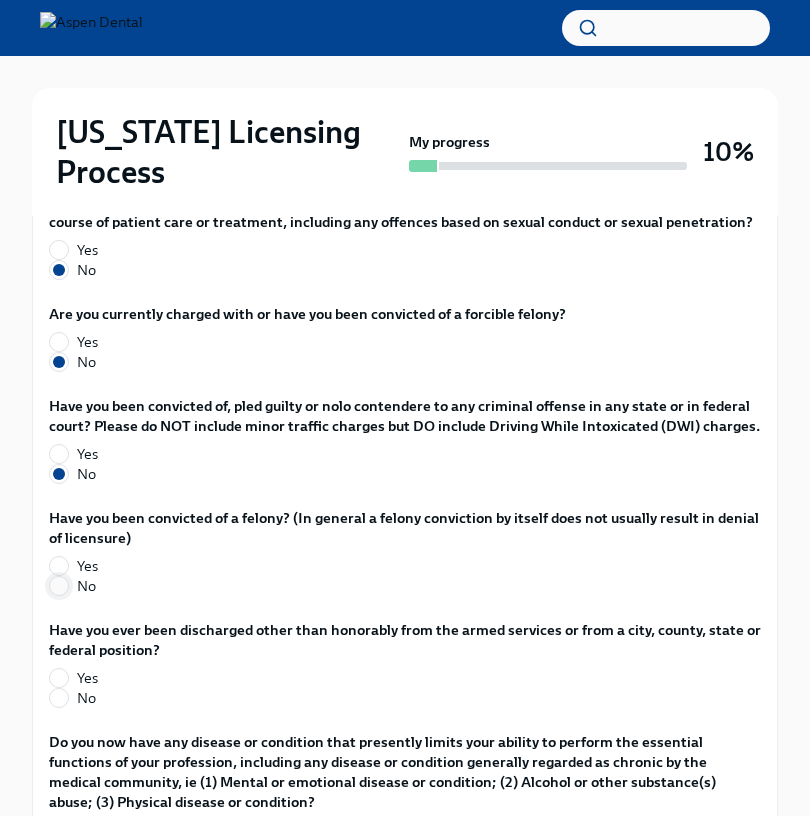 click on "No" at bounding box center (59, 586) 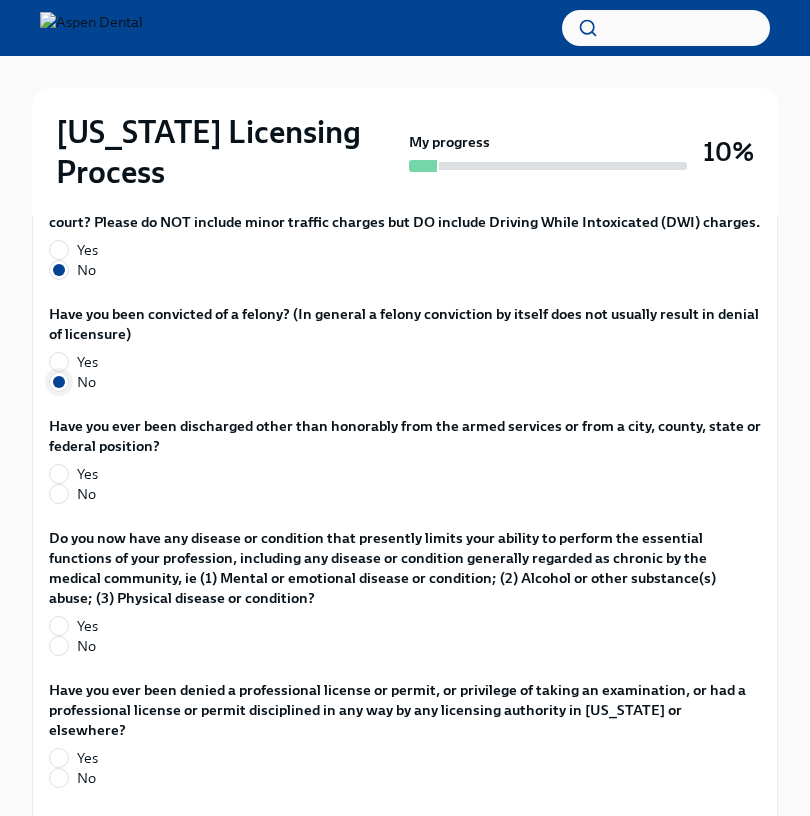 scroll, scrollTop: 3762, scrollLeft: 0, axis: vertical 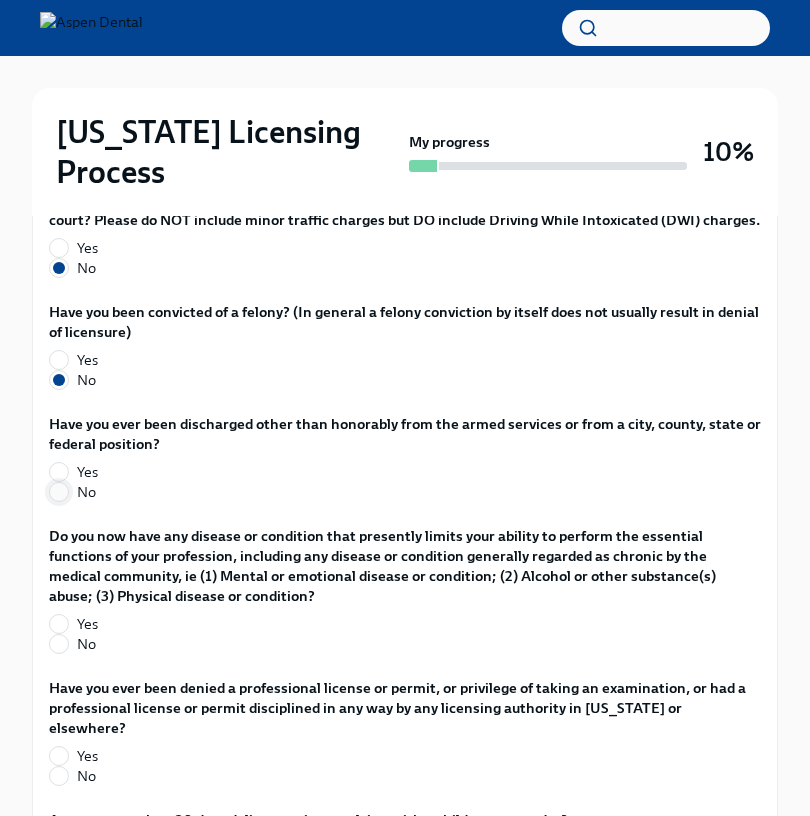 click on "No" at bounding box center (59, 492) 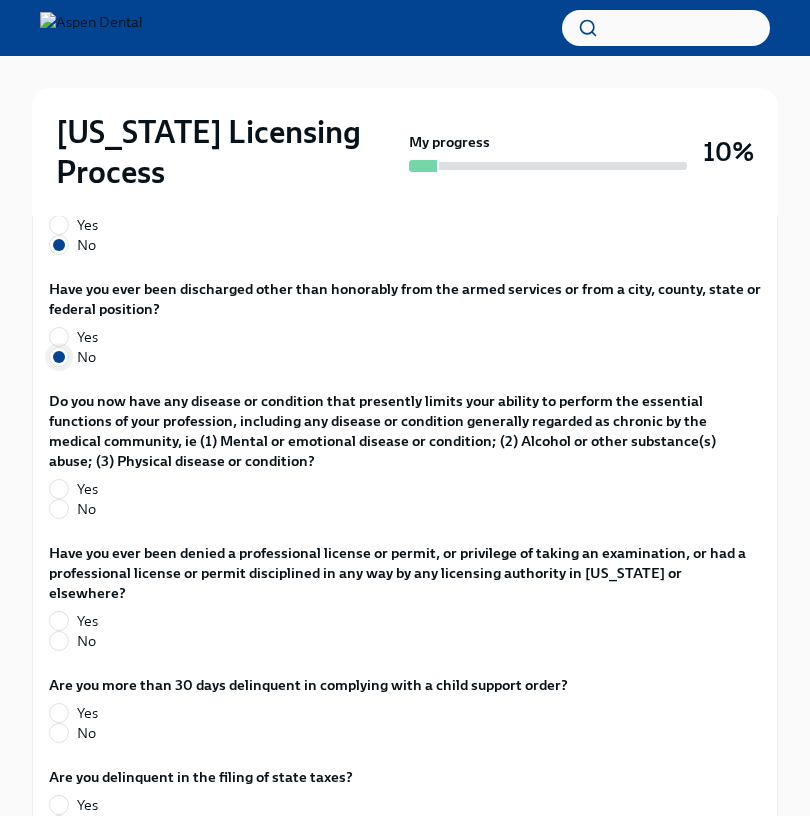 scroll, scrollTop: 3899, scrollLeft: 0, axis: vertical 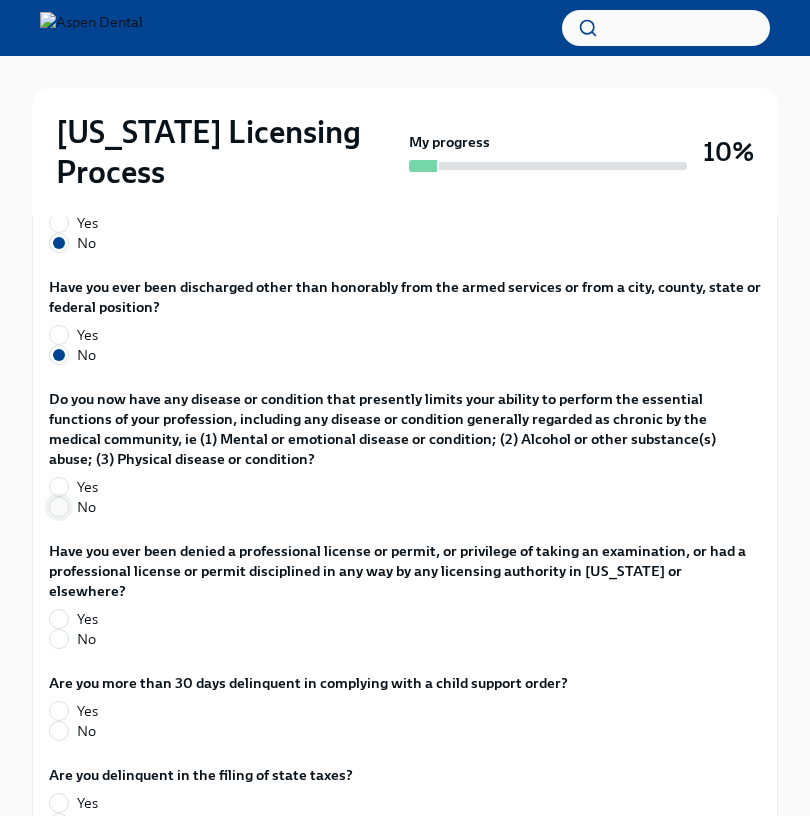 click on "No" at bounding box center (59, 507) 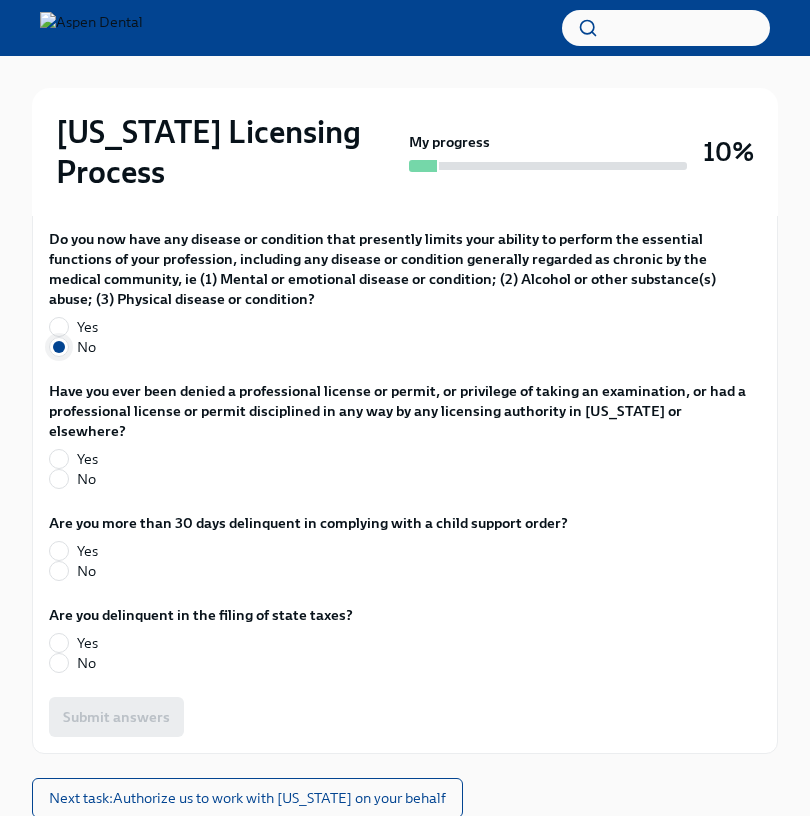 scroll, scrollTop: 4060, scrollLeft: 0, axis: vertical 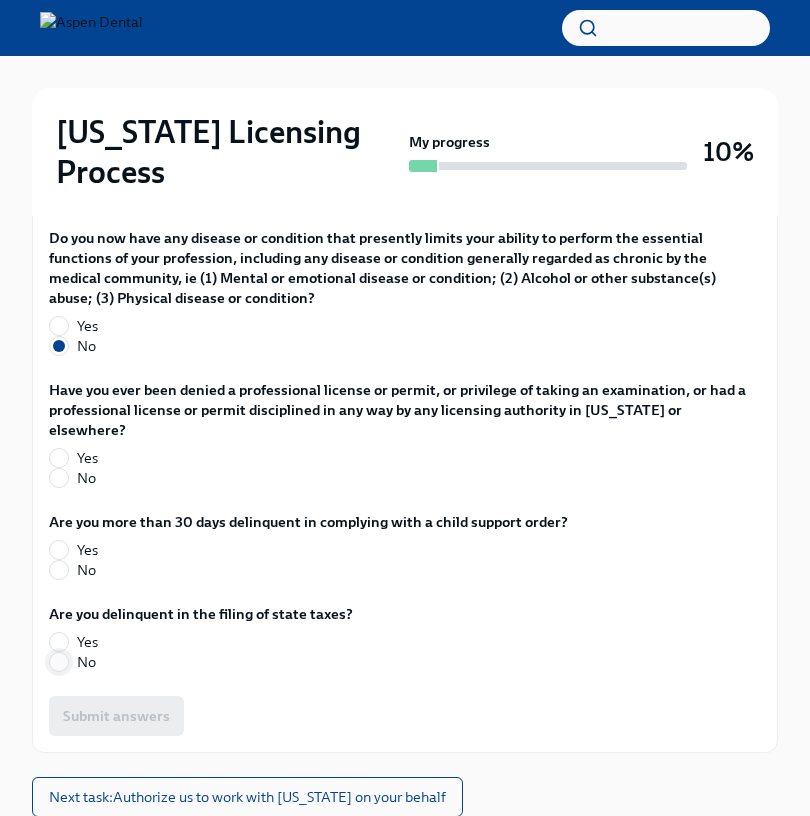 click on "No" at bounding box center [59, 662] 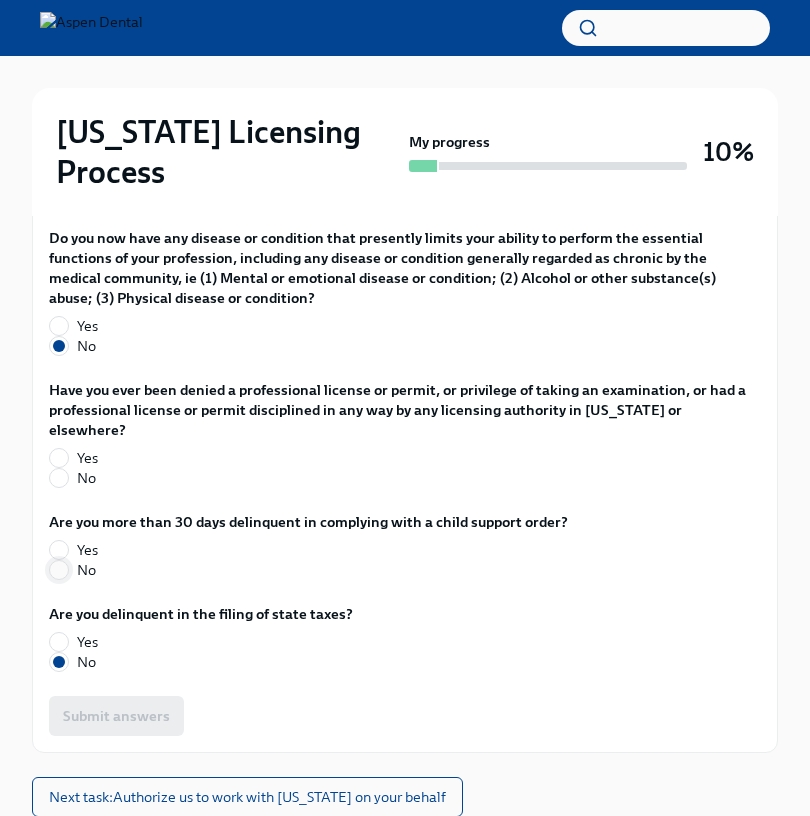 click on "No" at bounding box center (59, 570) 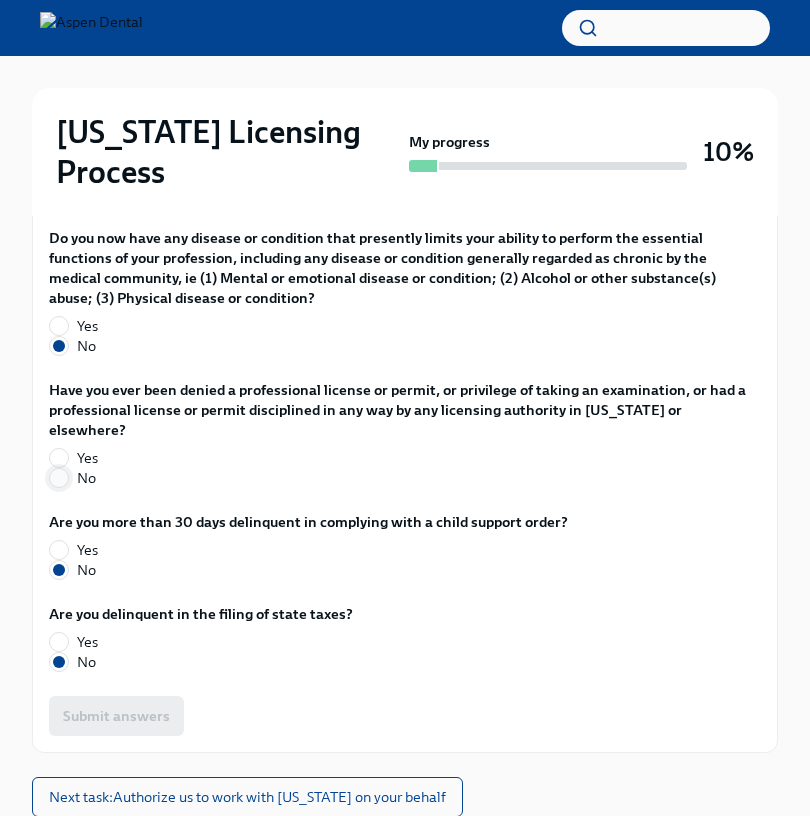 click on "No" at bounding box center [59, 478] 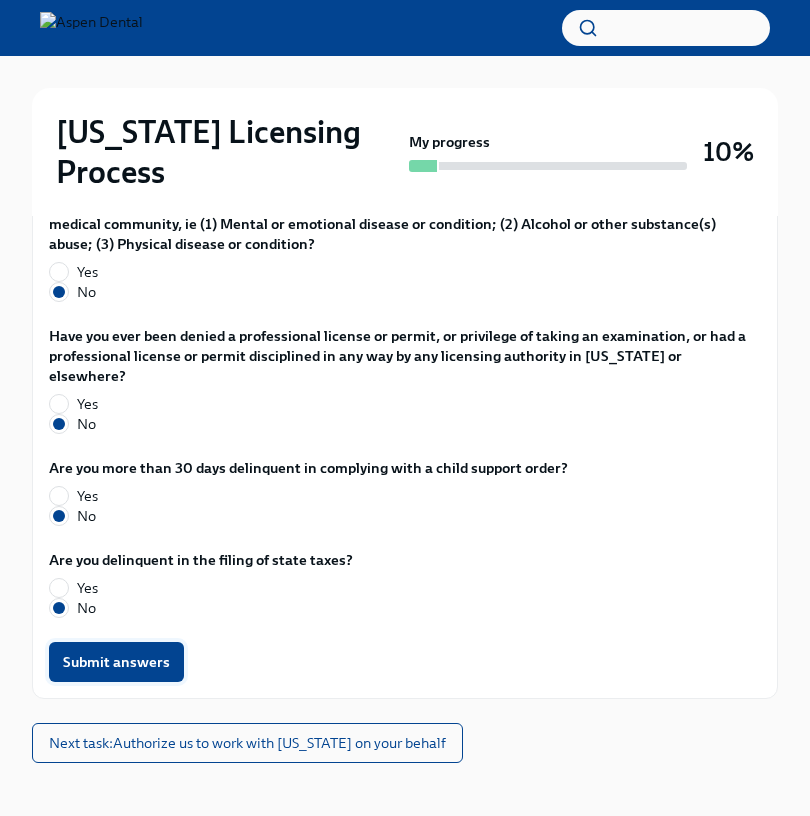 scroll, scrollTop: 4113, scrollLeft: 0, axis: vertical 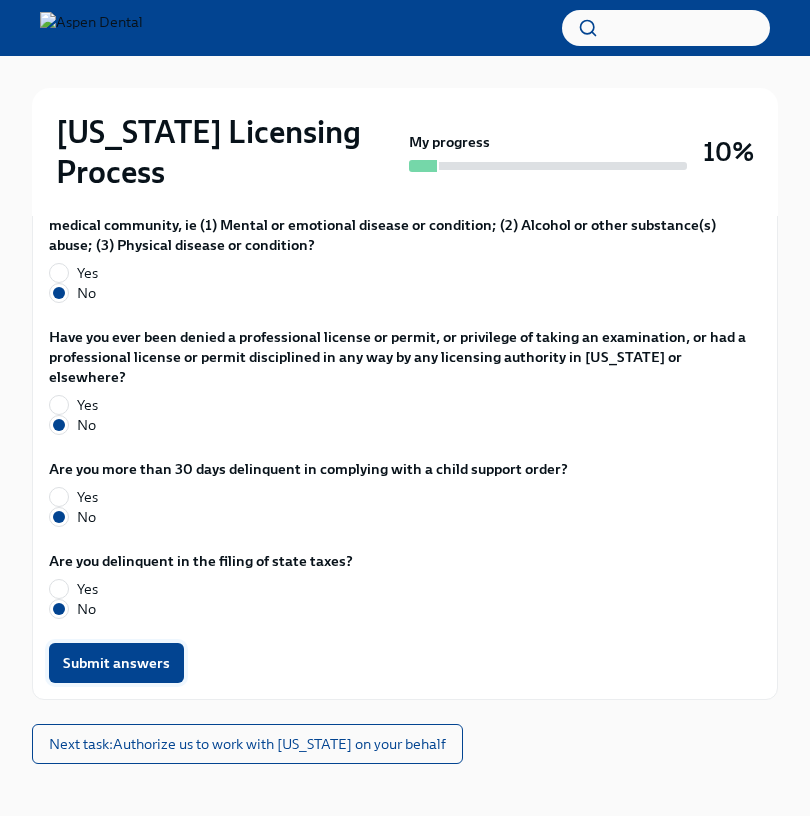click on "Submit answers" at bounding box center [116, 663] 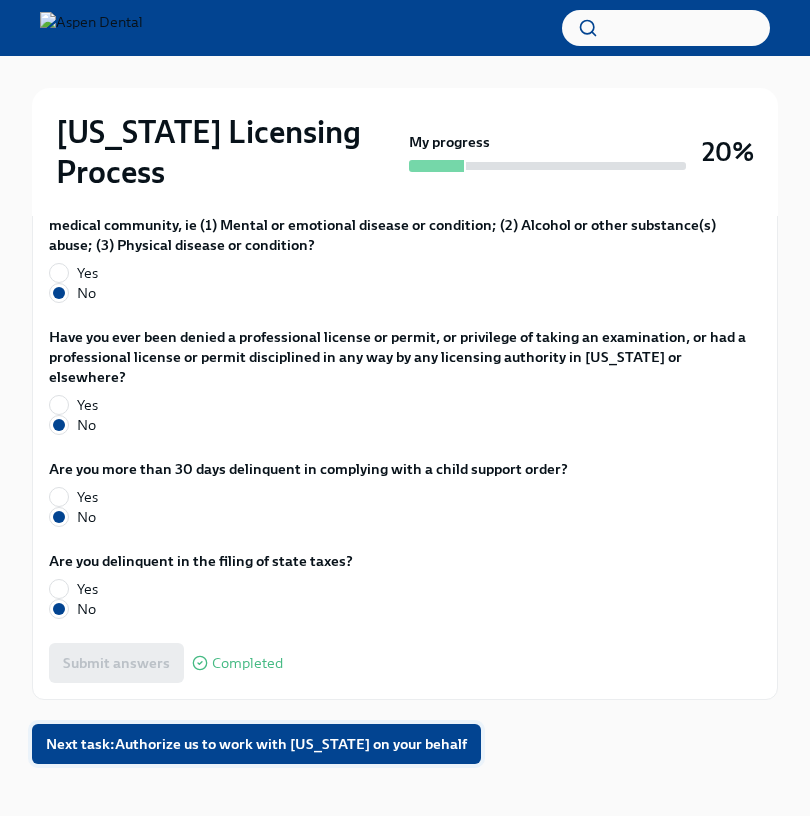 click on "Next task :  Authorize us to work with [US_STATE] on your behalf" at bounding box center (256, 744) 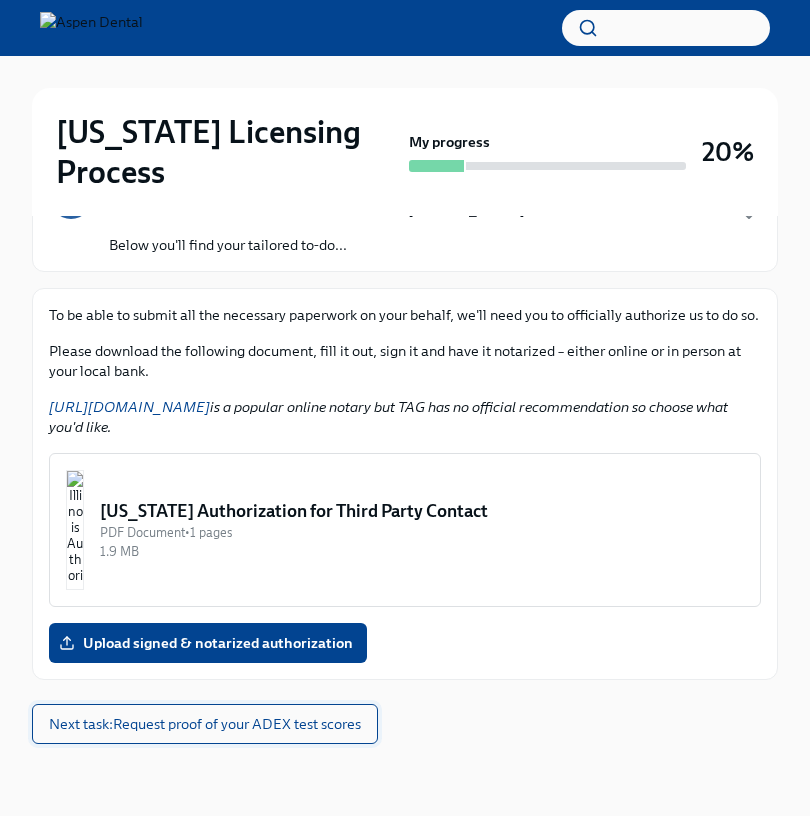 scroll, scrollTop: 278, scrollLeft: 0, axis: vertical 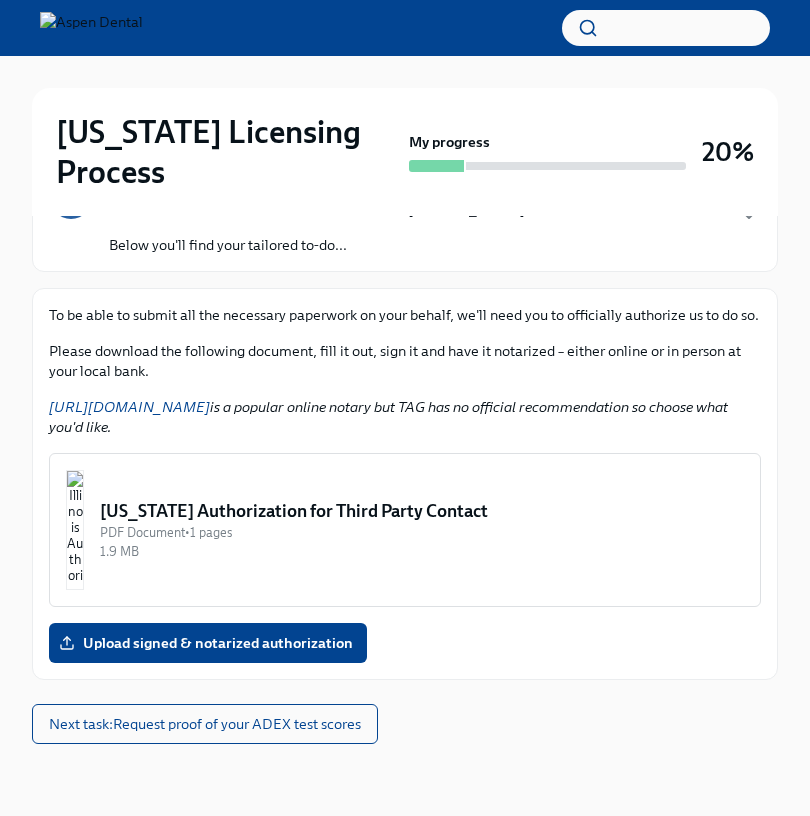 click on "[URL][DOMAIN_NAME]" at bounding box center [129, 407] 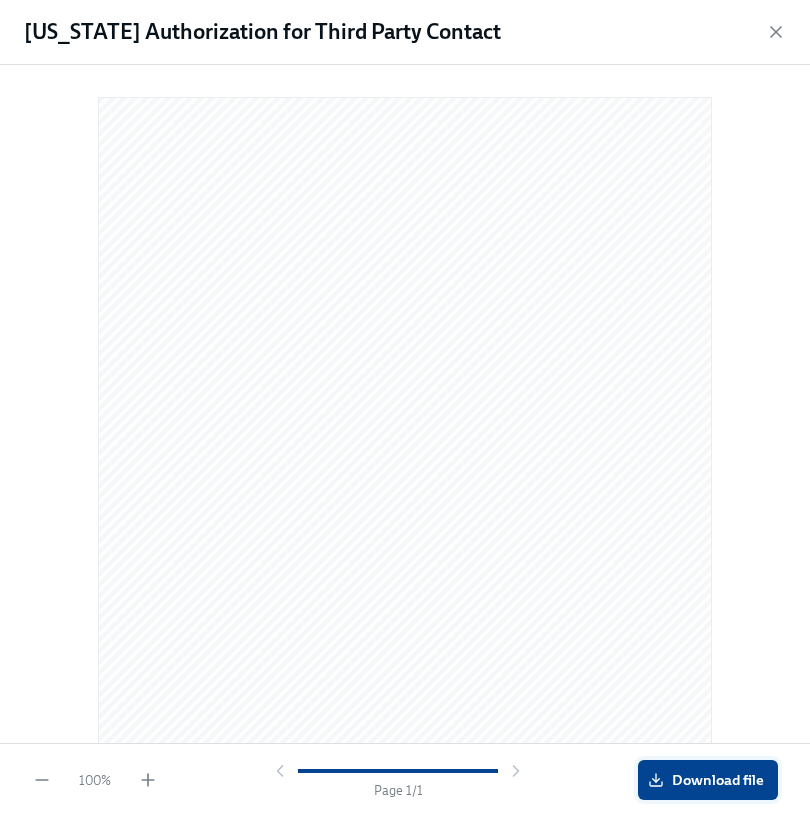 click on "Download file" at bounding box center [708, 780] 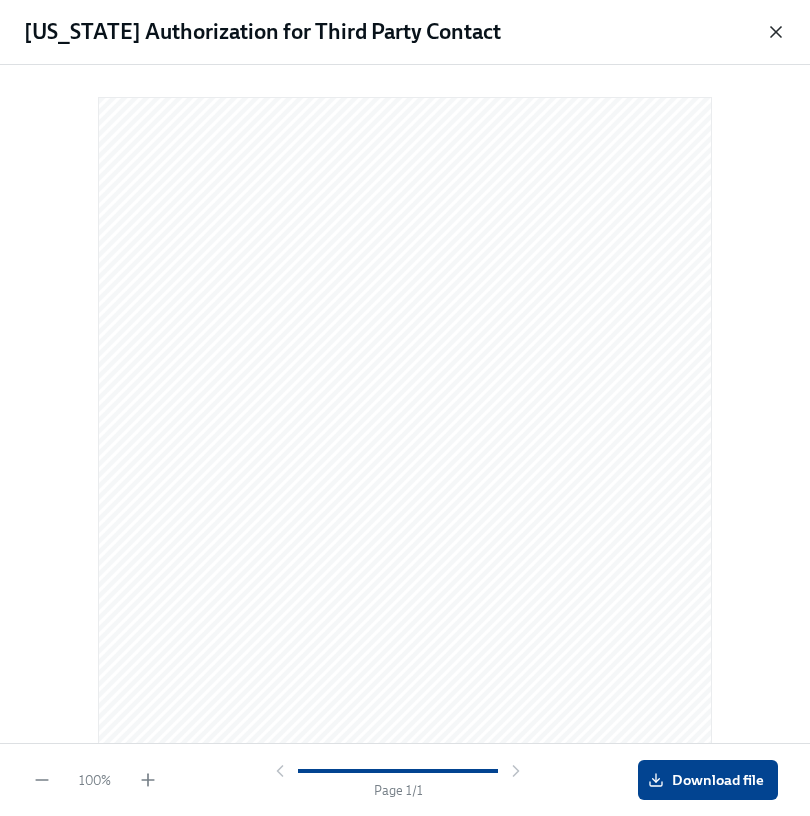 click 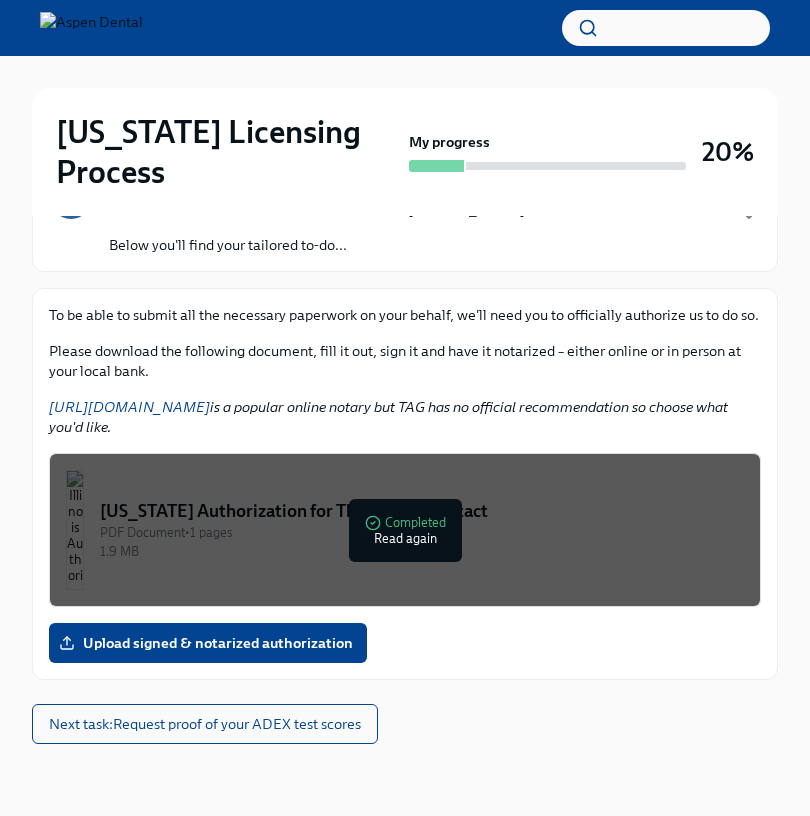 scroll, scrollTop: 278, scrollLeft: 0, axis: vertical 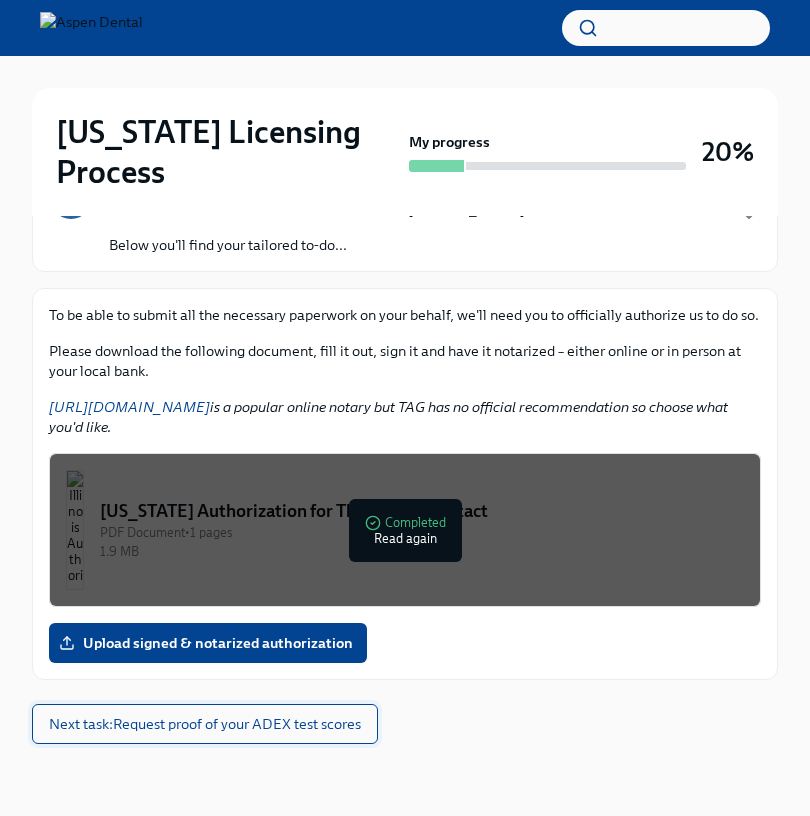 click on "Next task :  Request proof of your ADEX test scores" at bounding box center (205, 724) 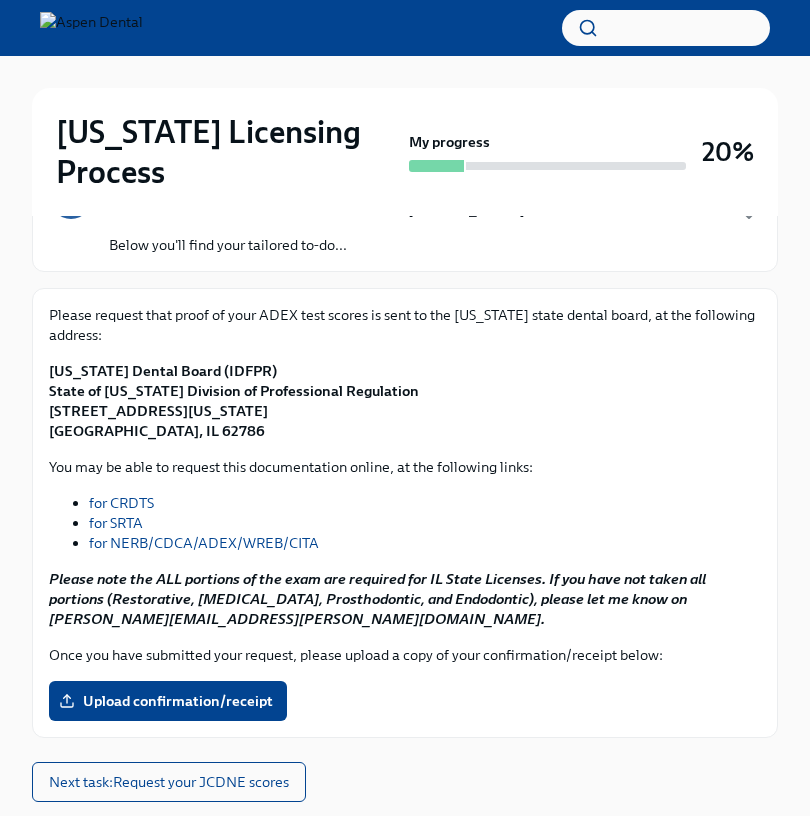 click on "for NERB/CDCA/ADEX/WREB/CITA" at bounding box center (204, 543) 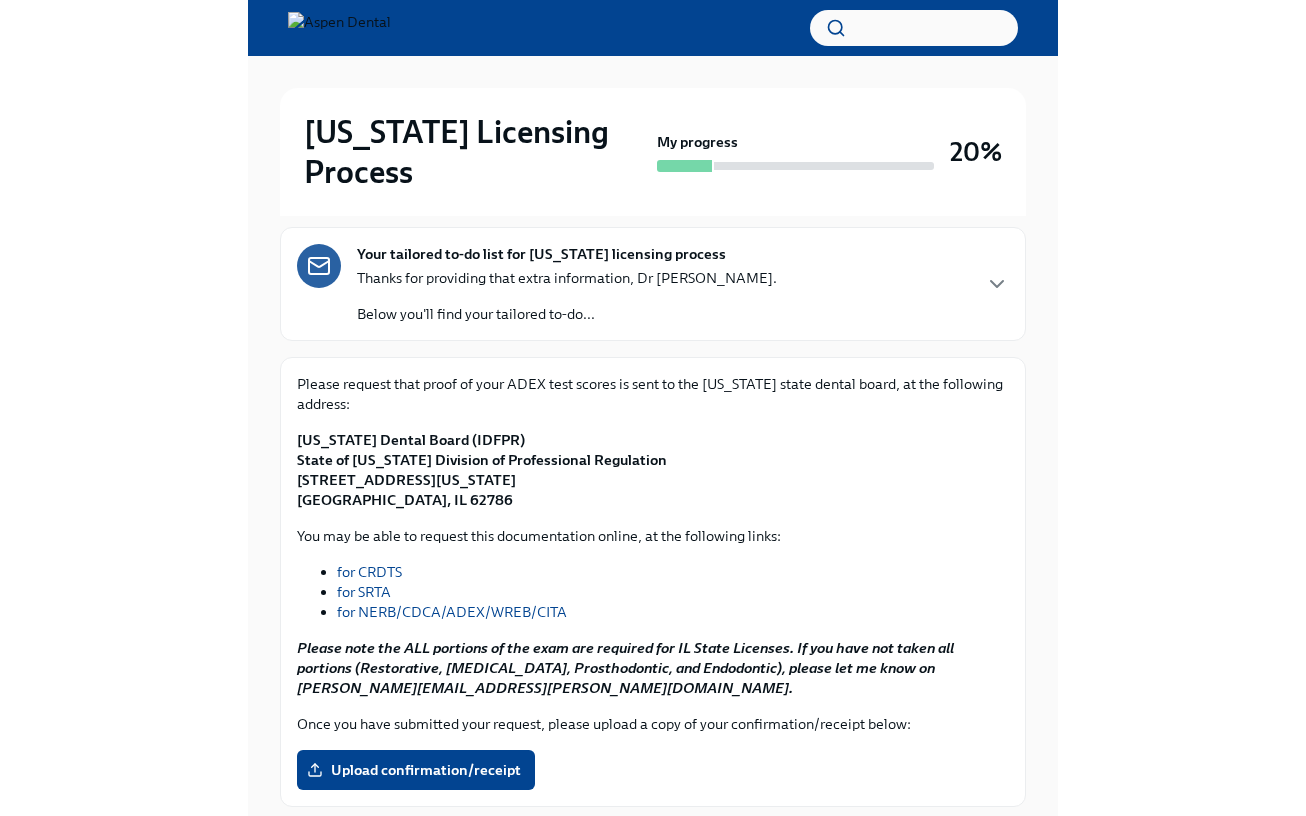 scroll, scrollTop: 36, scrollLeft: 0, axis: vertical 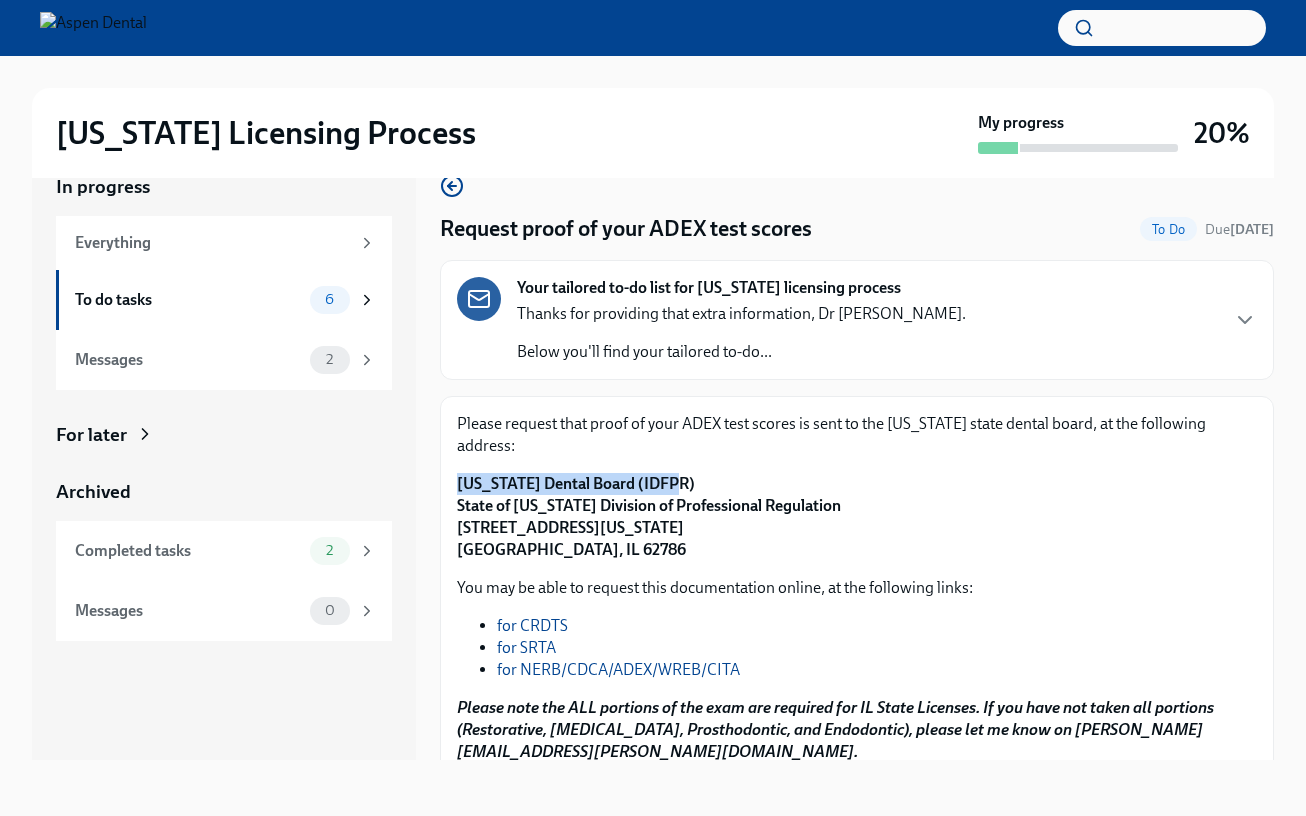 drag, startPoint x: 677, startPoint y: 456, endPoint x: 452, endPoint y: 457, distance: 225.00223 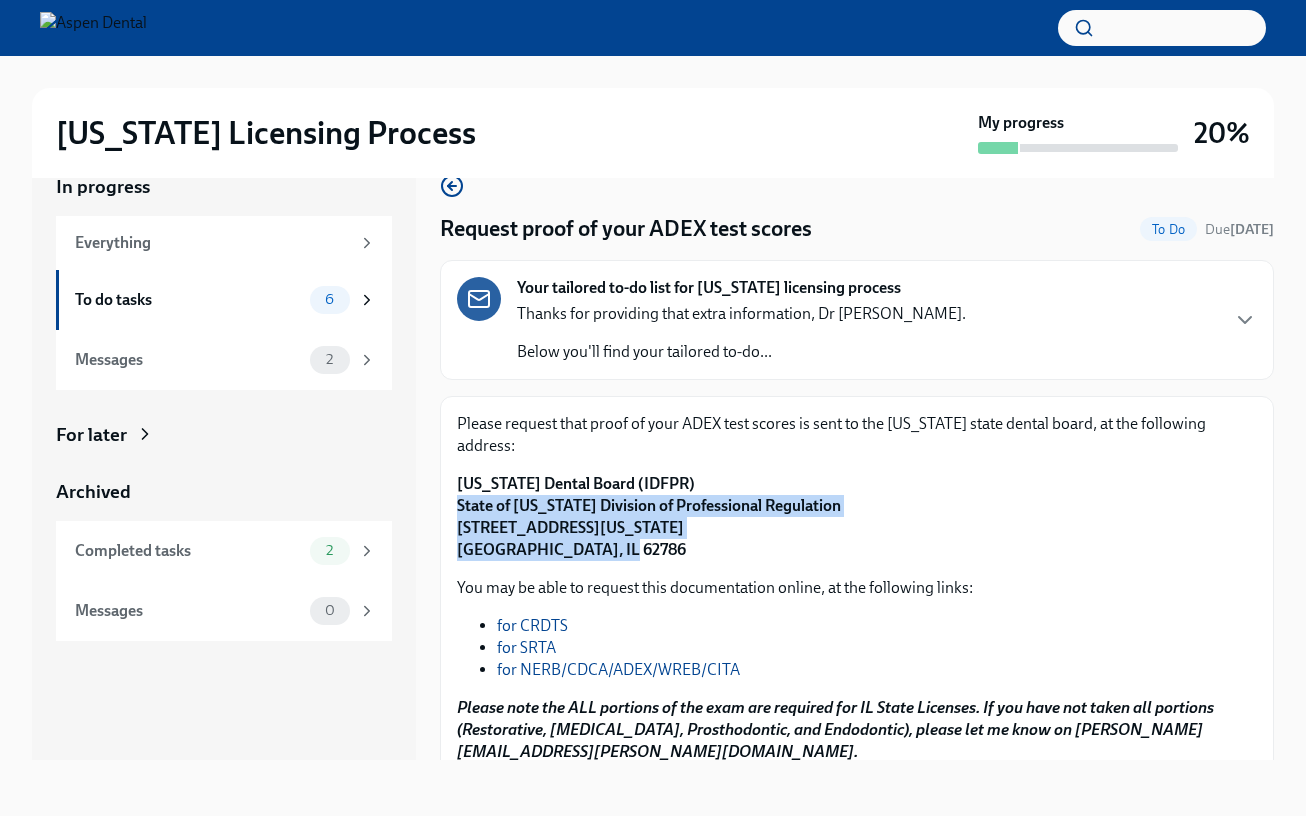 drag, startPoint x: 605, startPoint y: 529, endPoint x: 452, endPoint y: 491, distance: 157.64835 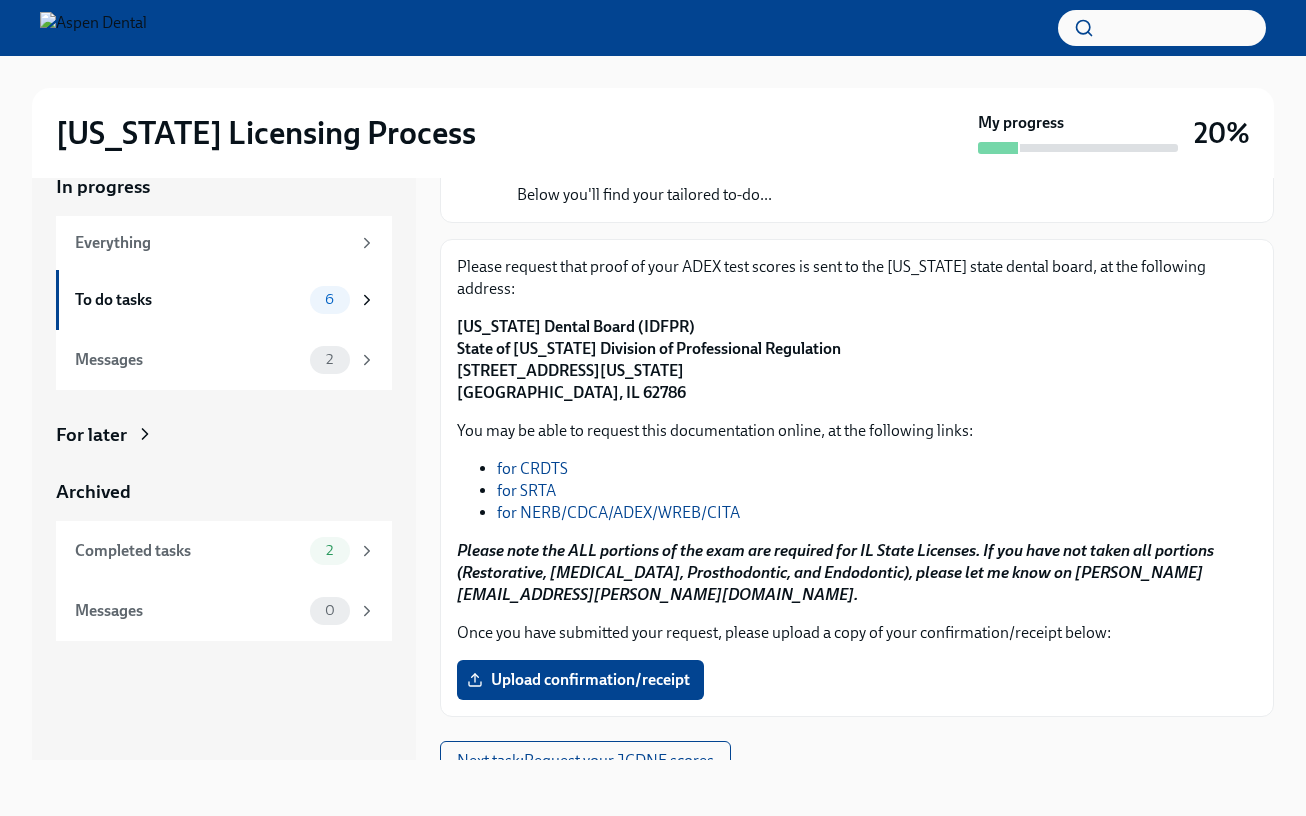 scroll, scrollTop: 156, scrollLeft: 0, axis: vertical 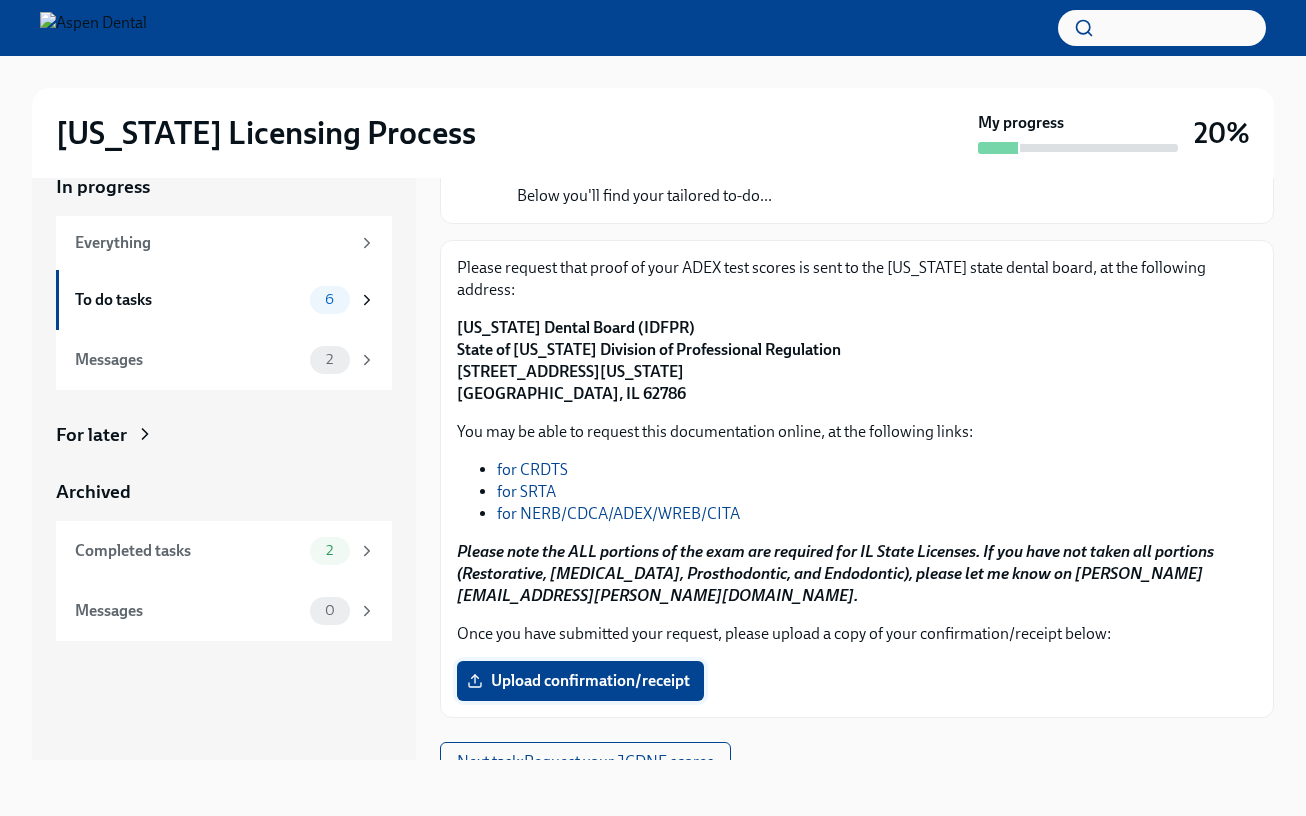 click on "Upload confirmation/receipt" at bounding box center (580, 681) 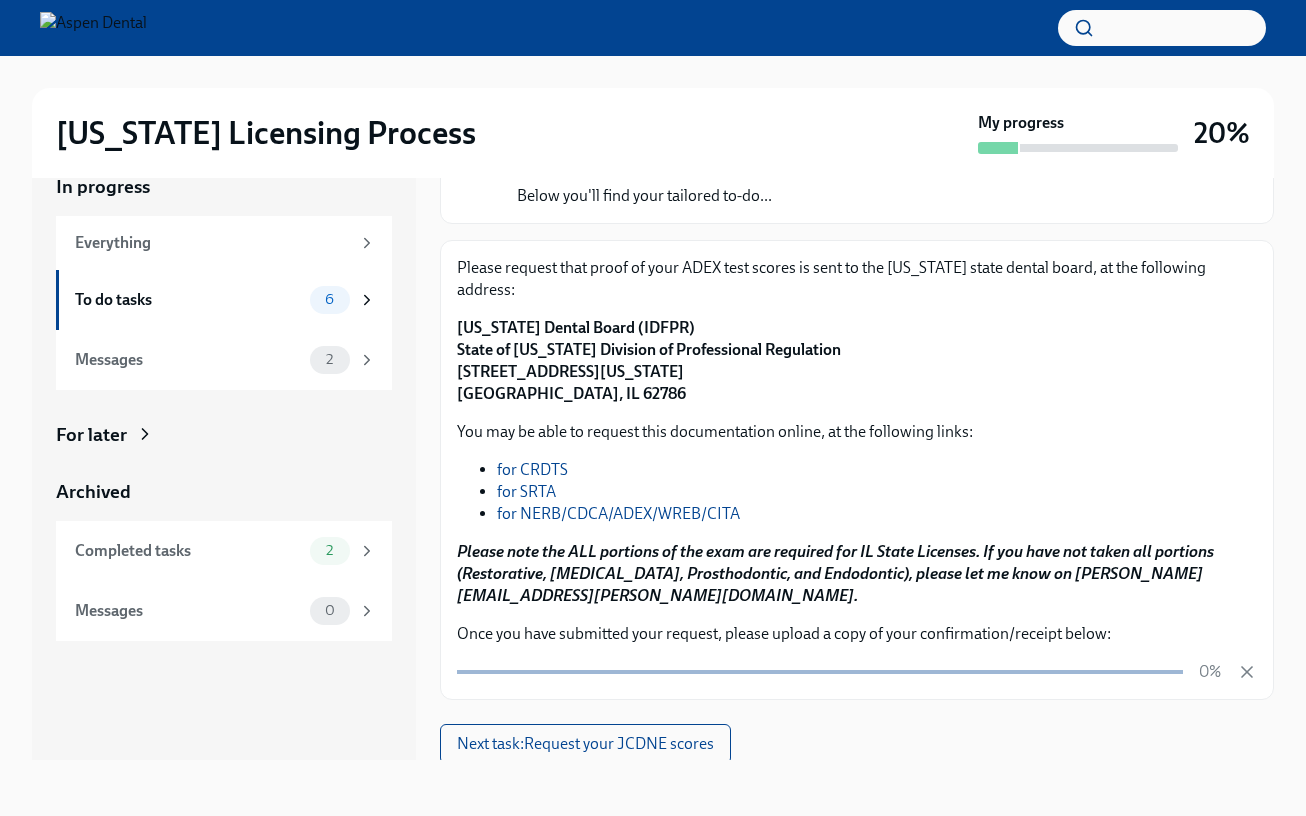 scroll, scrollTop: 138, scrollLeft: 0, axis: vertical 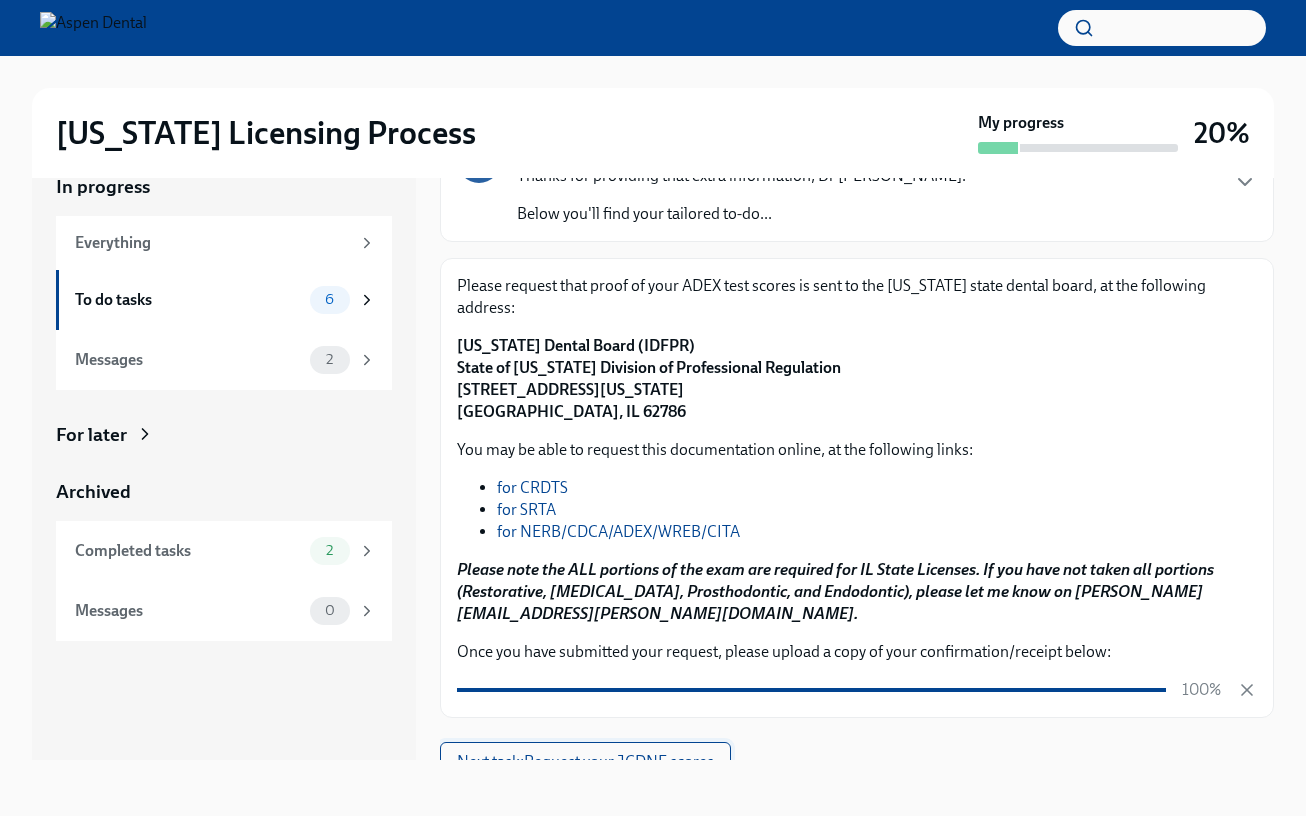 click on "Next task :  Request your JCDNE scores" at bounding box center [585, 762] 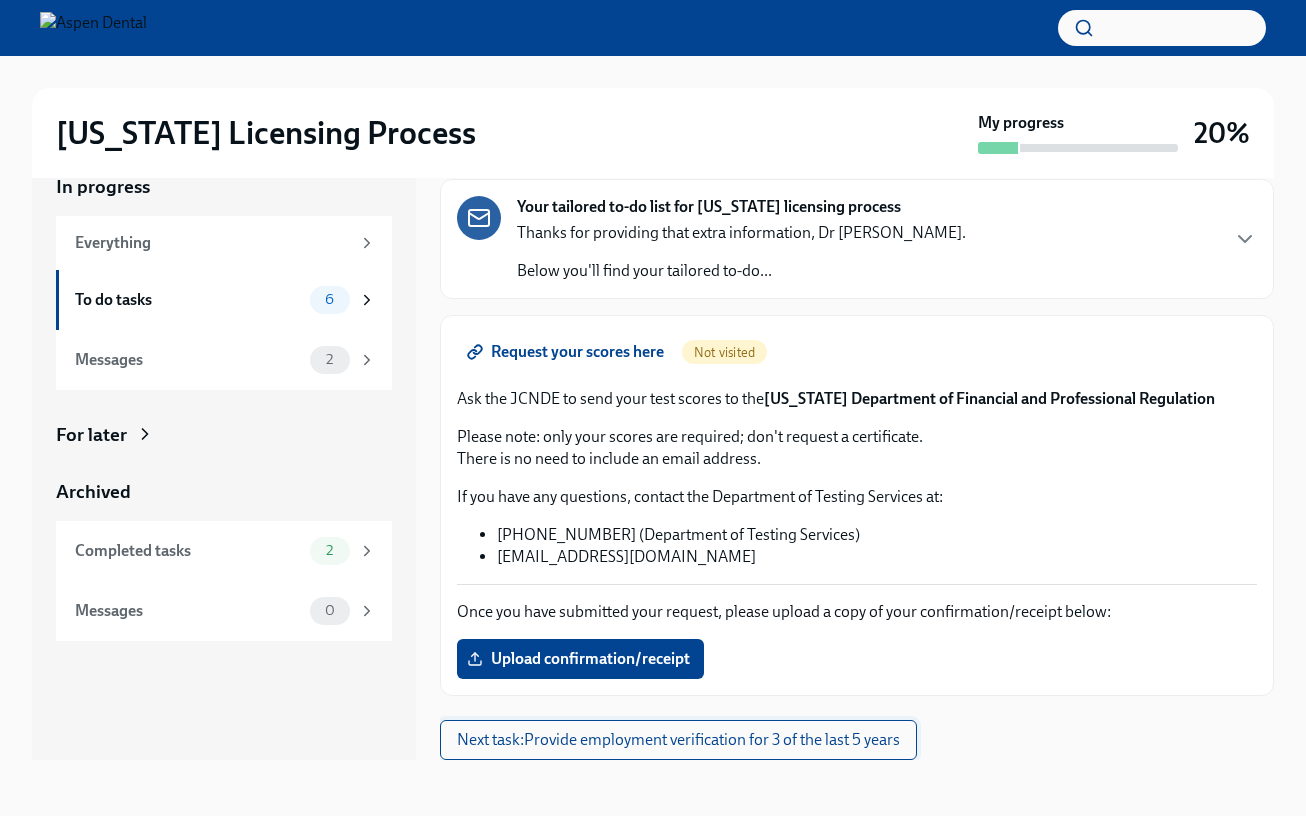 scroll, scrollTop: 0, scrollLeft: 0, axis: both 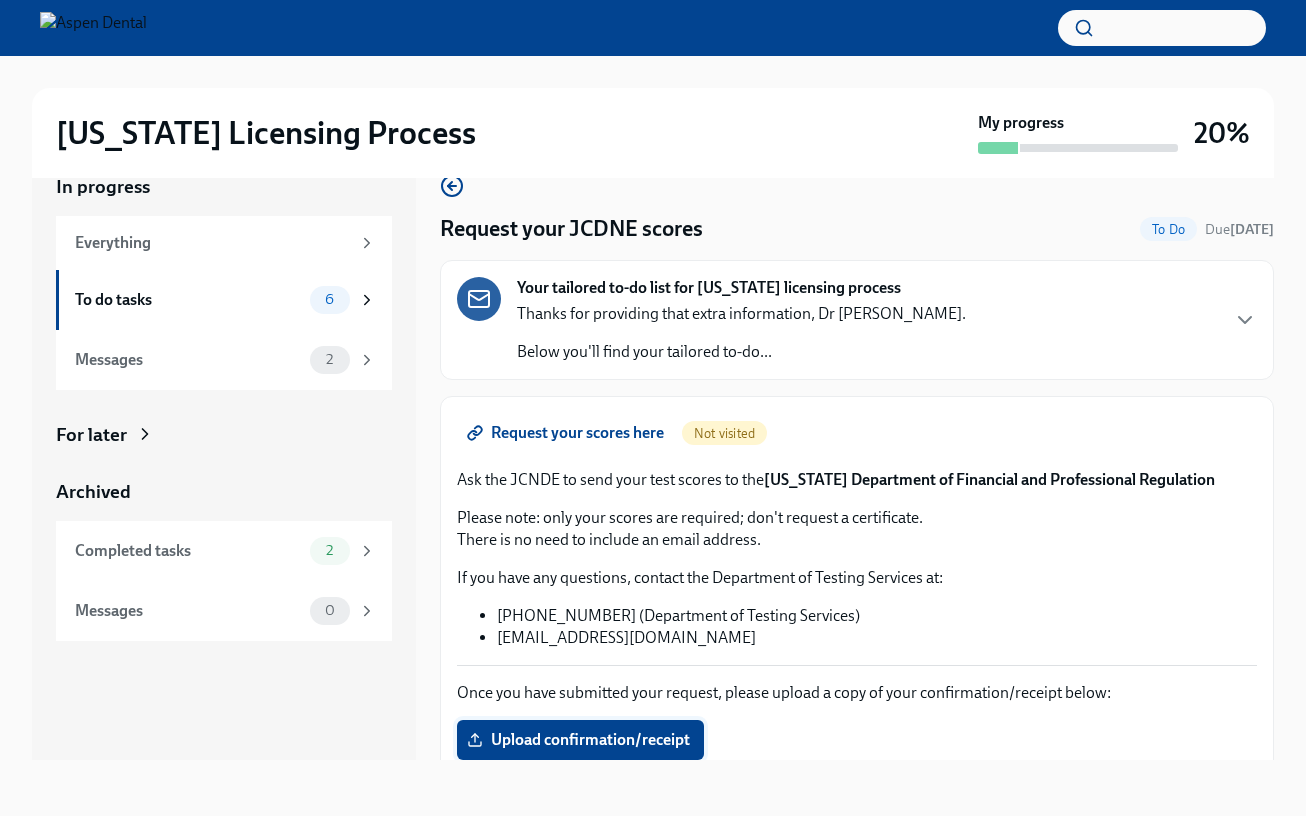type 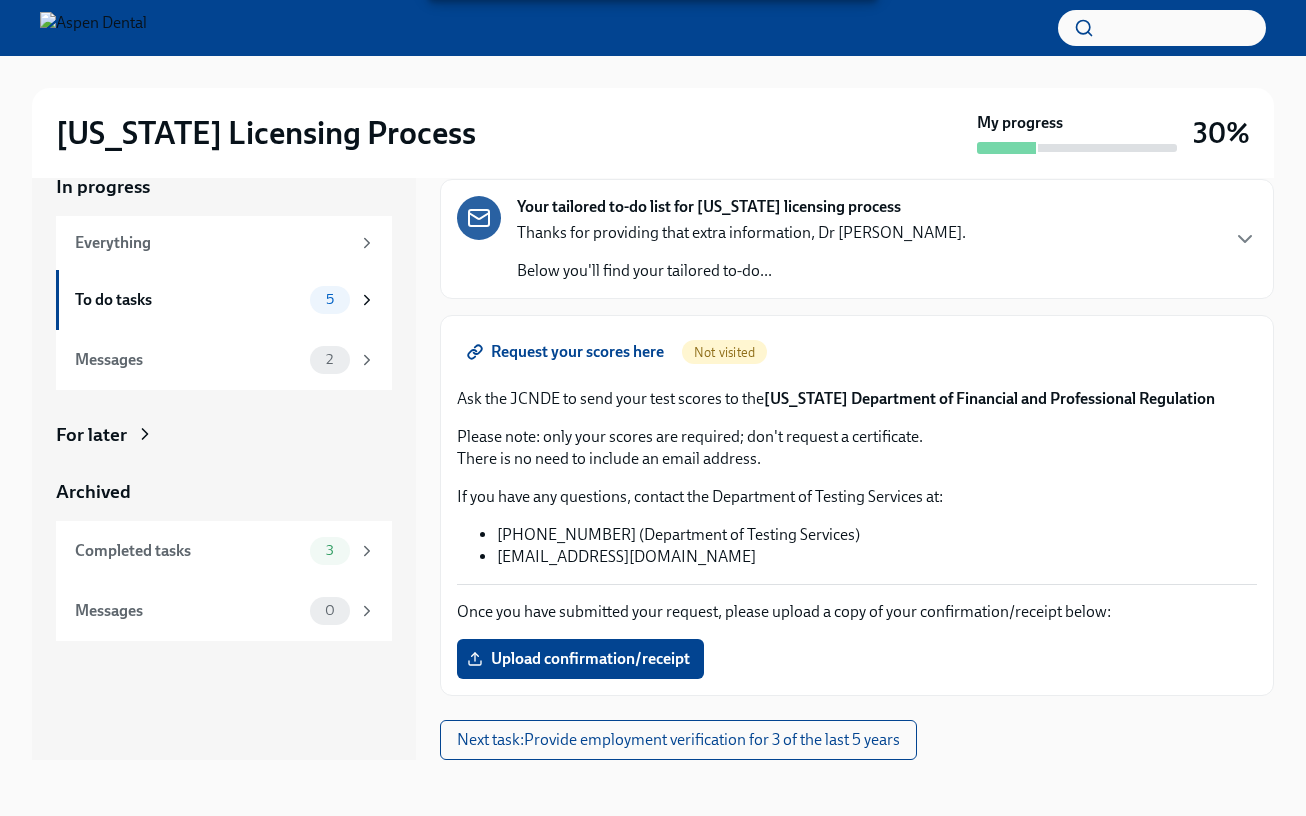 scroll, scrollTop: 81, scrollLeft: 0, axis: vertical 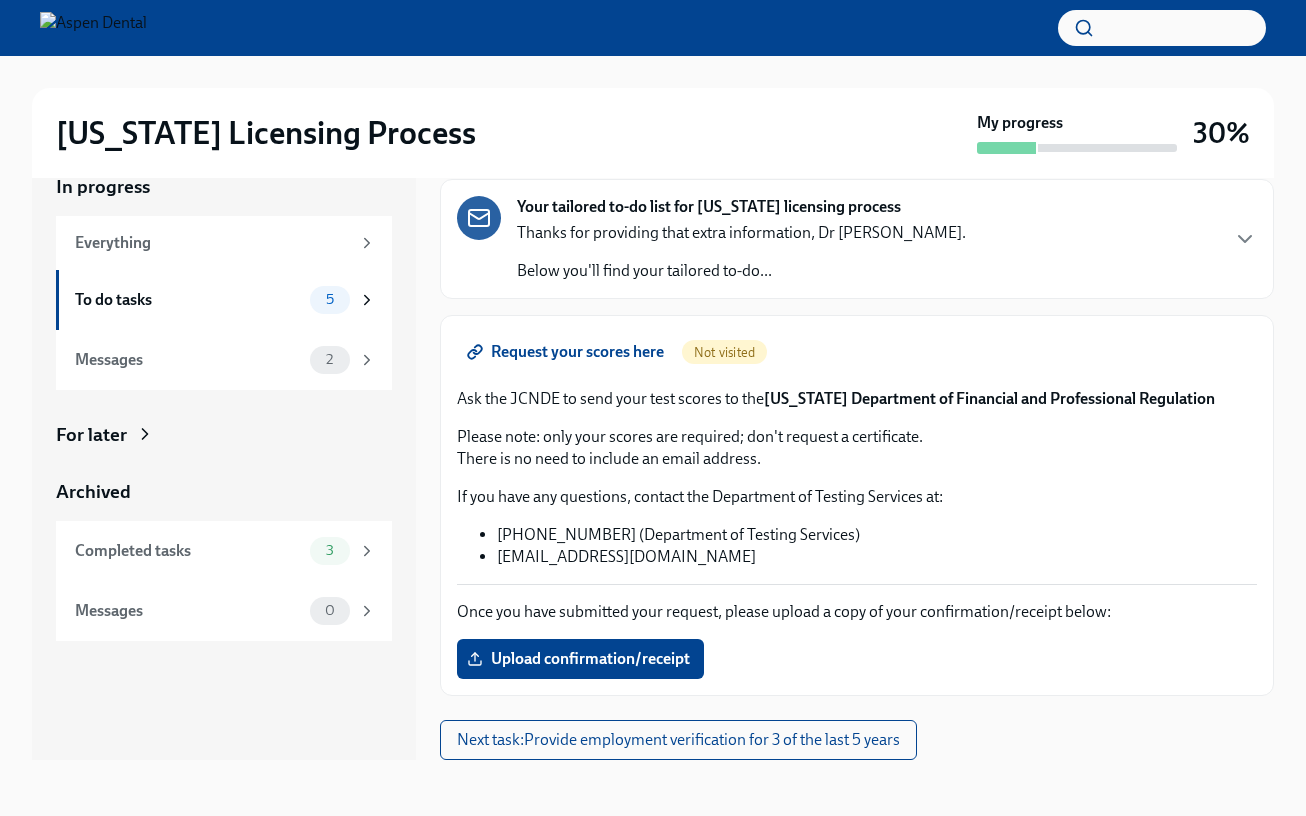 click on "Request your scores here" at bounding box center [567, 352] 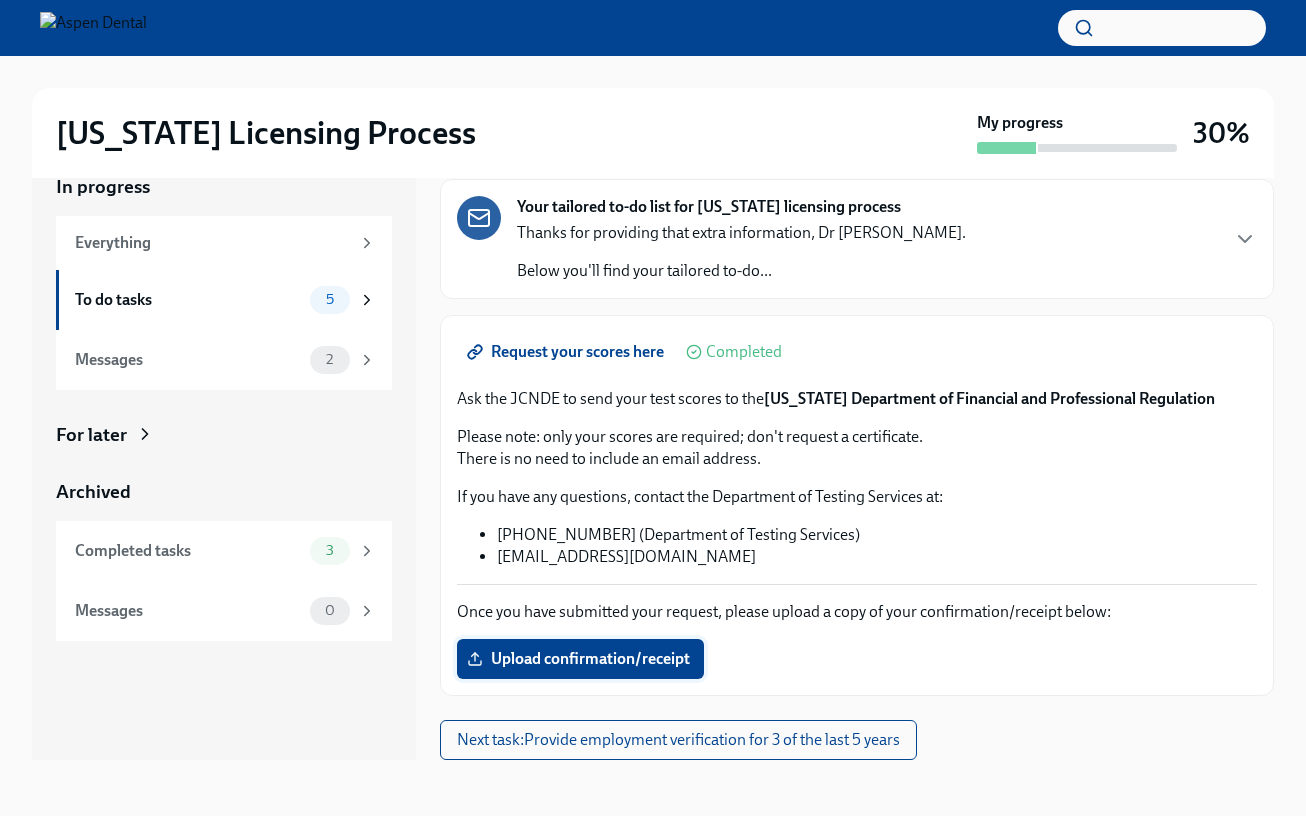 click on "Upload confirmation/receipt" at bounding box center [580, 659] 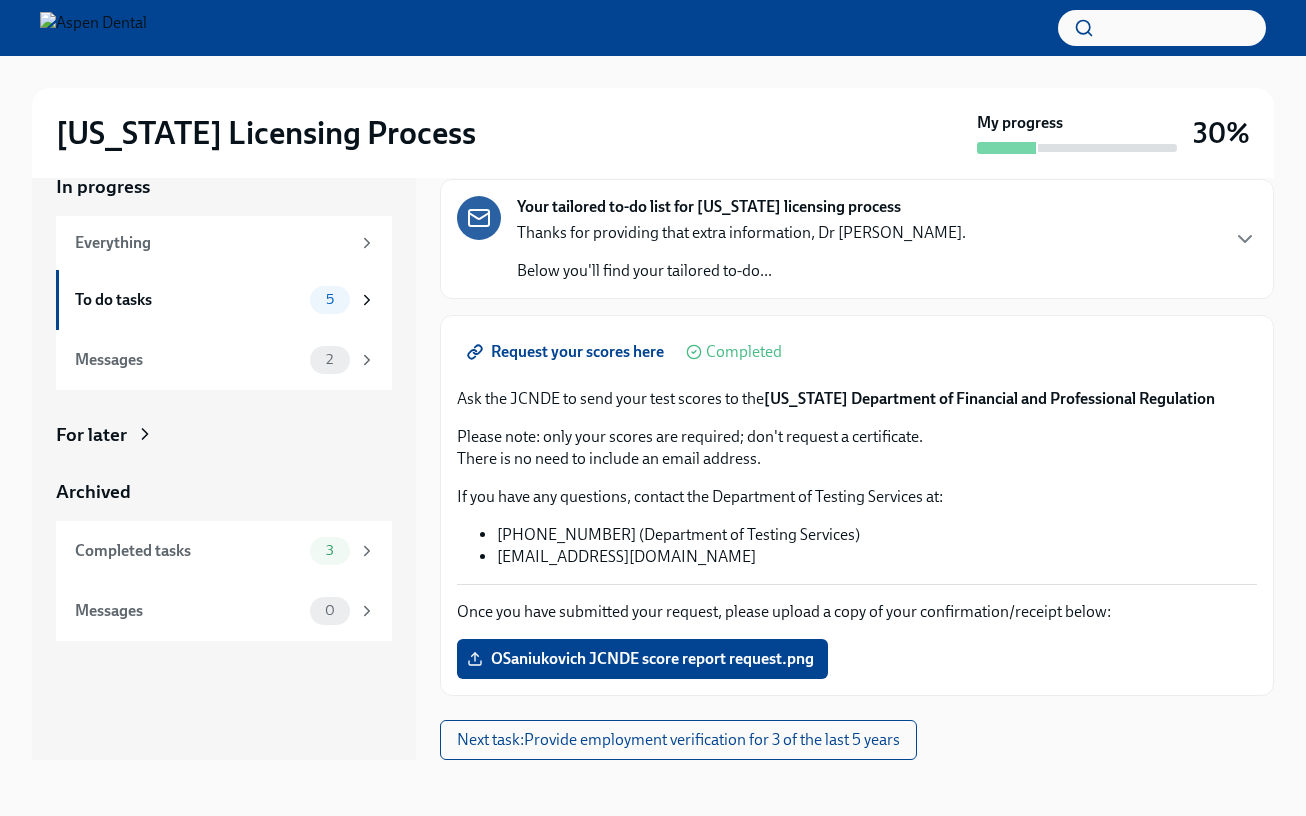 scroll, scrollTop: 63, scrollLeft: 0, axis: vertical 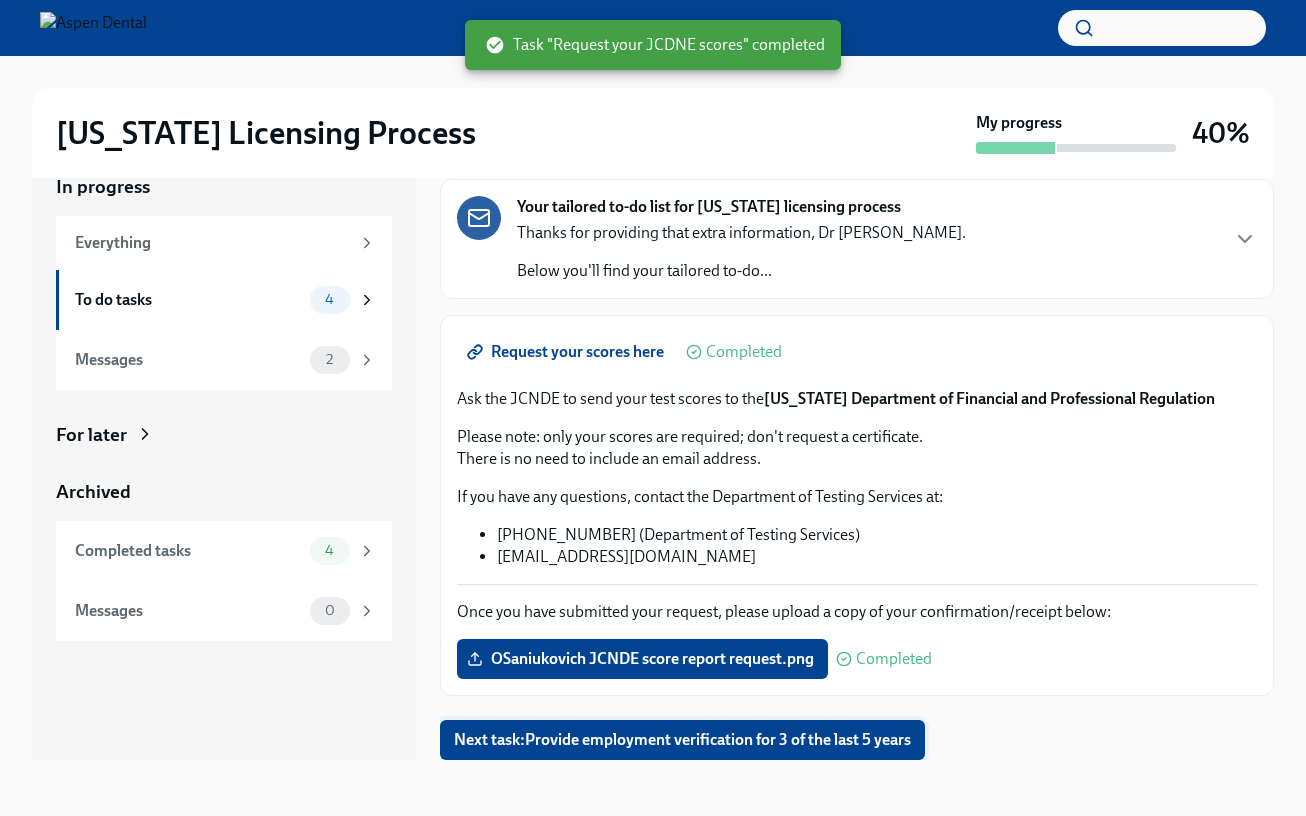 click on "Next task :  Provide employment verification for 3 of the last 5 years" at bounding box center [682, 740] 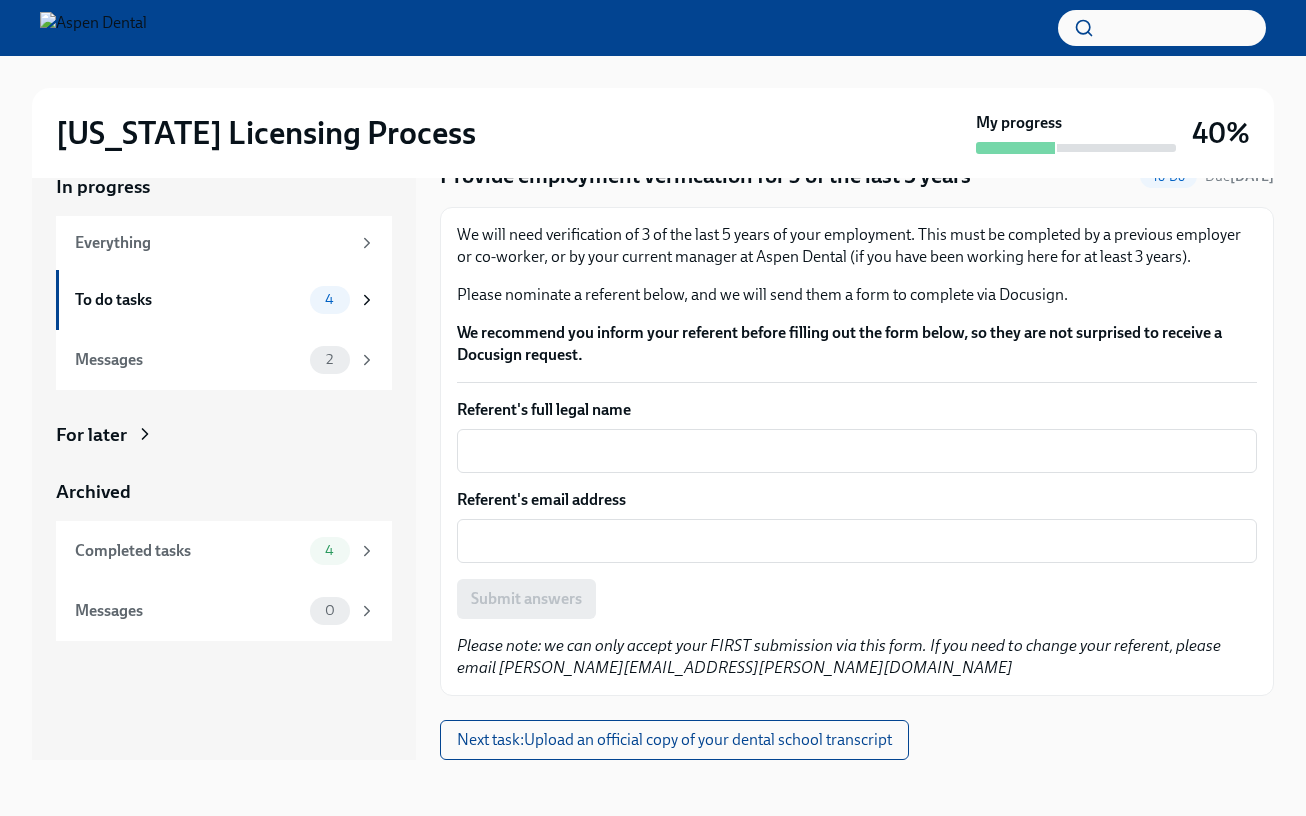 scroll, scrollTop: 53, scrollLeft: 0, axis: vertical 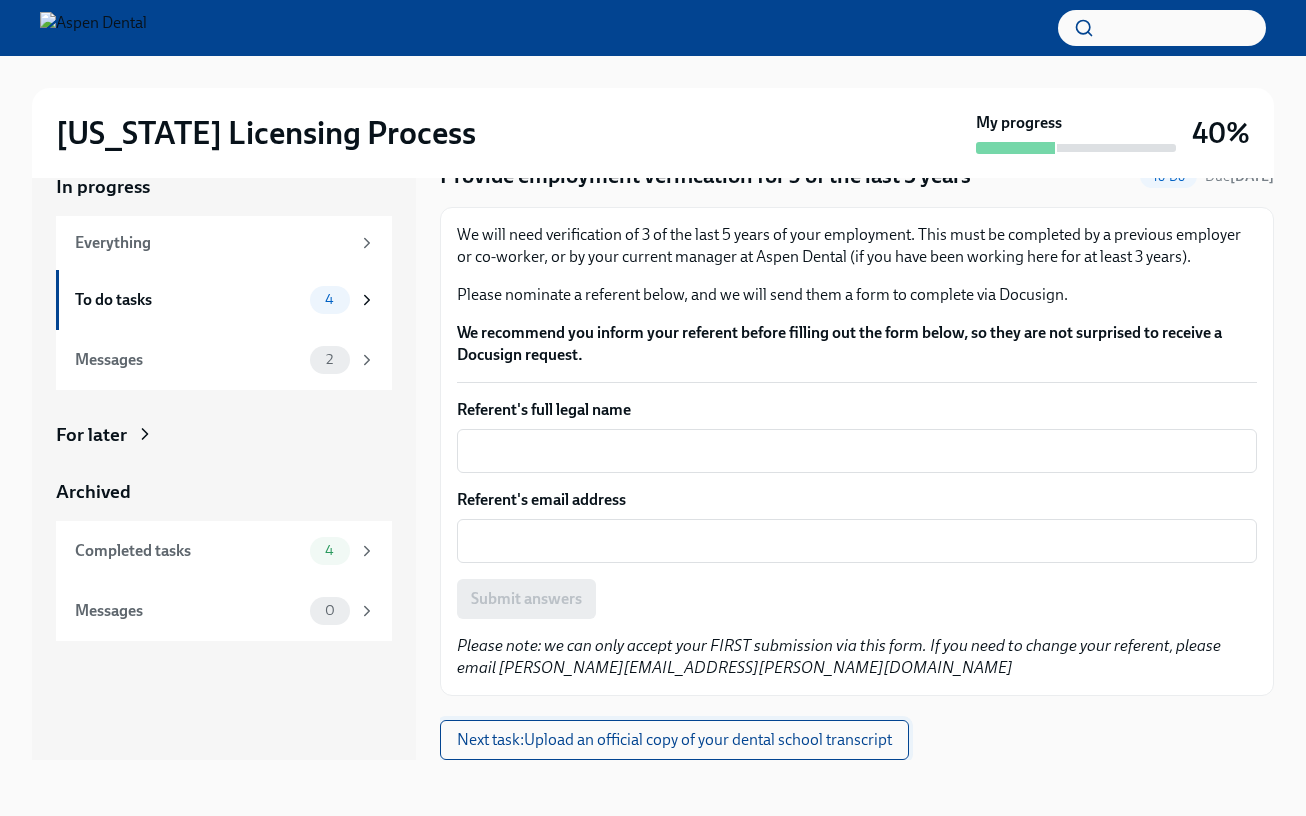 click on "Next task :  Upload an official copy of your dental school transcript" at bounding box center [674, 740] 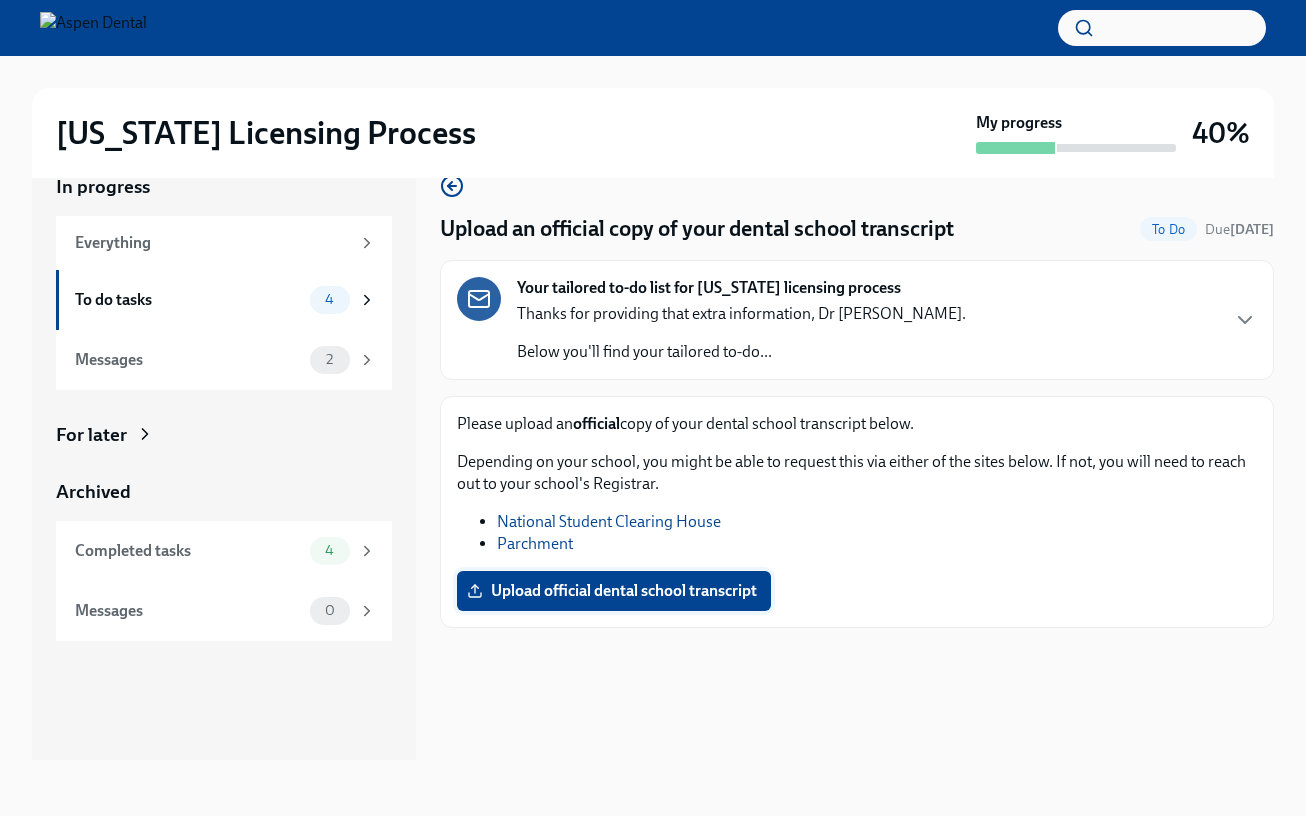 click on "Upload official dental school transcript" at bounding box center (614, 591) 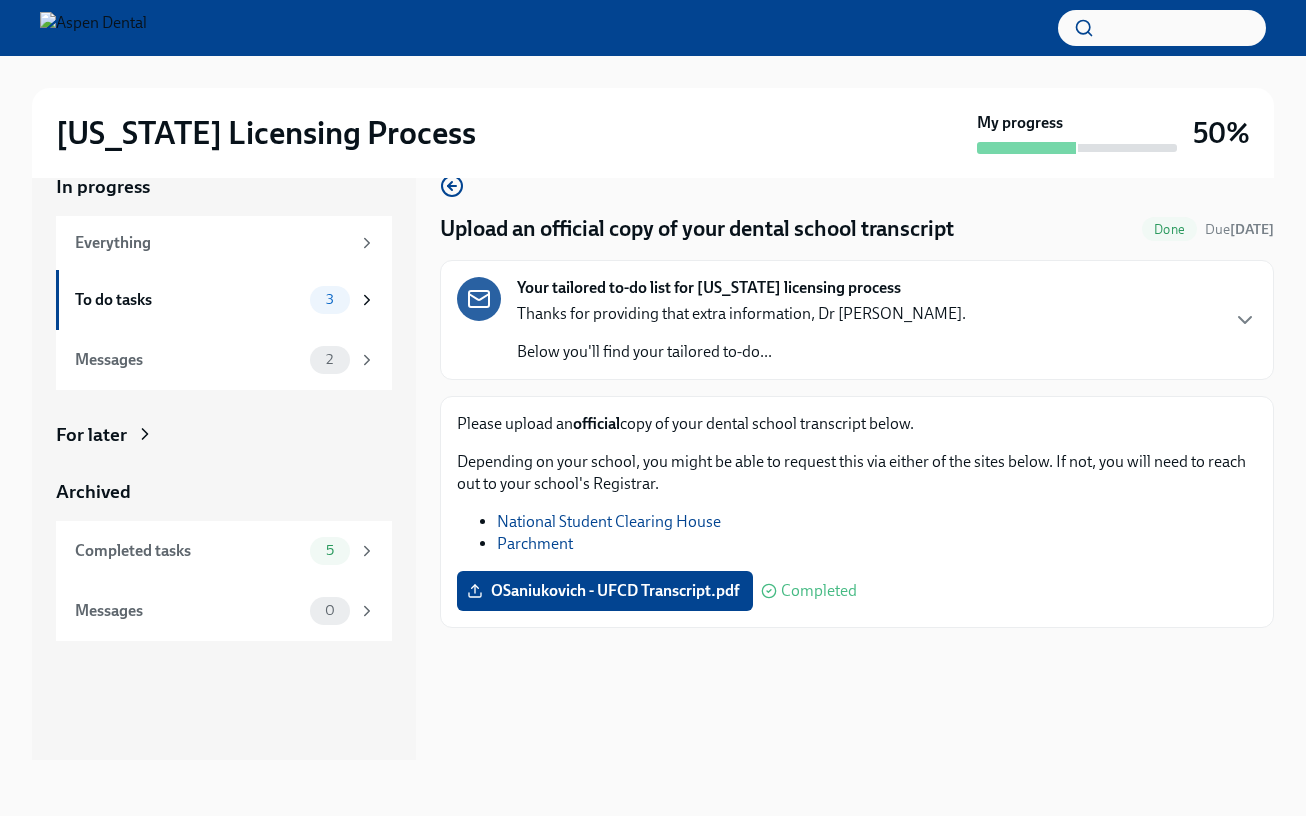 scroll, scrollTop: 36, scrollLeft: 0, axis: vertical 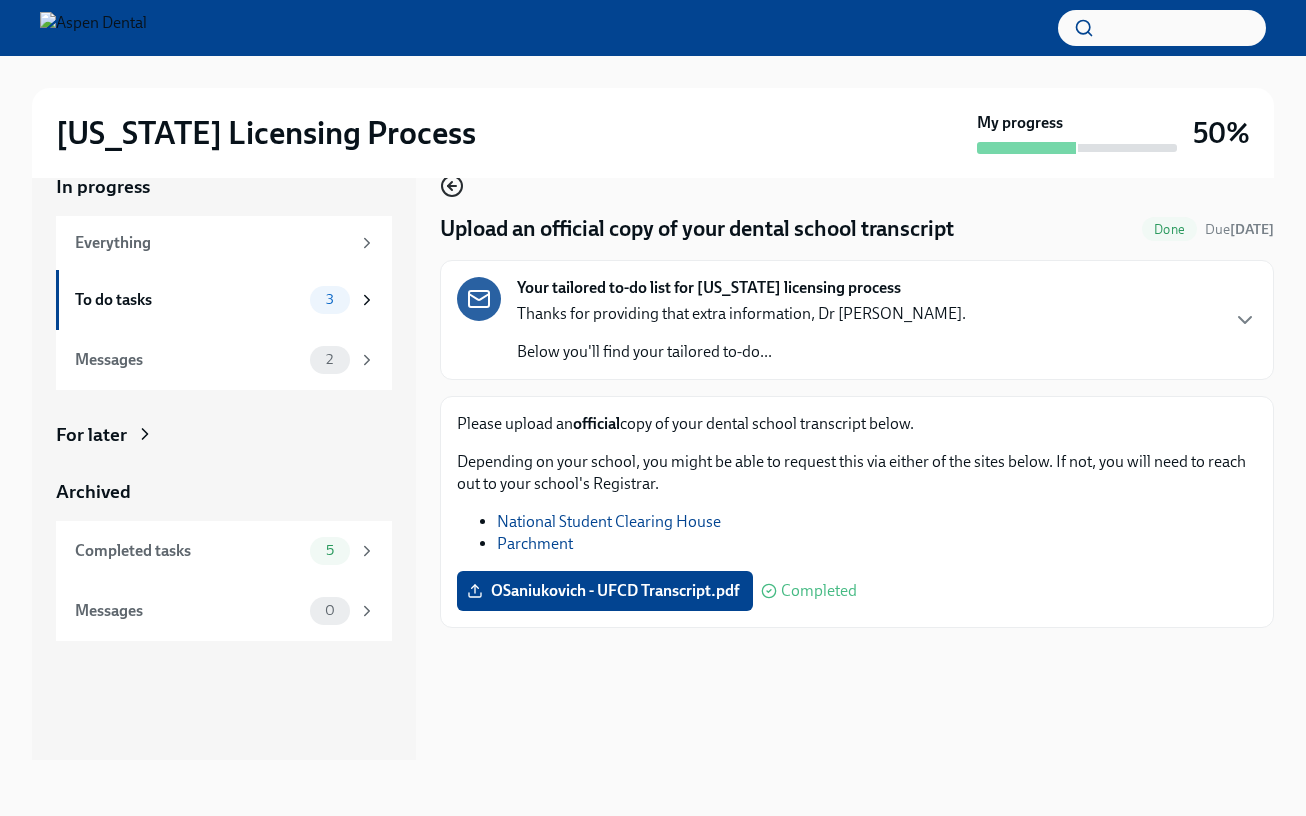 click 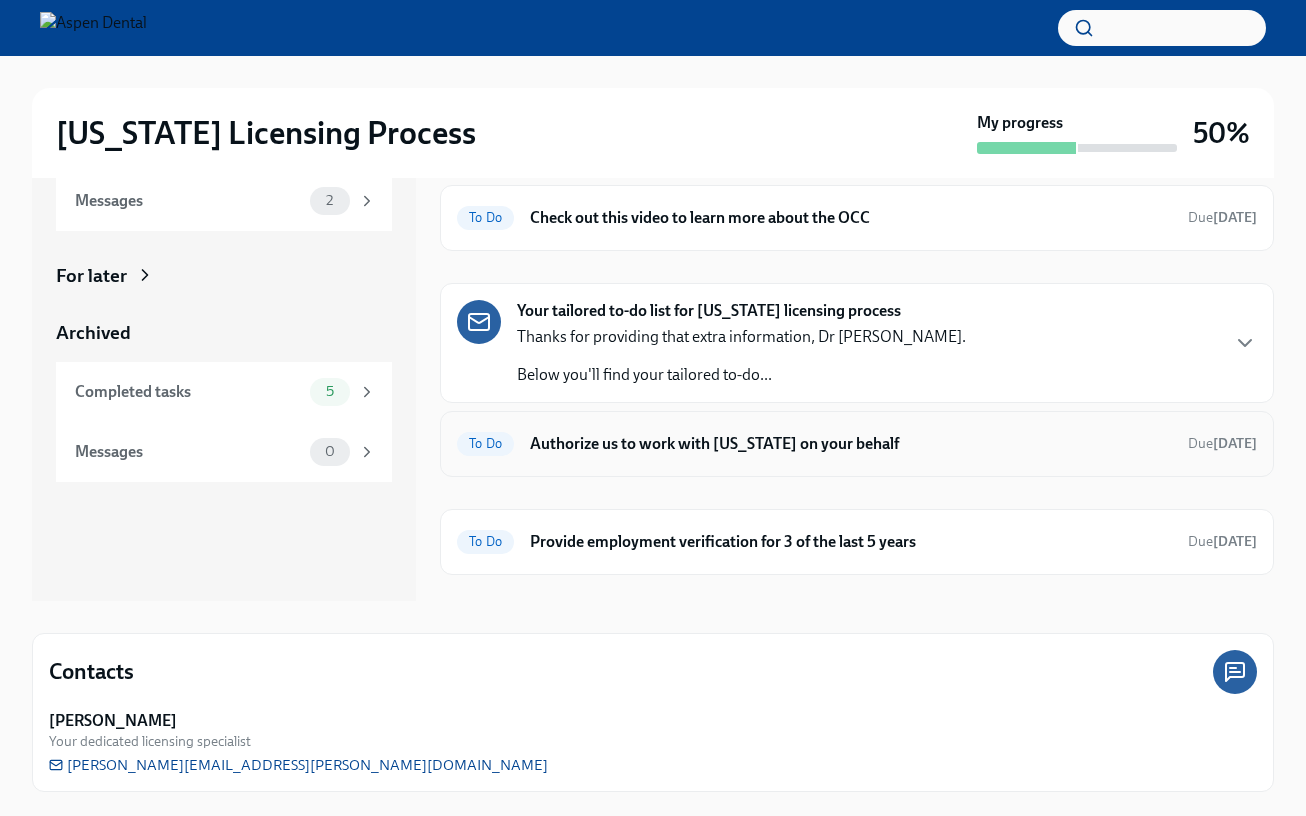 scroll, scrollTop: 195, scrollLeft: 0, axis: vertical 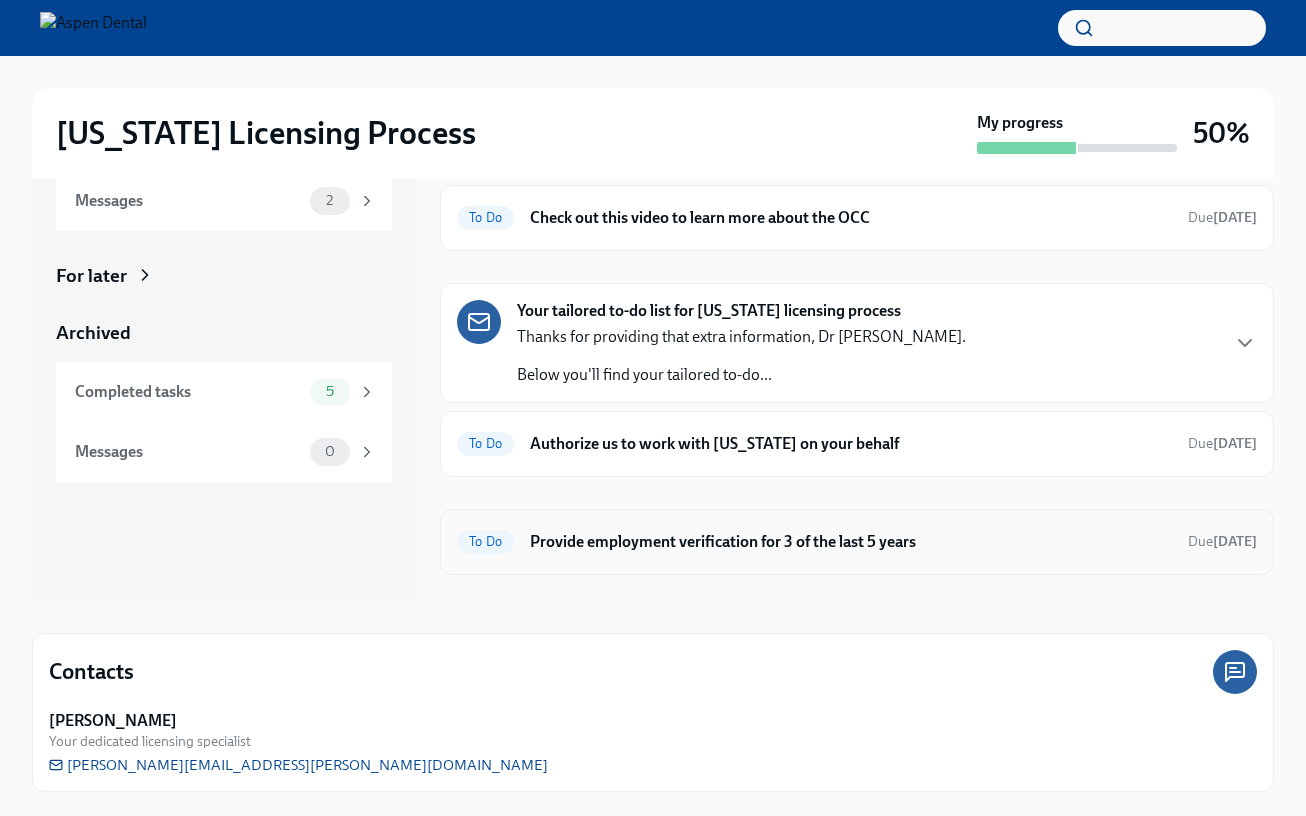 click on "To Do Provide employment verification for 3 of the last 5 years Due  [DATE]" at bounding box center [857, 542] 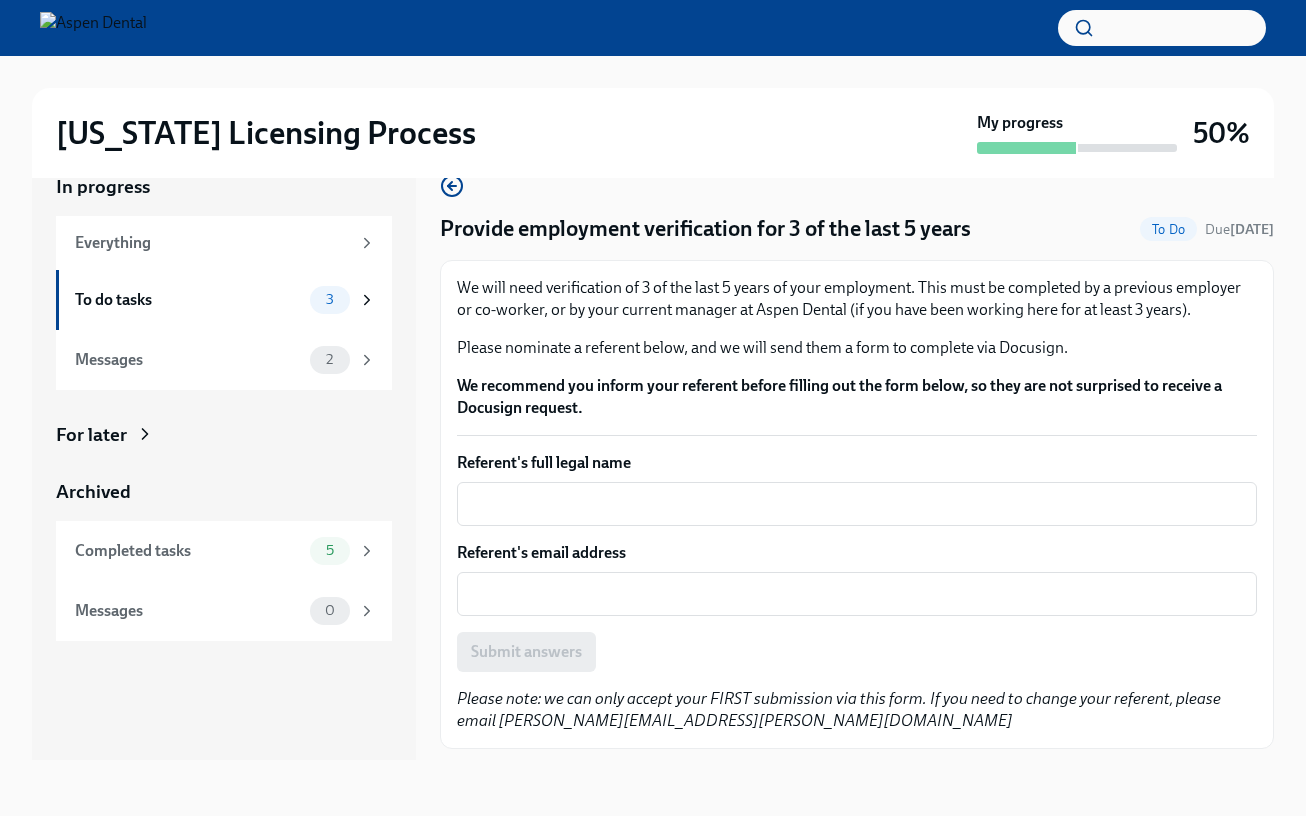 scroll, scrollTop: 34, scrollLeft: 0, axis: vertical 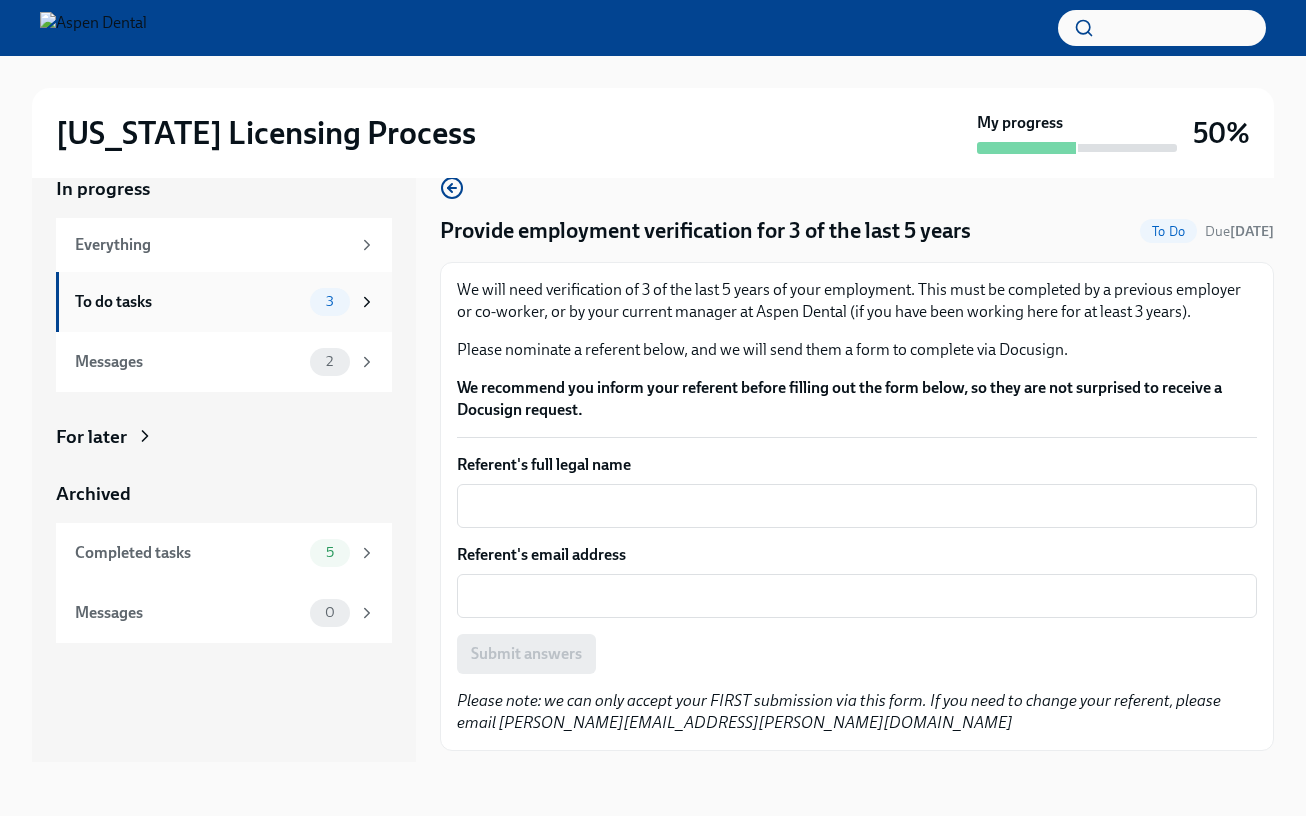 click on "3" at bounding box center (343, 302) 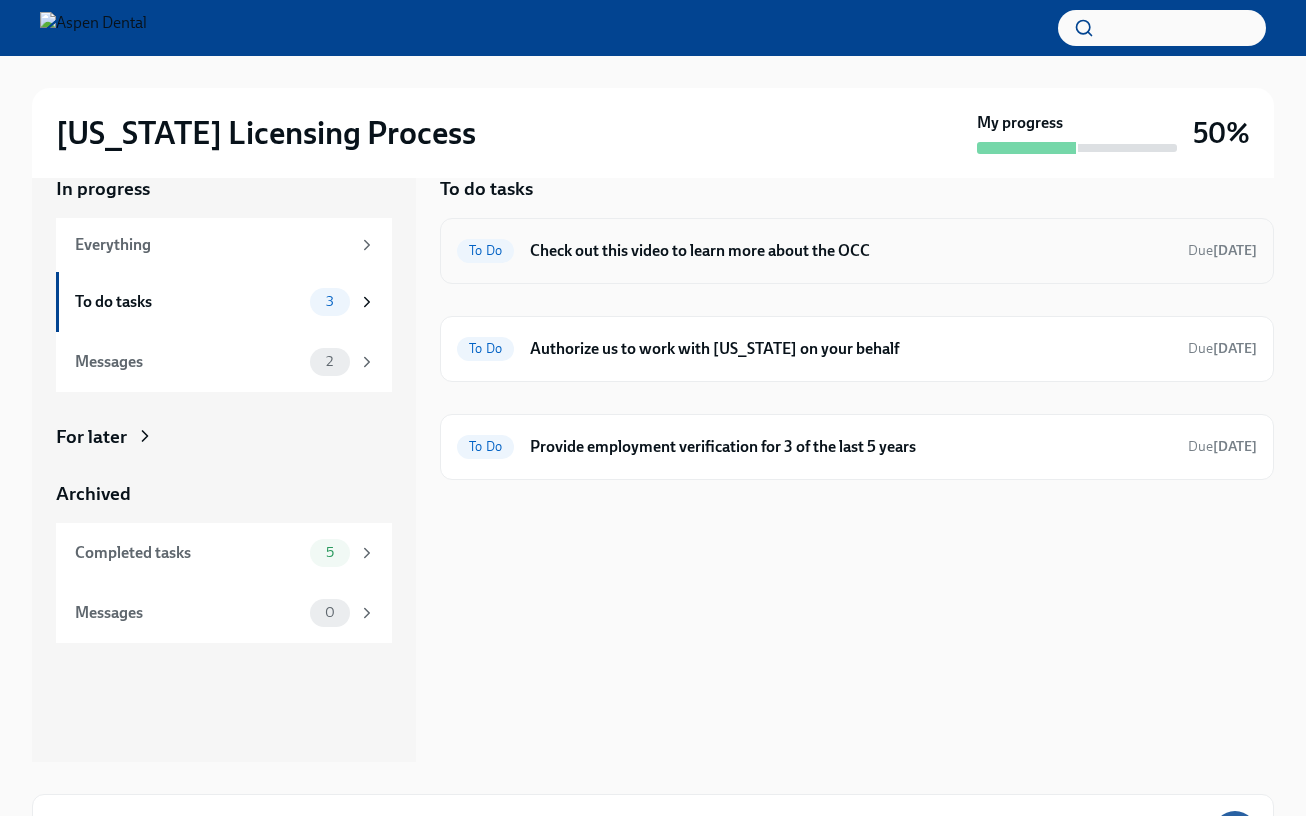 click on "To Do Check out this video to learn more about the OCC Due  [DATE]" at bounding box center (857, 251) 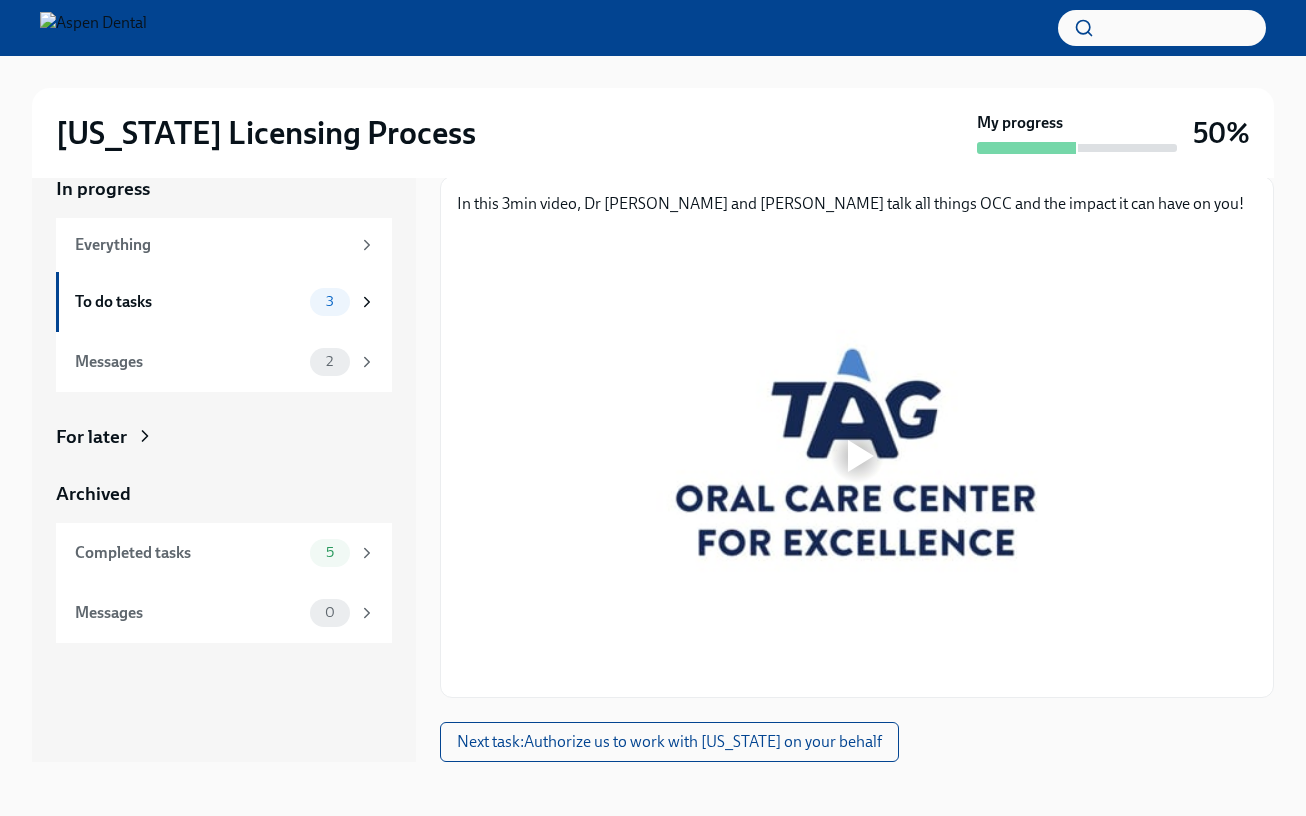 scroll, scrollTop: 222, scrollLeft: 0, axis: vertical 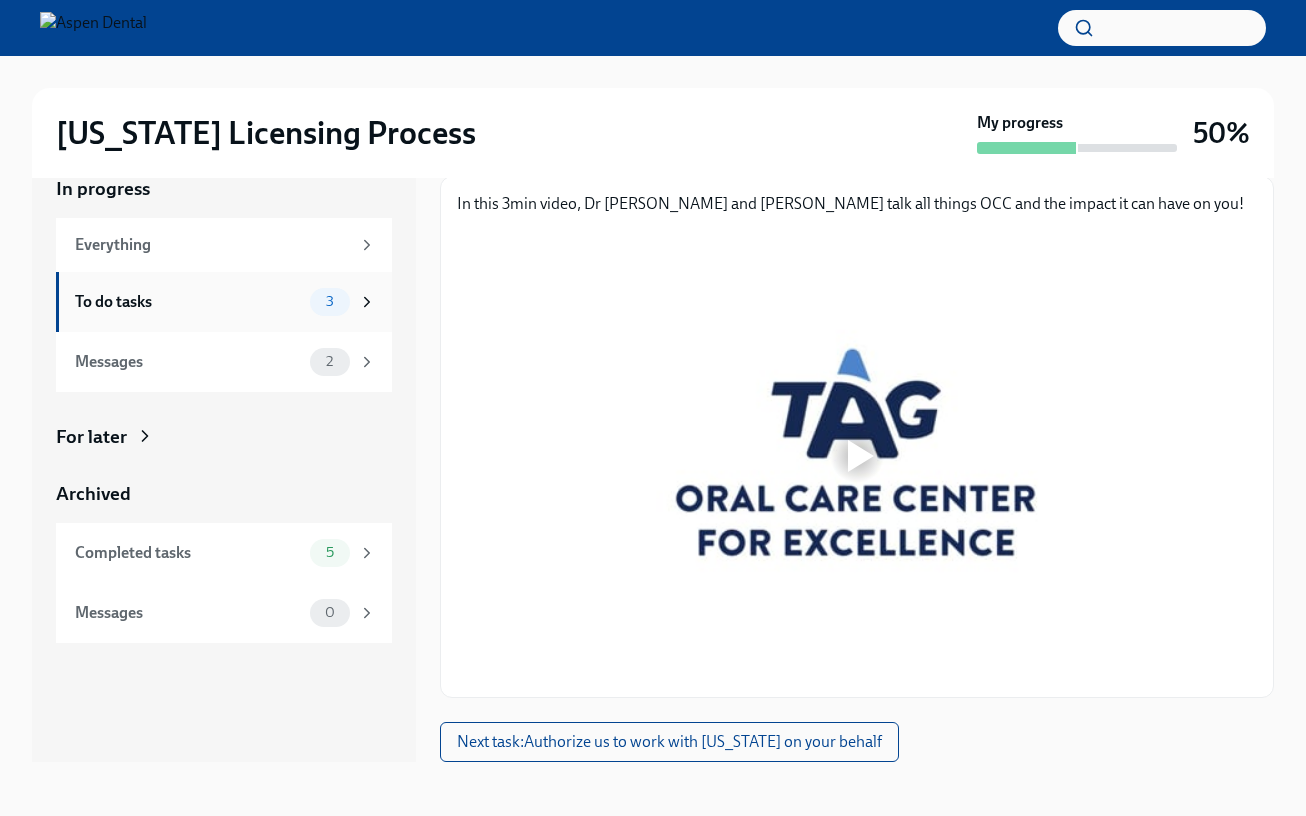 click on "To do tasks" at bounding box center [188, 302] 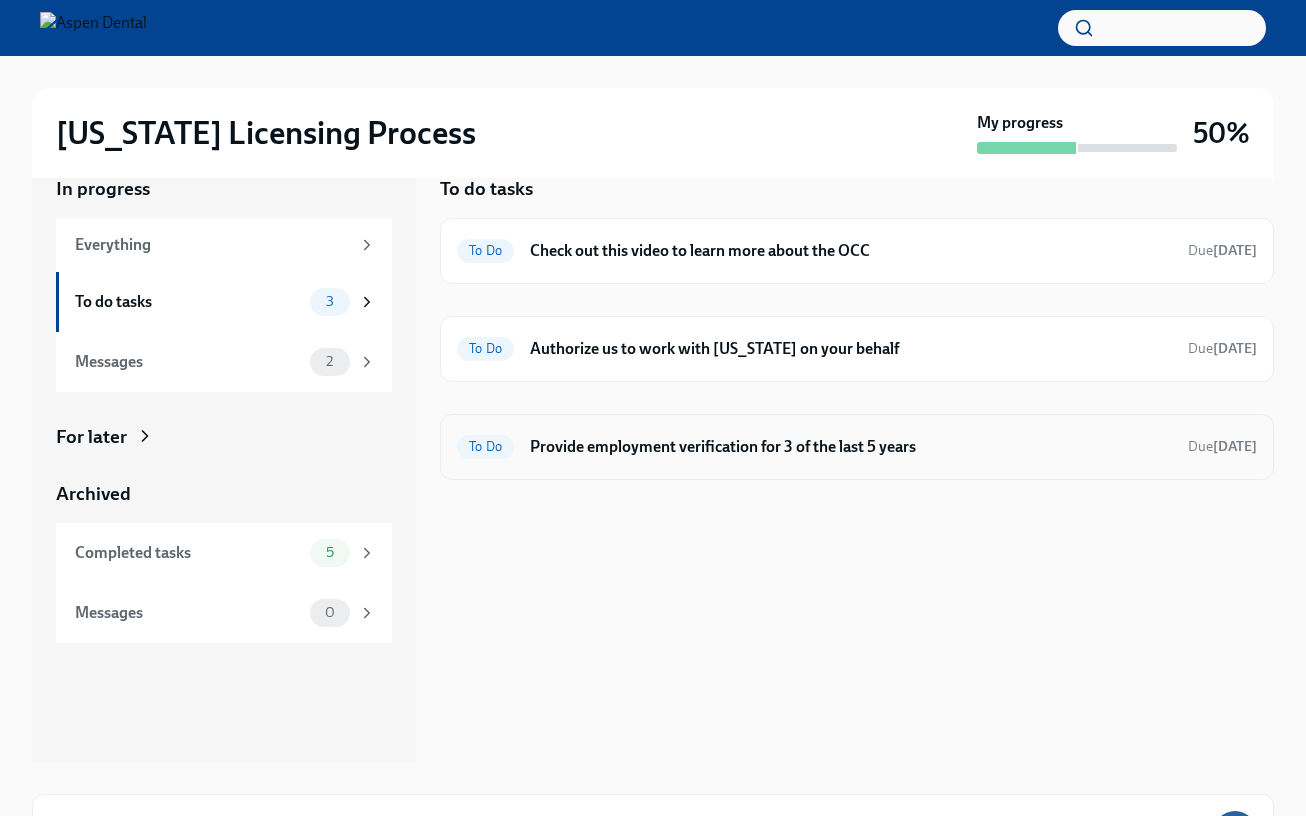 click on "To Do Provide employment verification for 3 of the last 5 years Due  [DATE]" at bounding box center (857, 447) 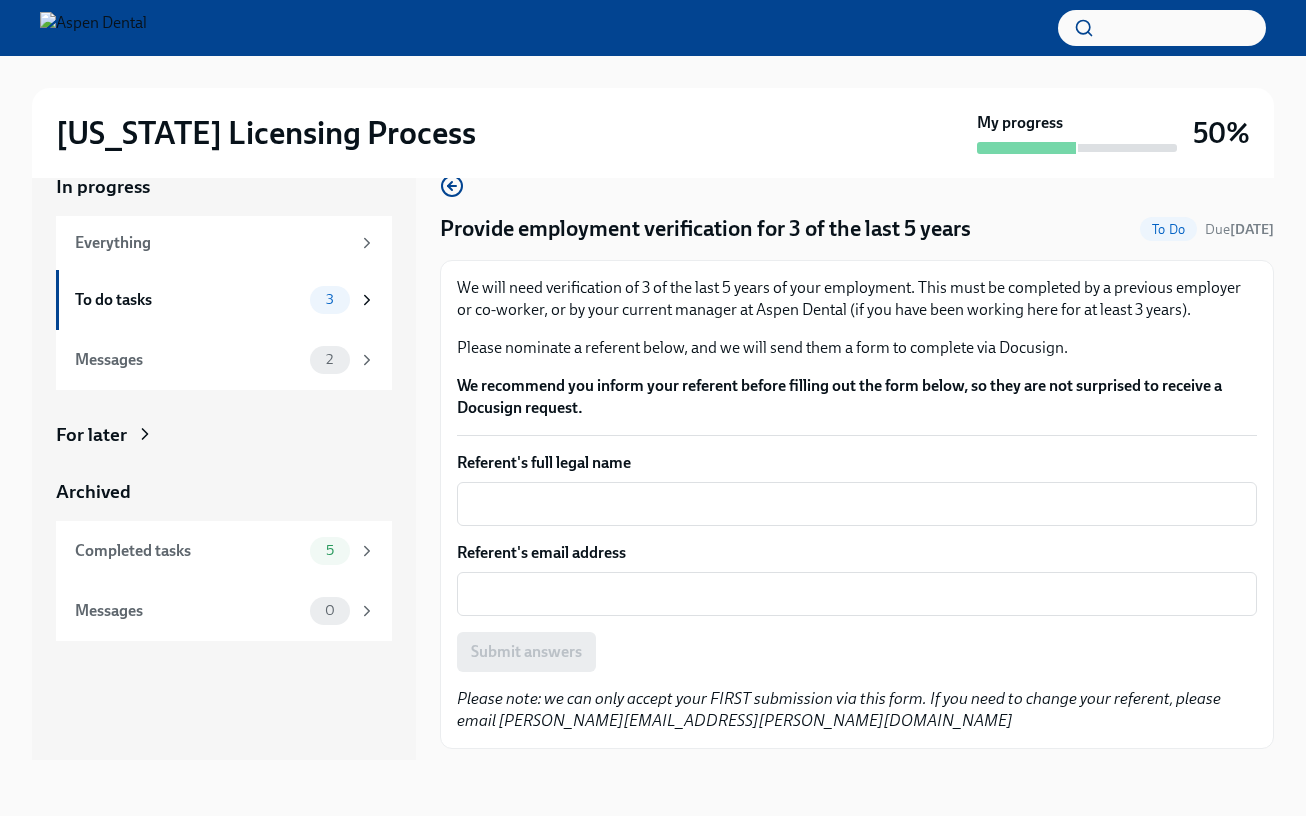 scroll, scrollTop: 36, scrollLeft: 0, axis: vertical 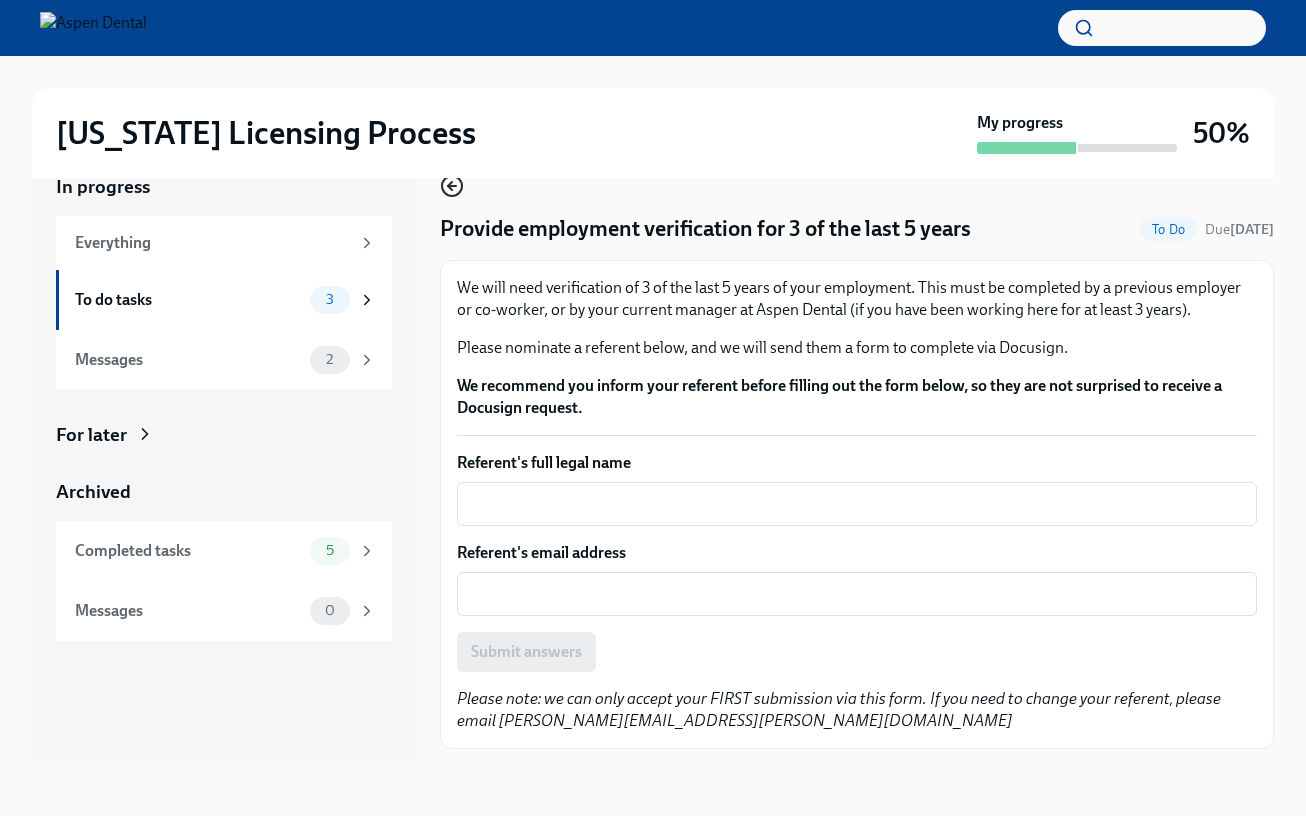 click 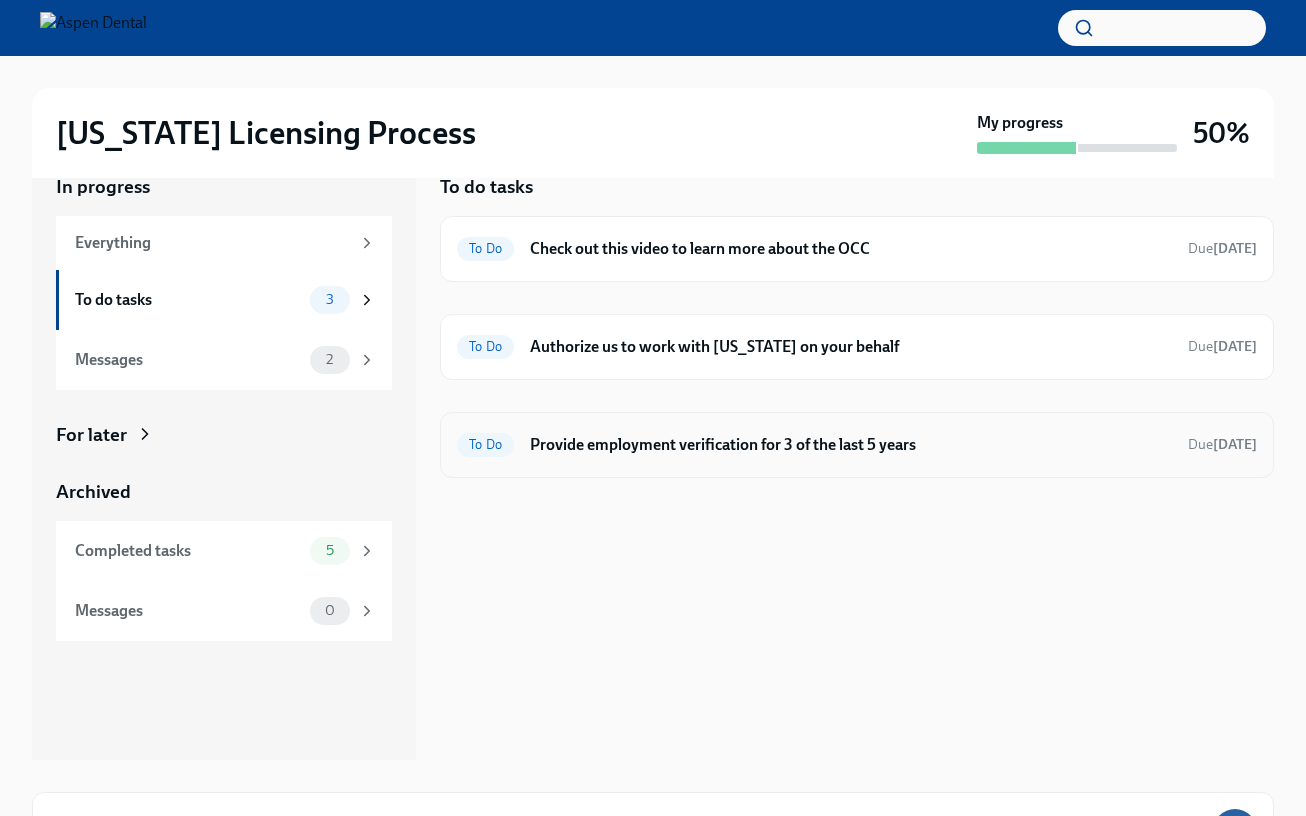 click on "To Do Provide employment verification for 3 of the last 5 years Due  [DATE]" at bounding box center (857, 445) 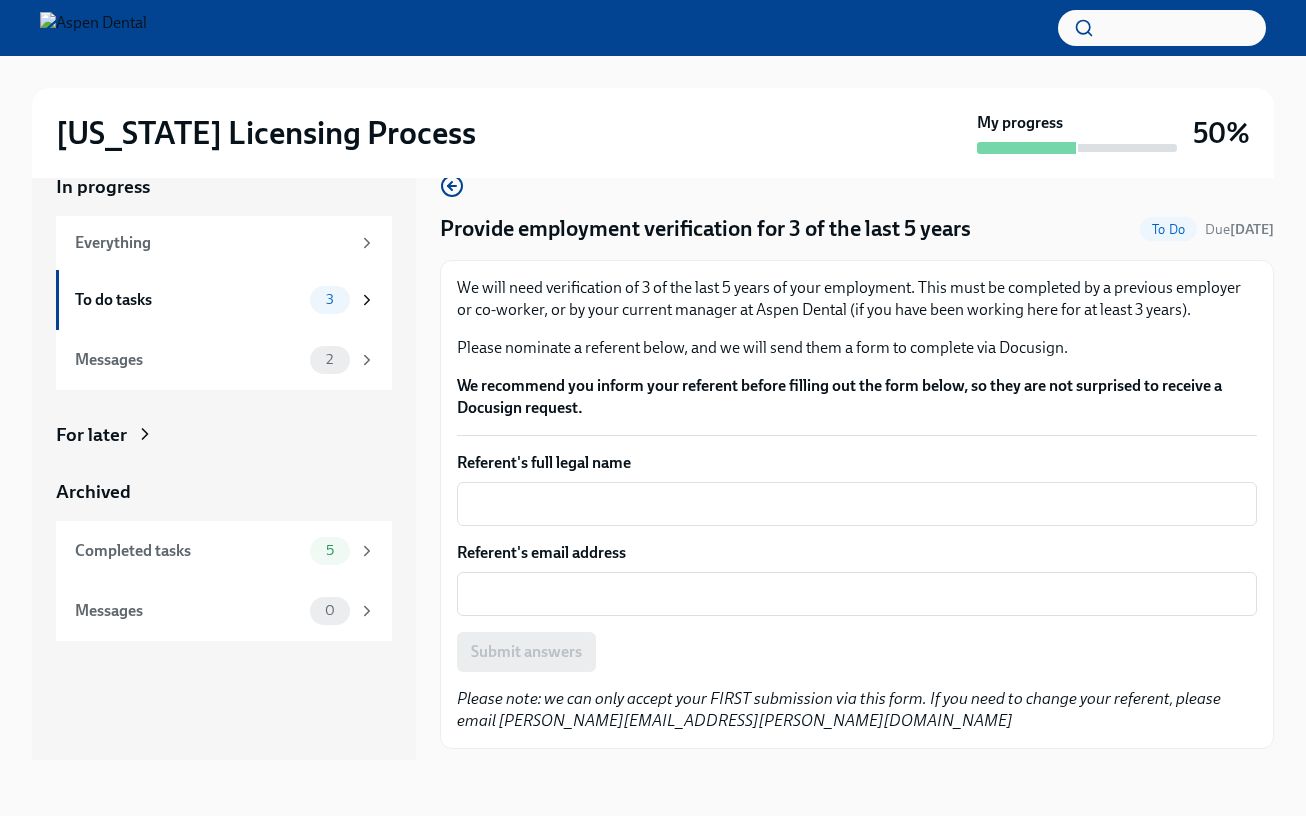scroll, scrollTop: 36, scrollLeft: 0, axis: vertical 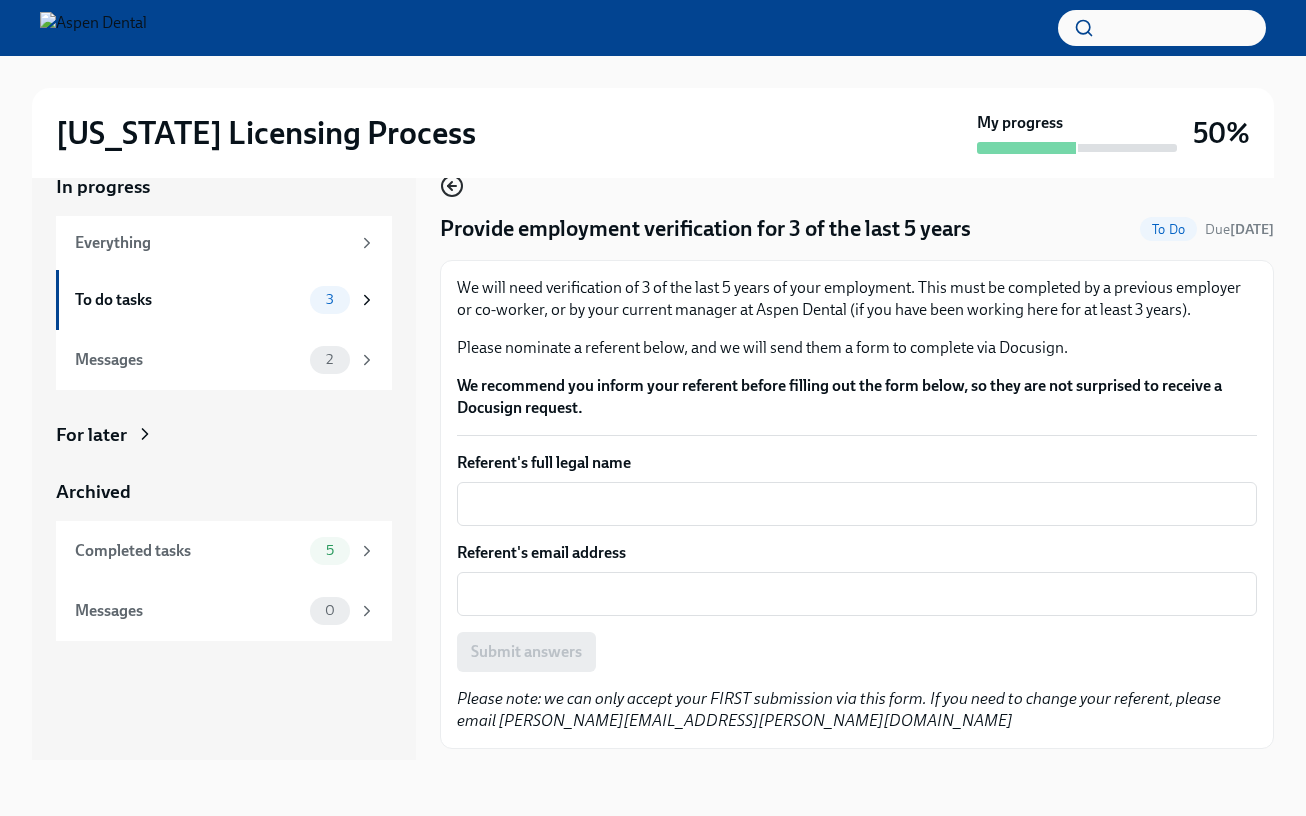 click 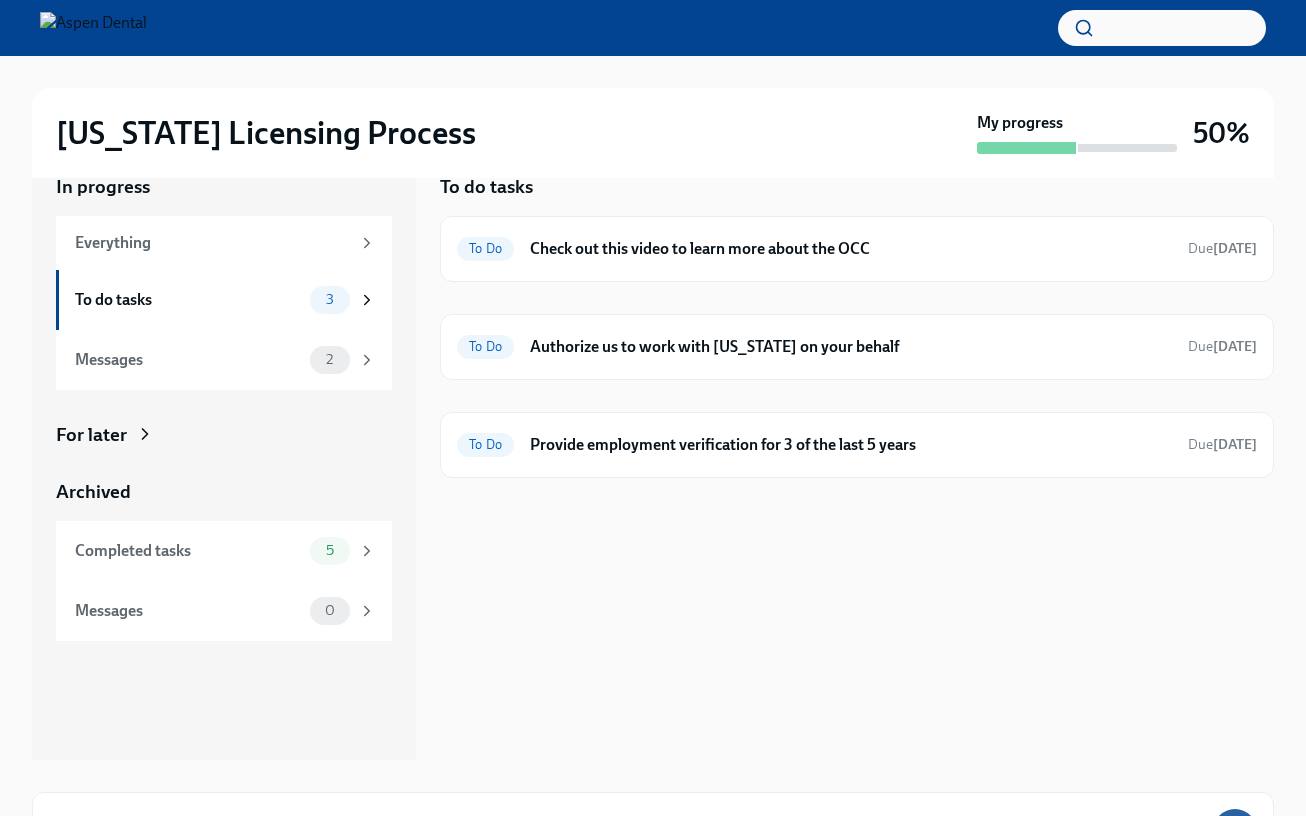 click on "To do tasks To Do Check out this video to learn more about the OCC Due  [DATE] To Do Authorize us to work with [US_STATE] on your behalf Due  [DATE] To Do Provide employment verification for 3 of the last 5 years Due  [DATE]" at bounding box center [857, 451] 